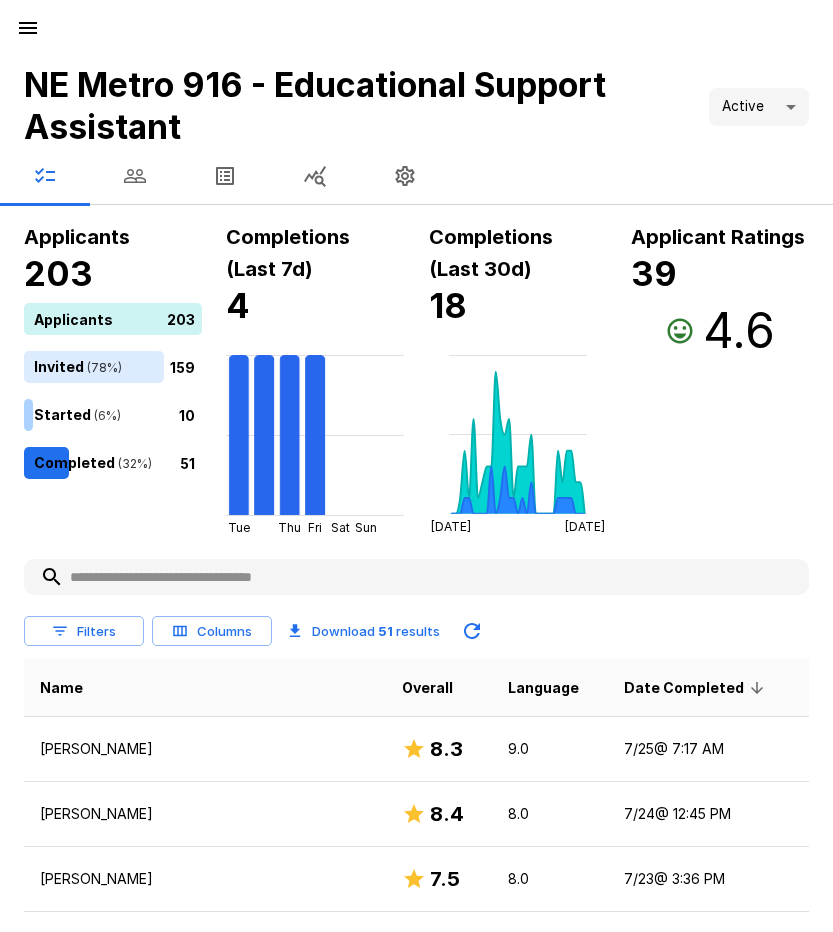 scroll, scrollTop: 300, scrollLeft: 0, axis: vertical 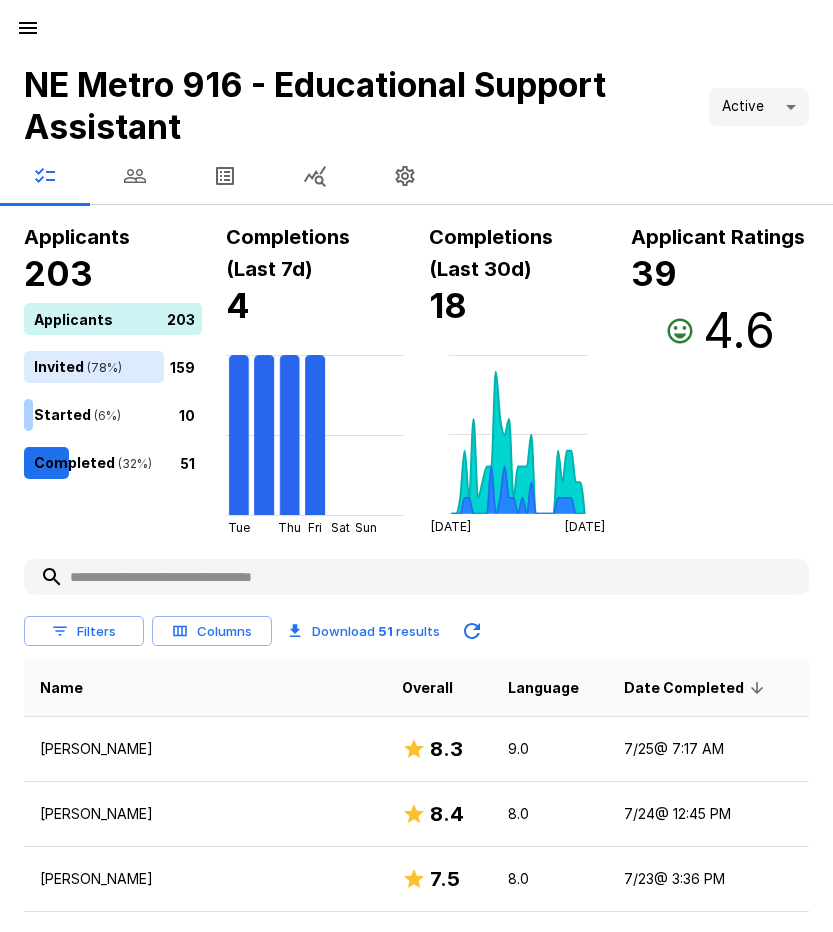 click 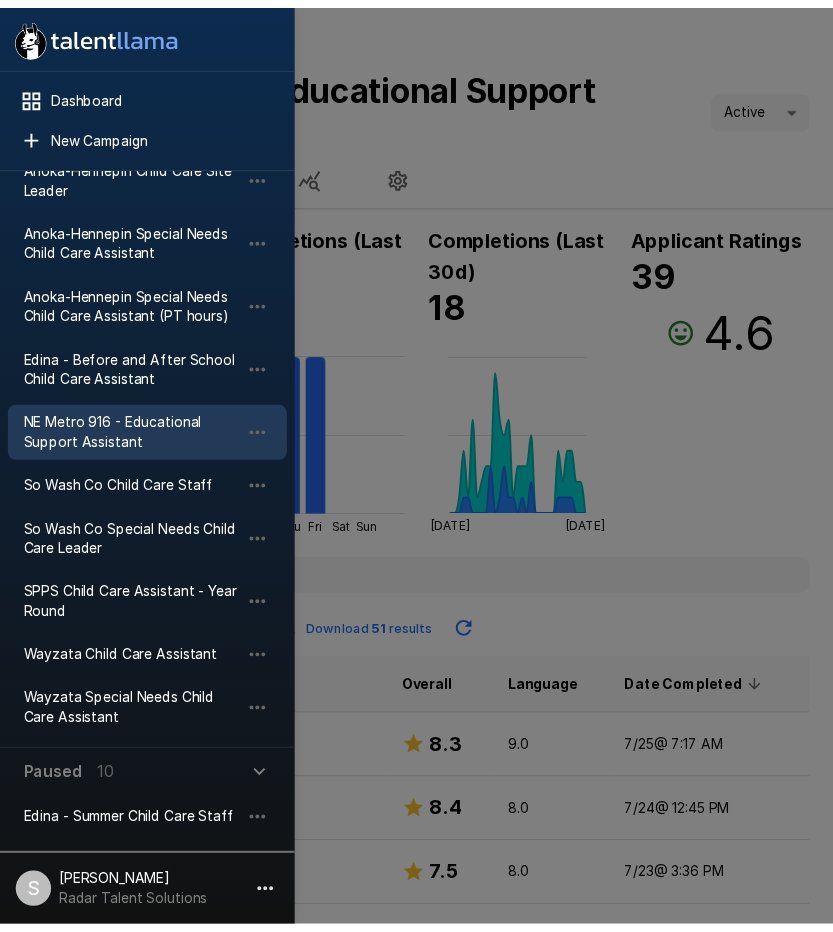 scroll, scrollTop: 200, scrollLeft: 0, axis: vertical 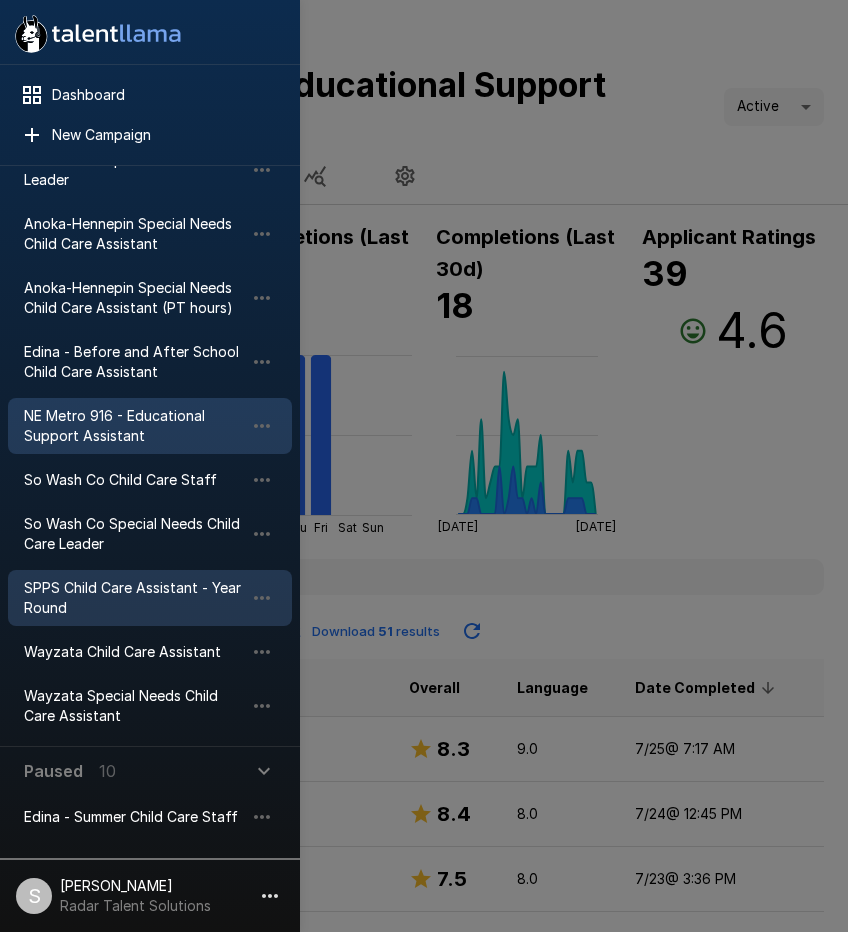 click on "SPPS Child Care Assistant - Year Round" at bounding box center (134, 598) 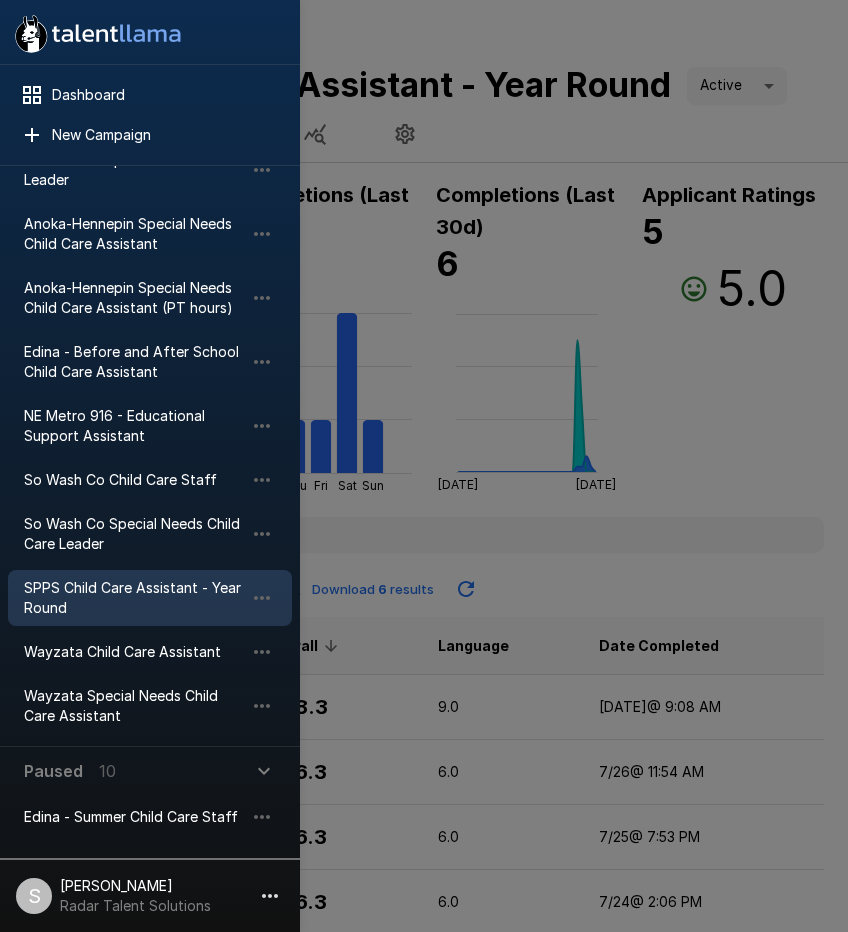click at bounding box center (424, 466) 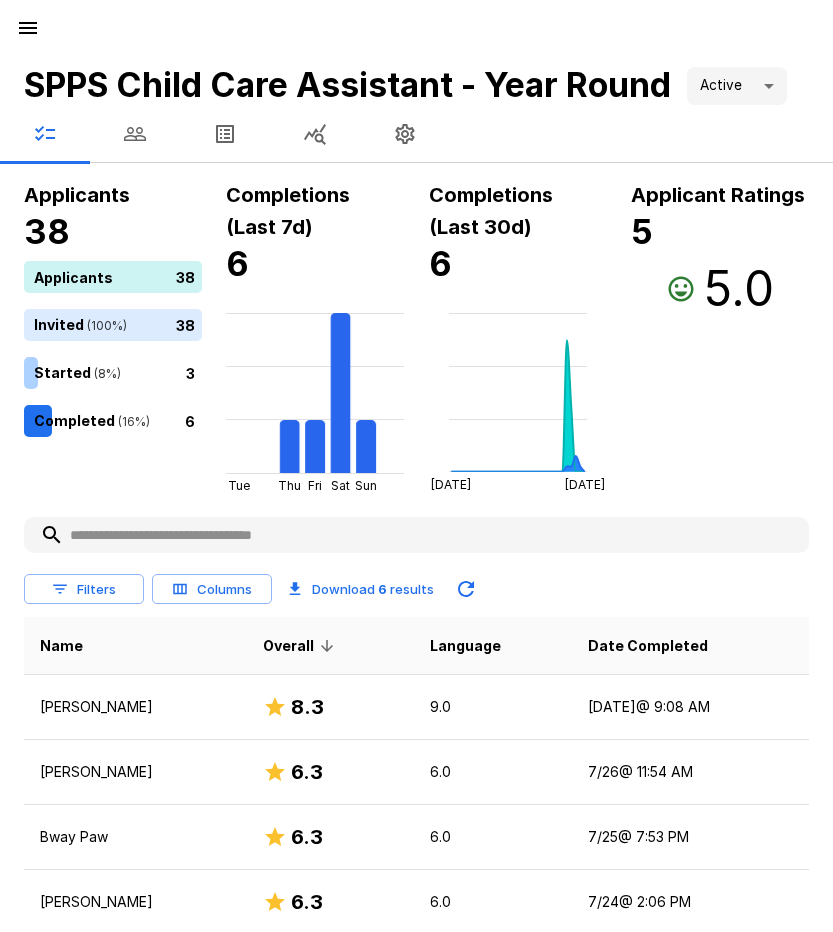 click at bounding box center [135, 134] 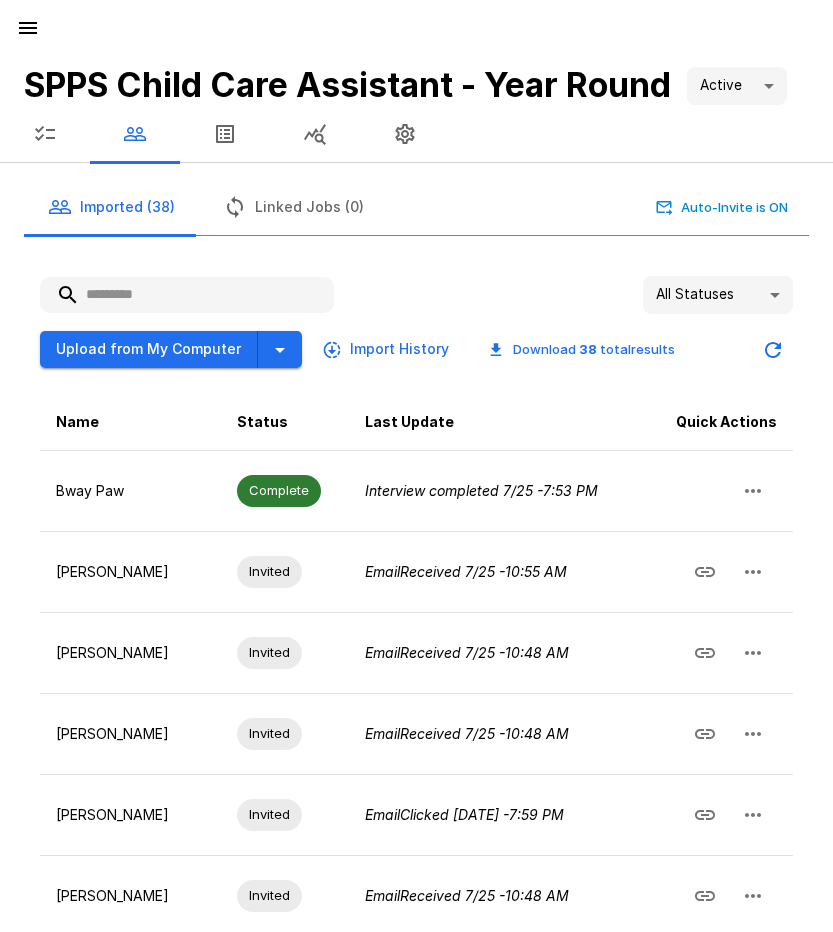 click at bounding box center [187, 295] 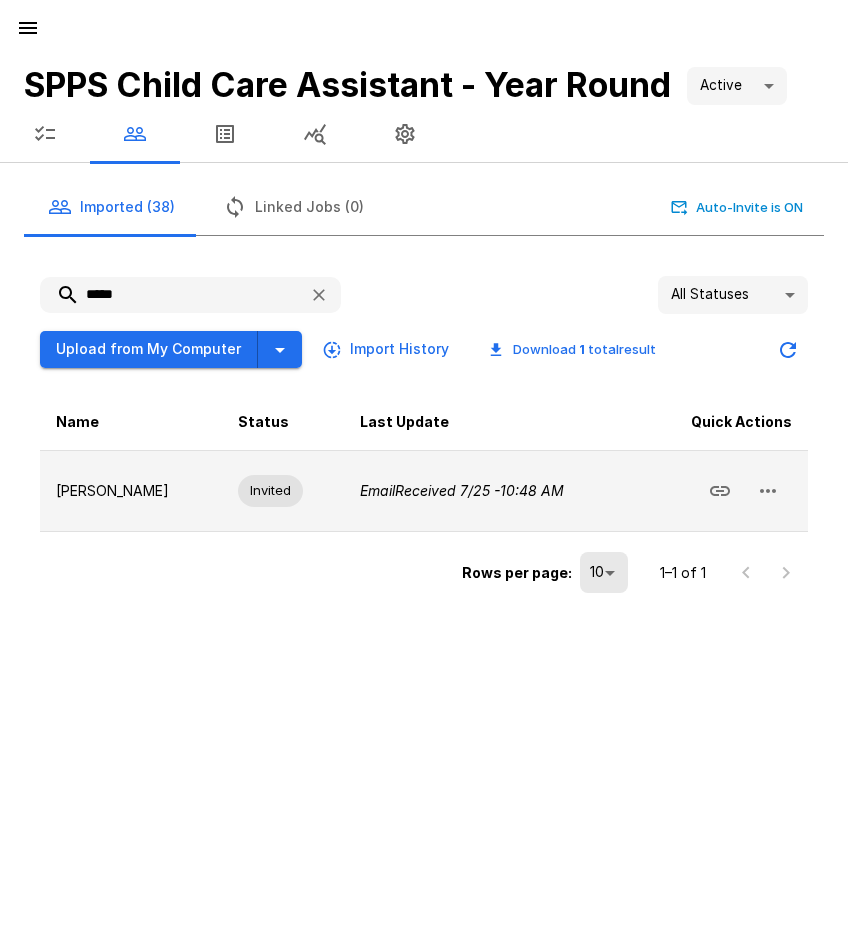 click 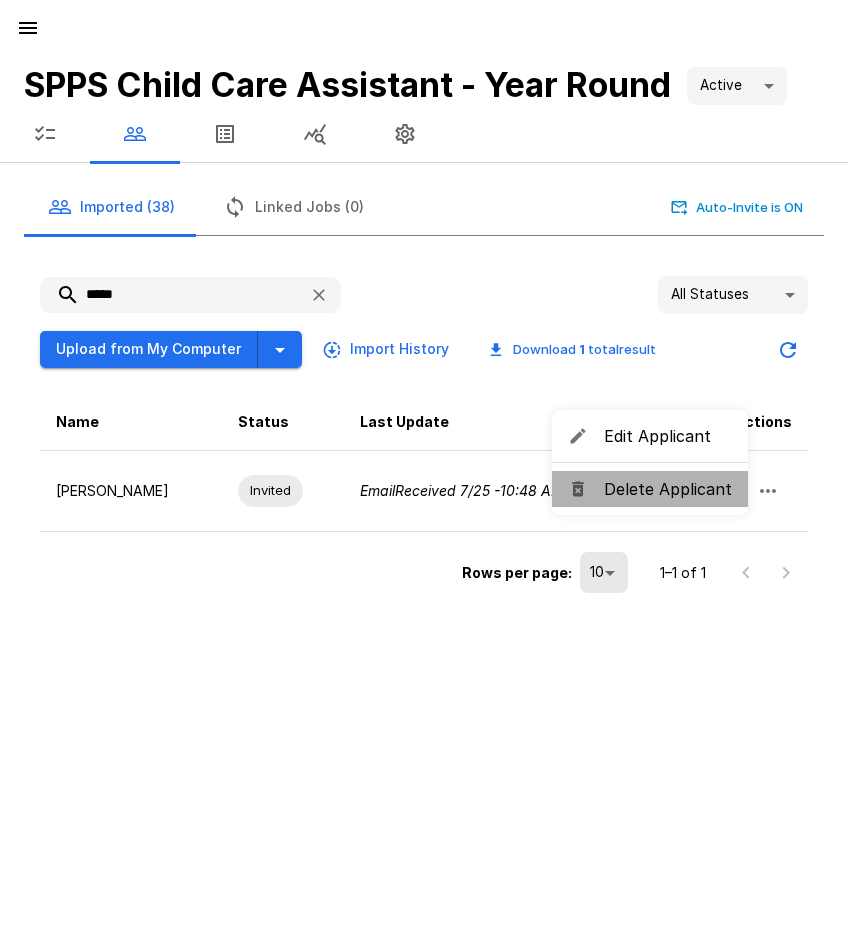 click on "Delete Applicant" at bounding box center (668, 489) 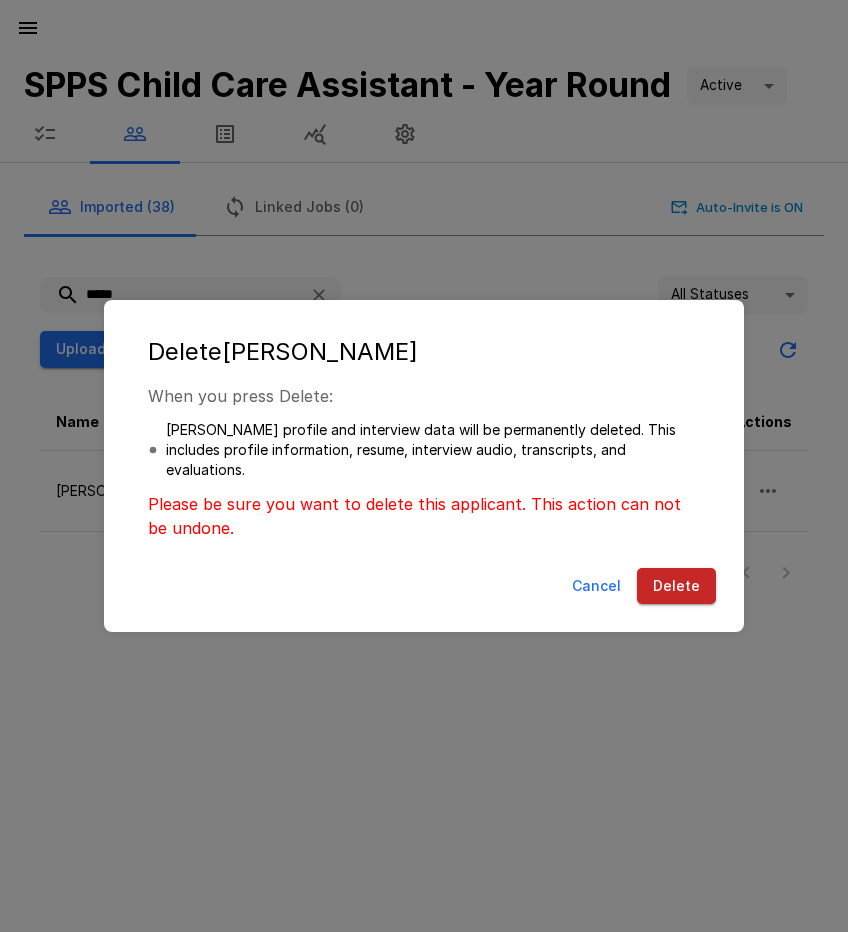 click on "Delete" at bounding box center [676, 586] 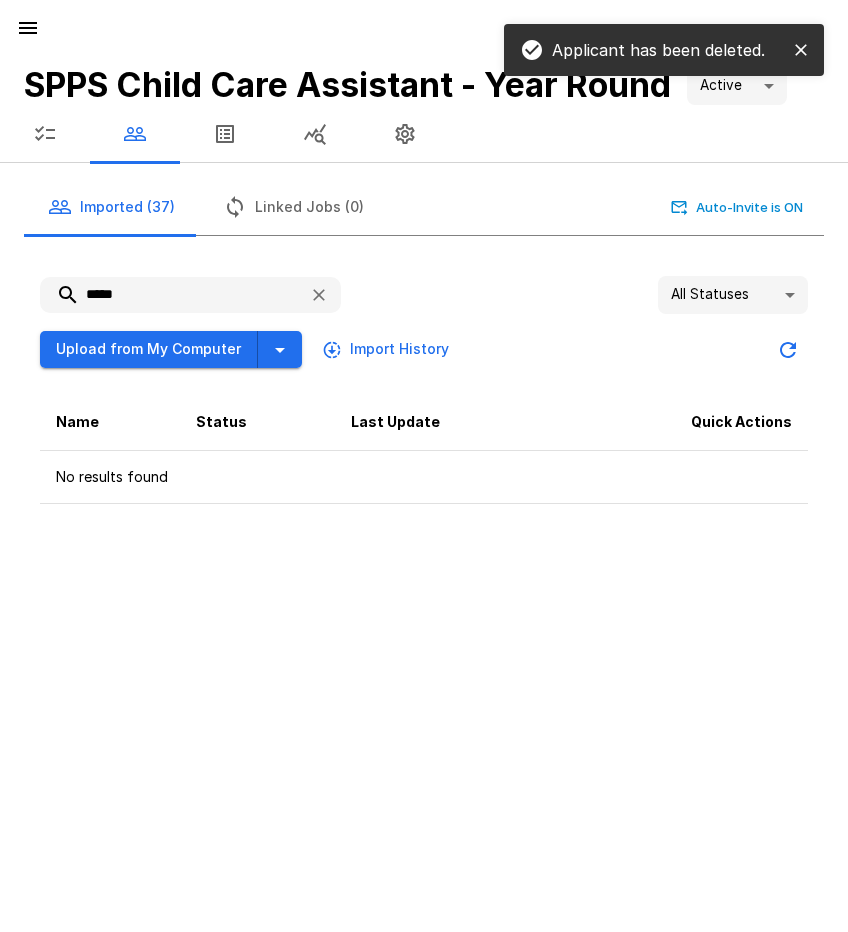 drag, startPoint x: 142, startPoint y: 296, endPoint x: -24, endPoint y: 282, distance: 166.58931 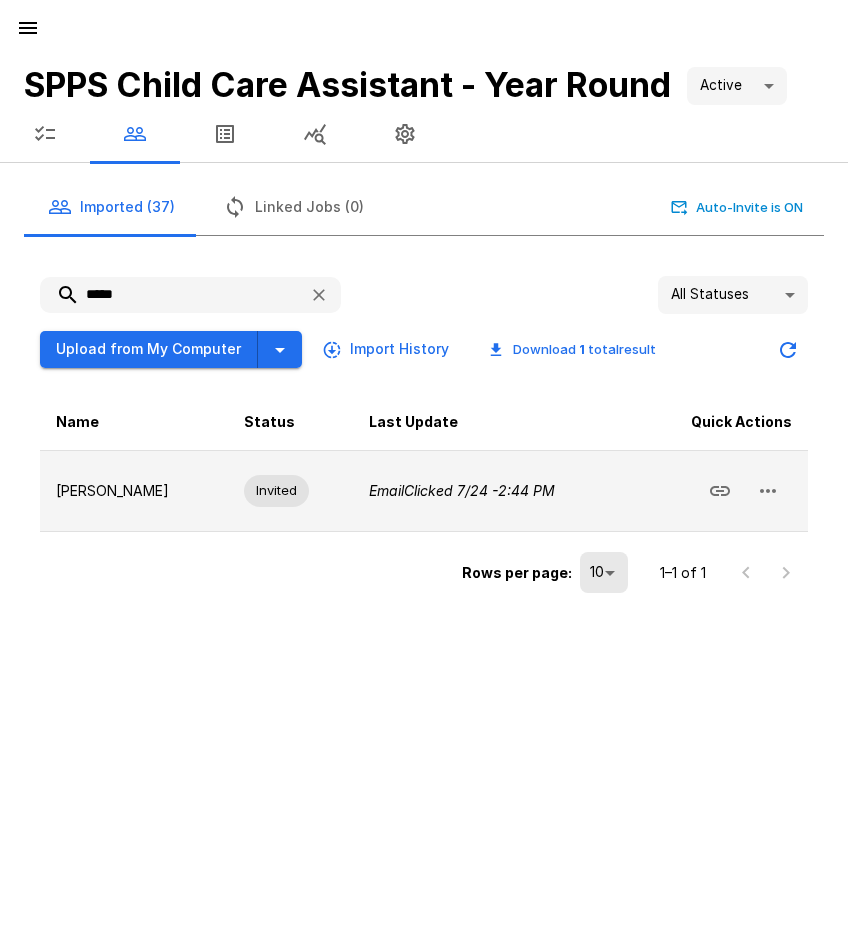 click 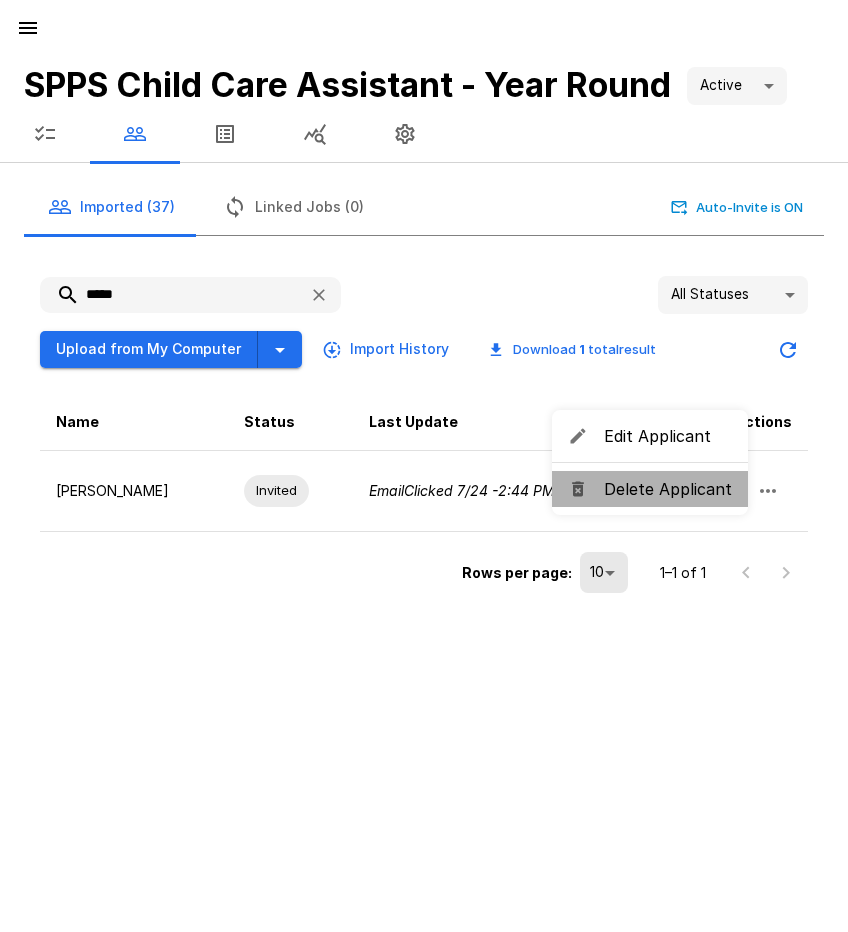 click on "Delete Applicant" at bounding box center (668, 489) 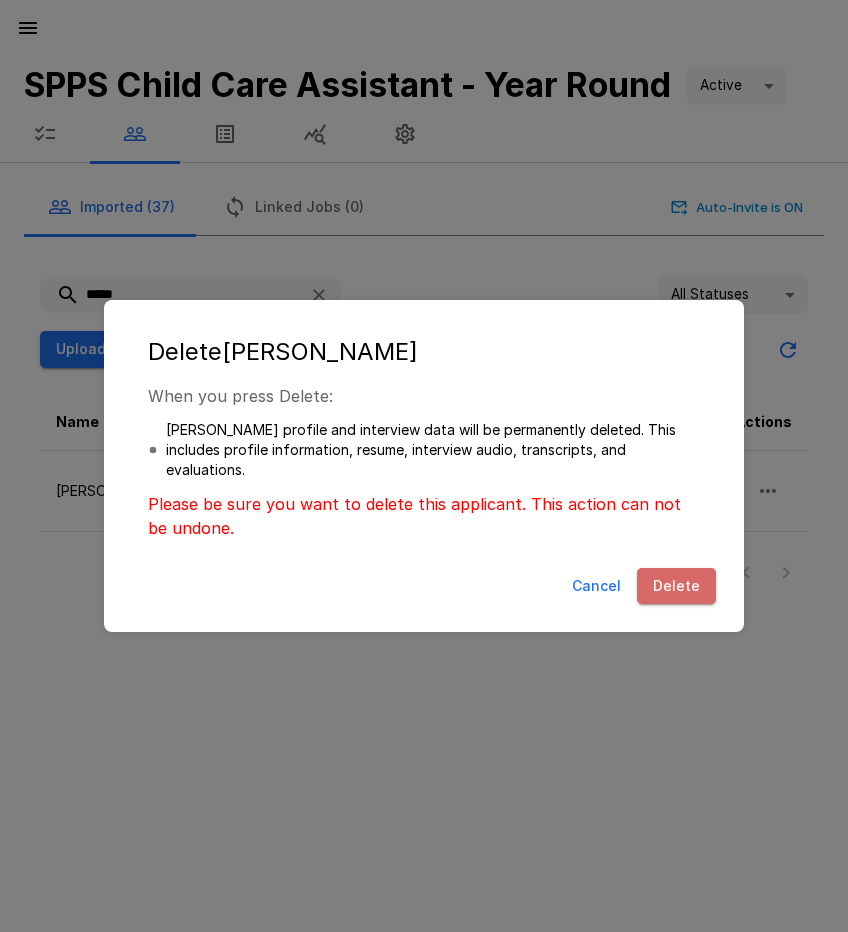 click on "Delete" at bounding box center (676, 586) 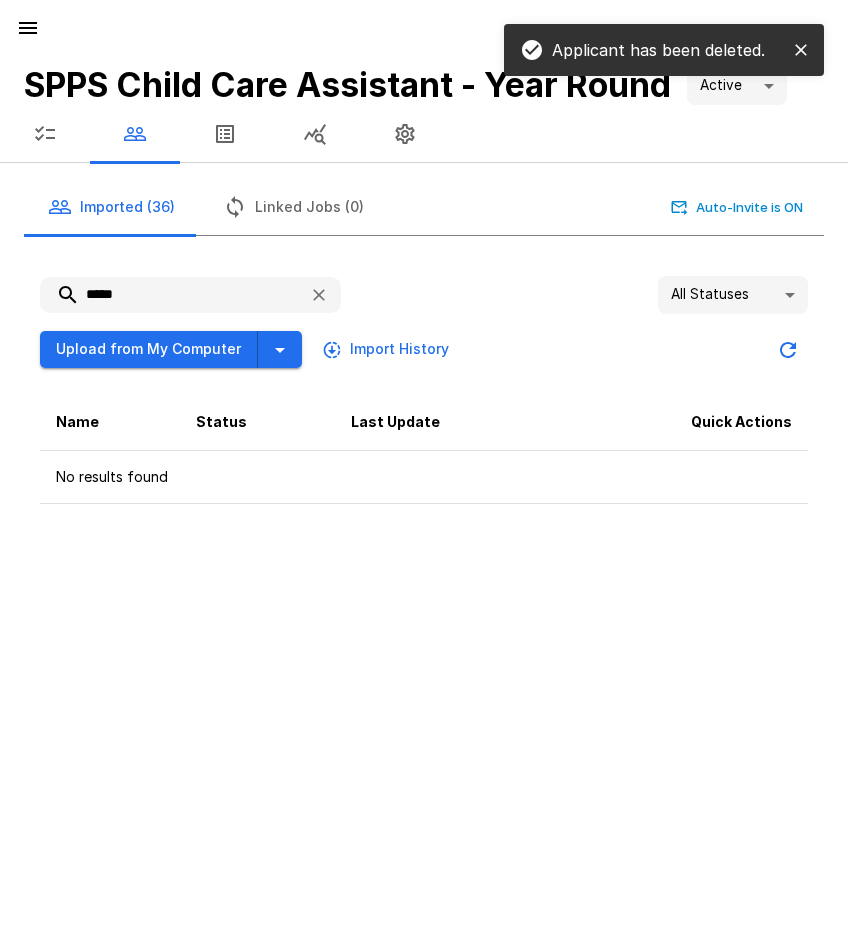 drag, startPoint x: 172, startPoint y: 293, endPoint x: 67, endPoint y: 288, distance: 105.11898 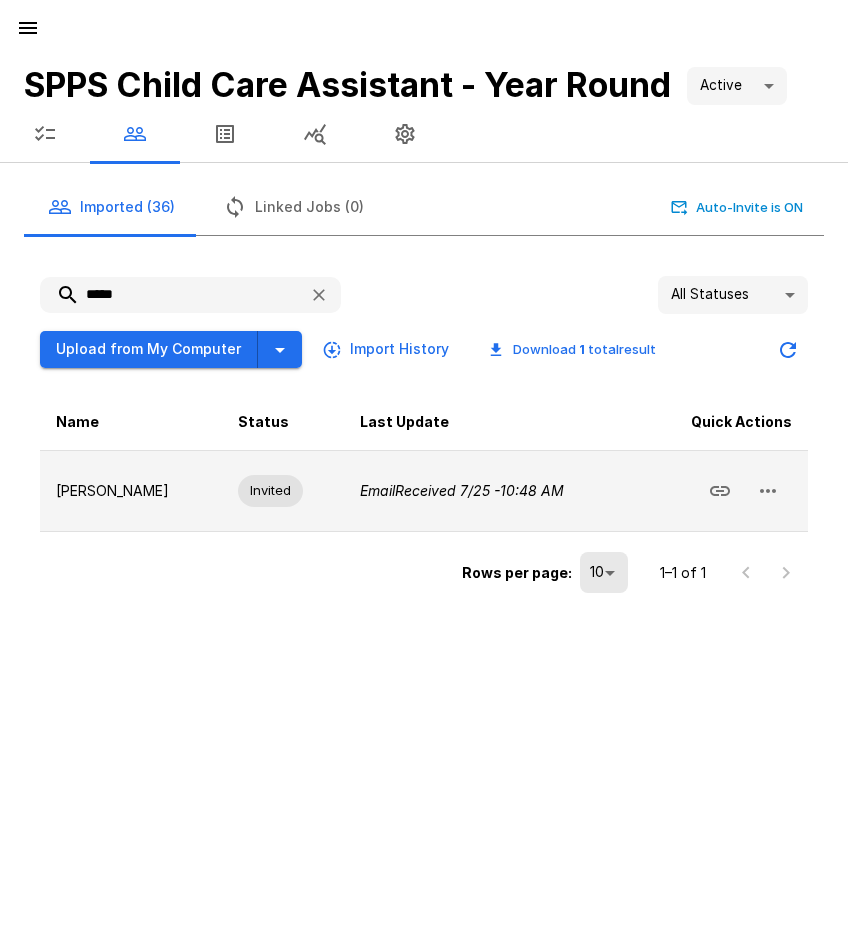 click 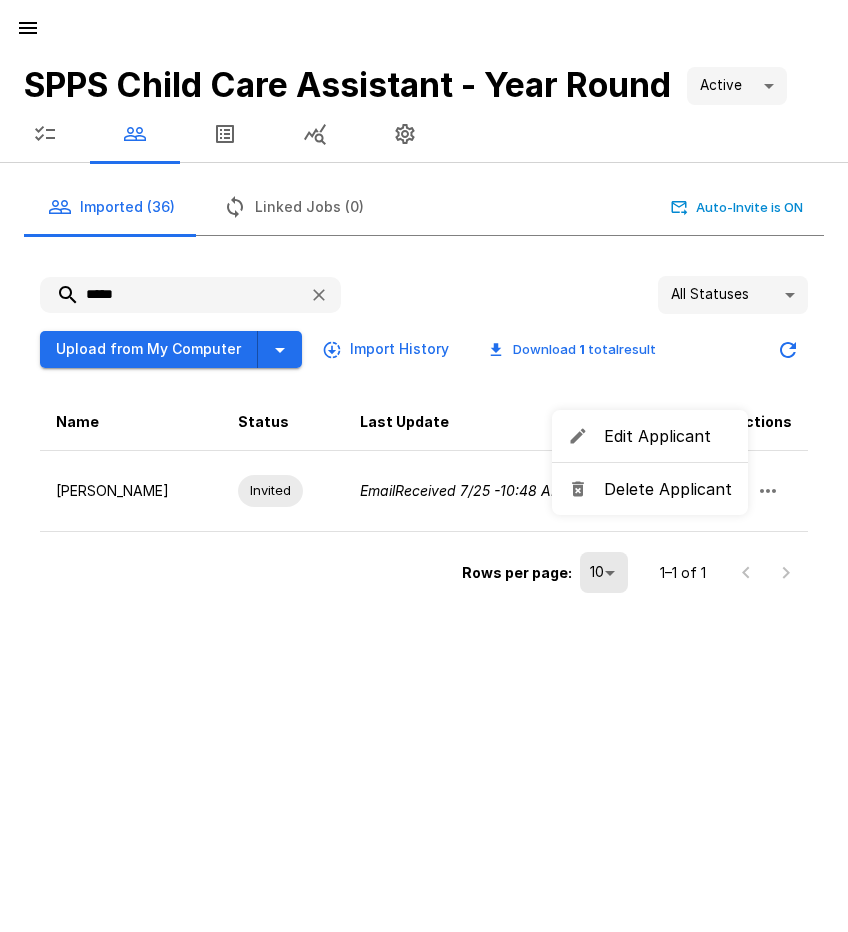 click on "Delete Applicant" at bounding box center [668, 489] 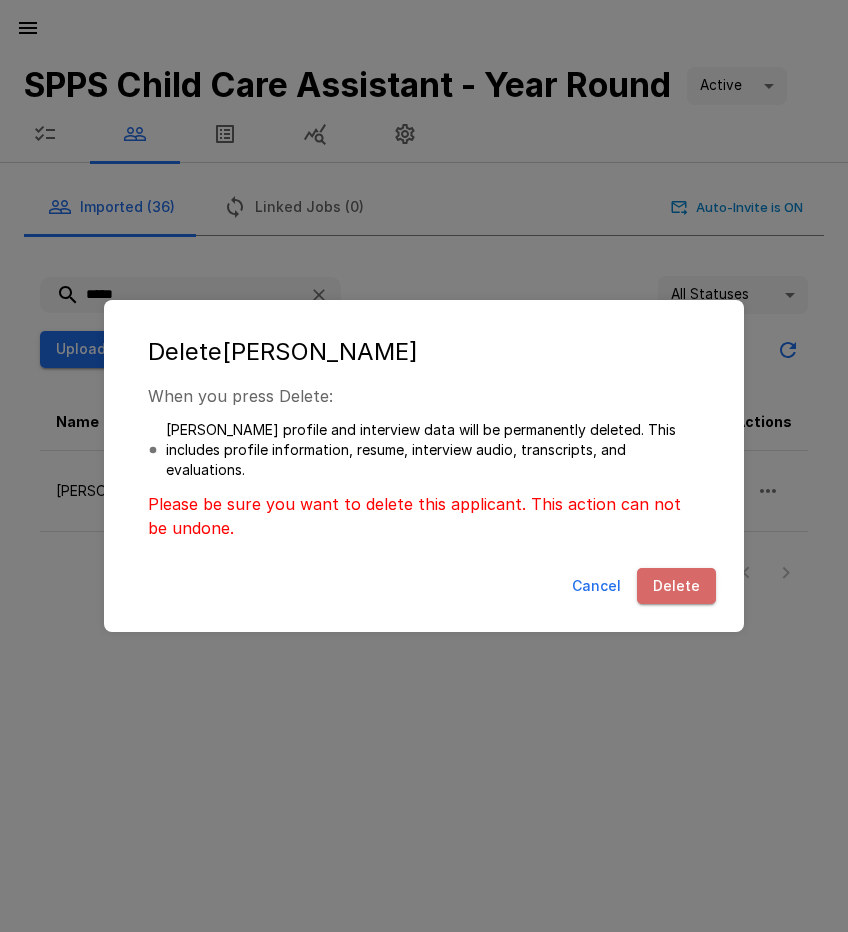 click on "Delete" at bounding box center [676, 586] 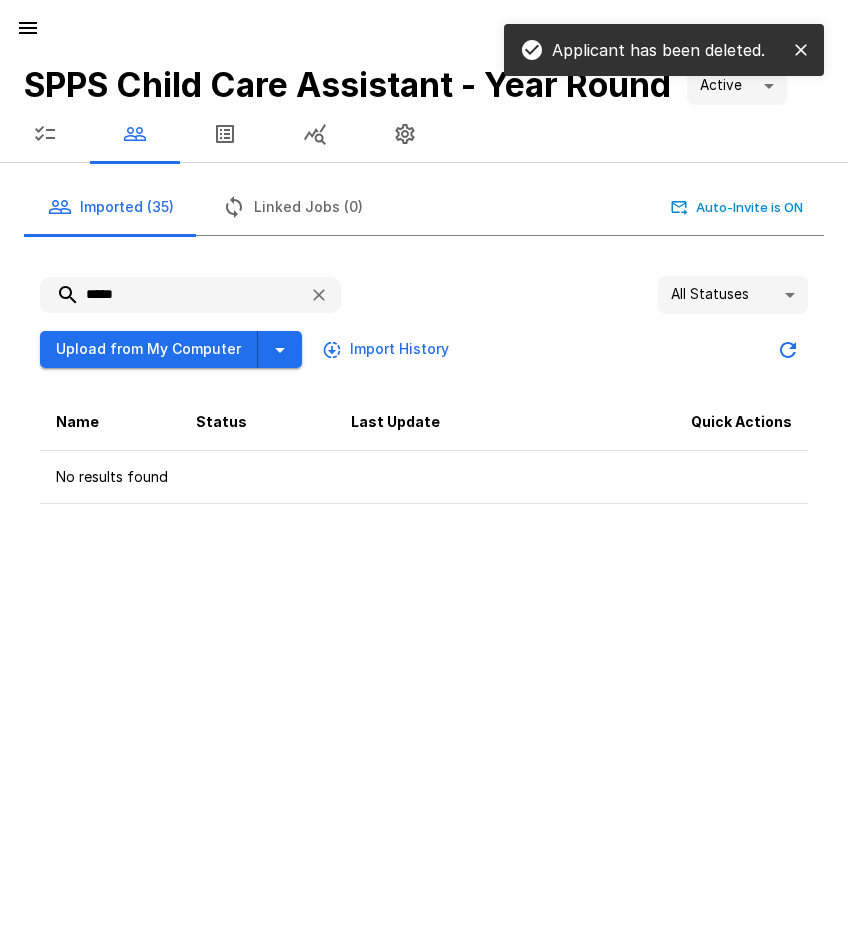 drag, startPoint x: 135, startPoint y: 297, endPoint x: 66, endPoint y: 289, distance: 69.46222 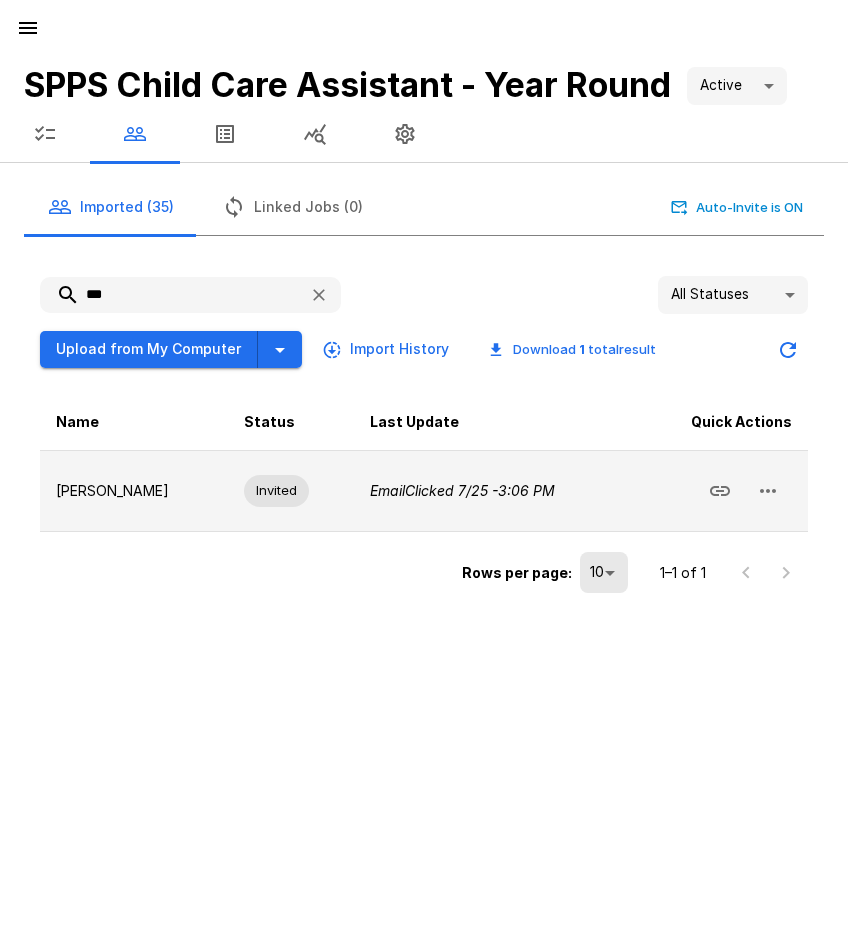 click 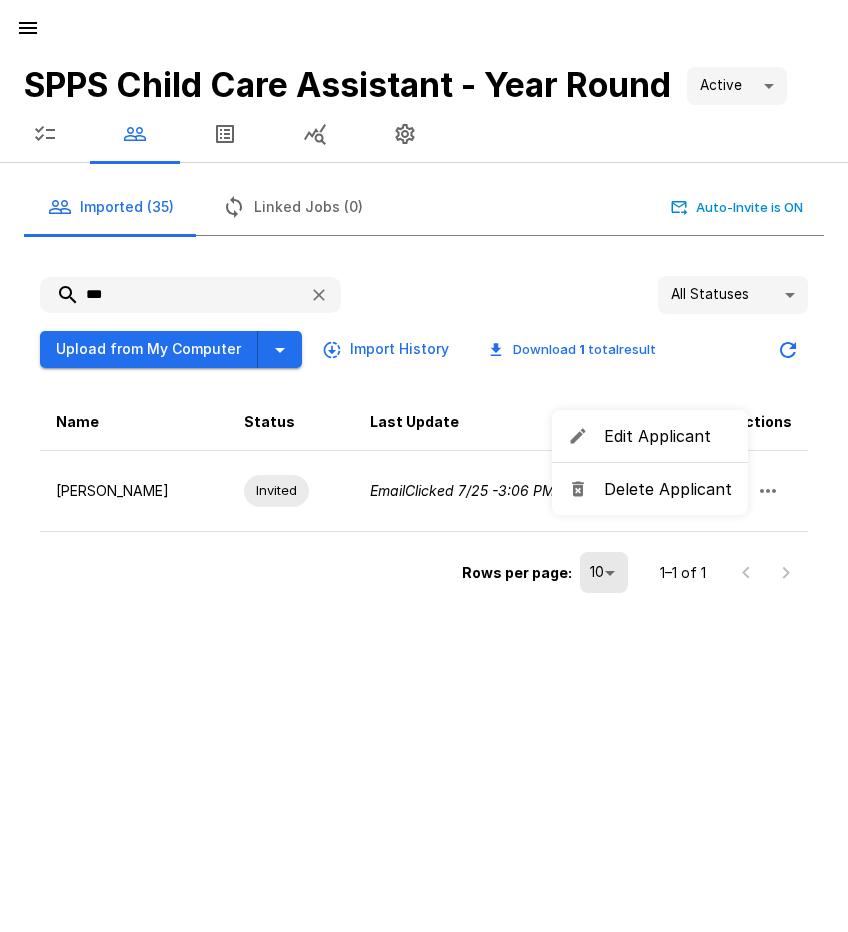 click on "Delete Applicant" at bounding box center (668, 489) 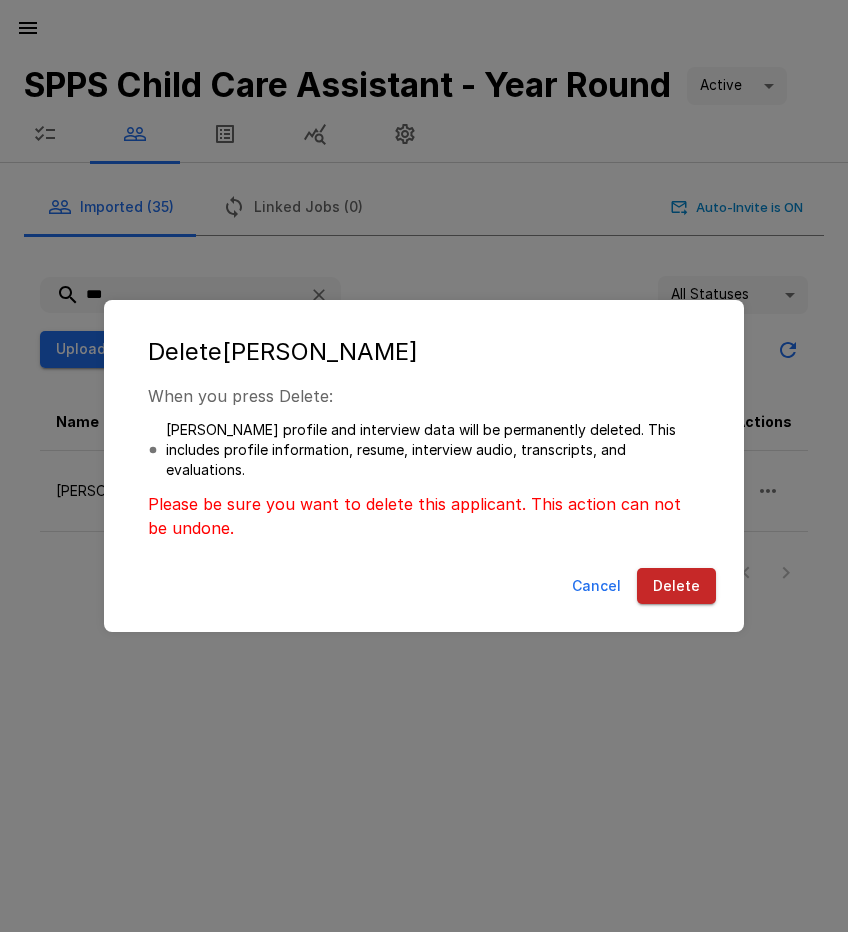 click on "Delete" at bounding box center [676, 586] 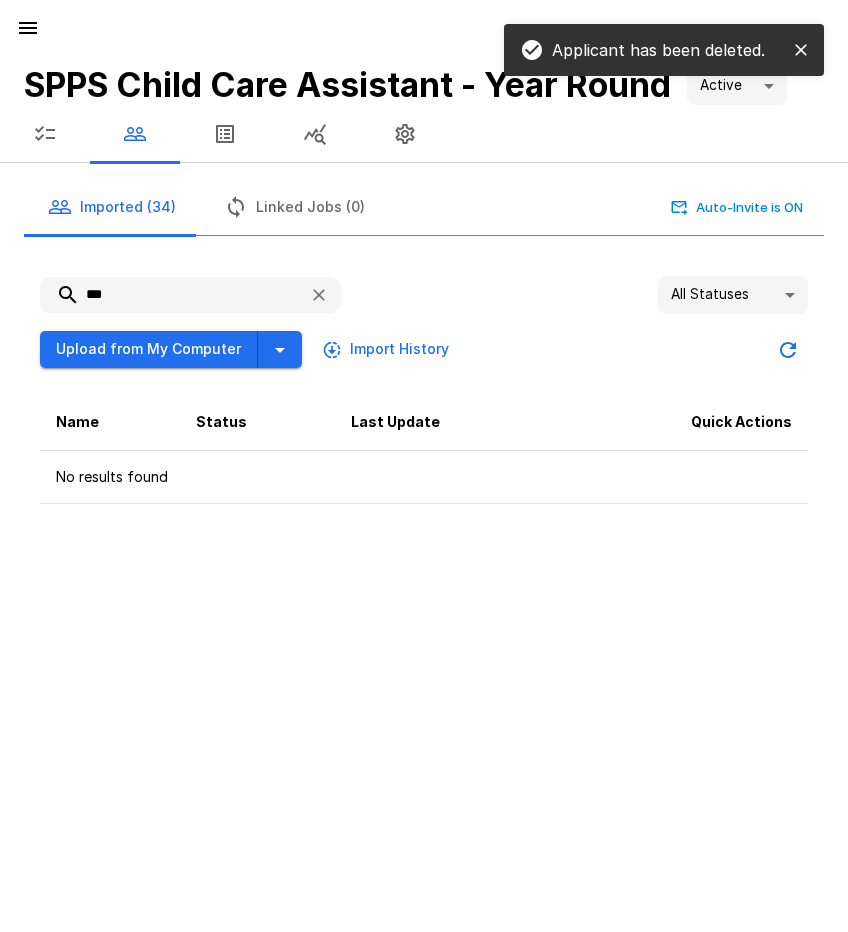 drag, startPoint x: 125, startPoint y: 291, endPoint x: 65, endPoint y: 286, distance: 60.207973 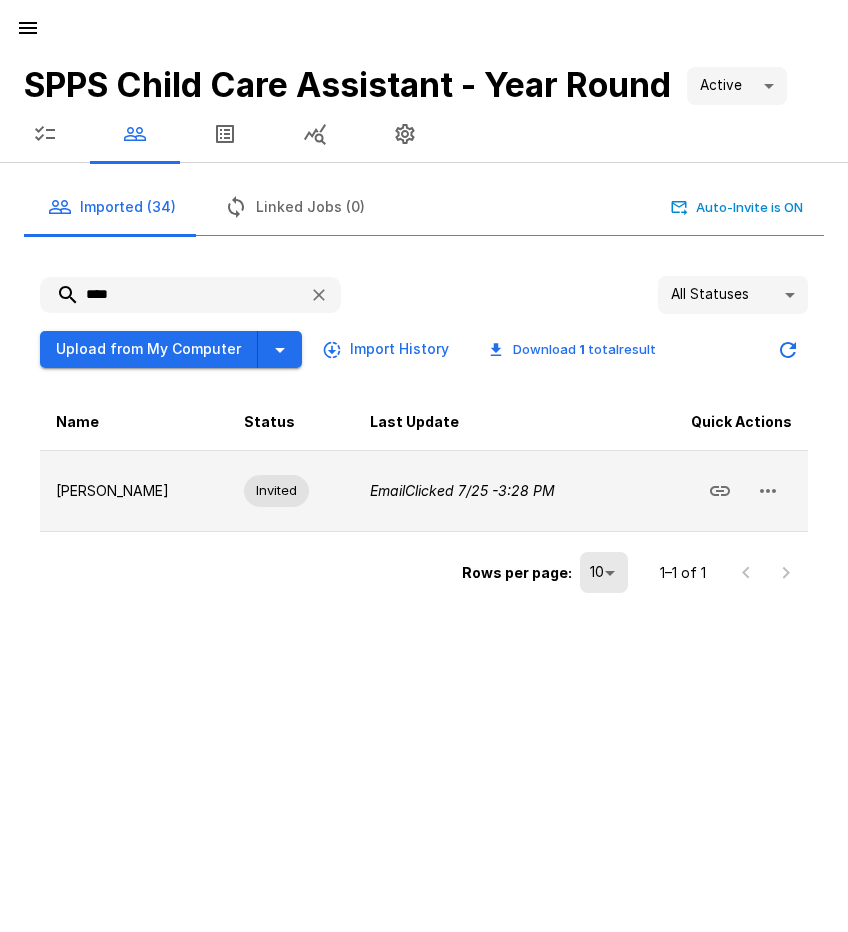 click 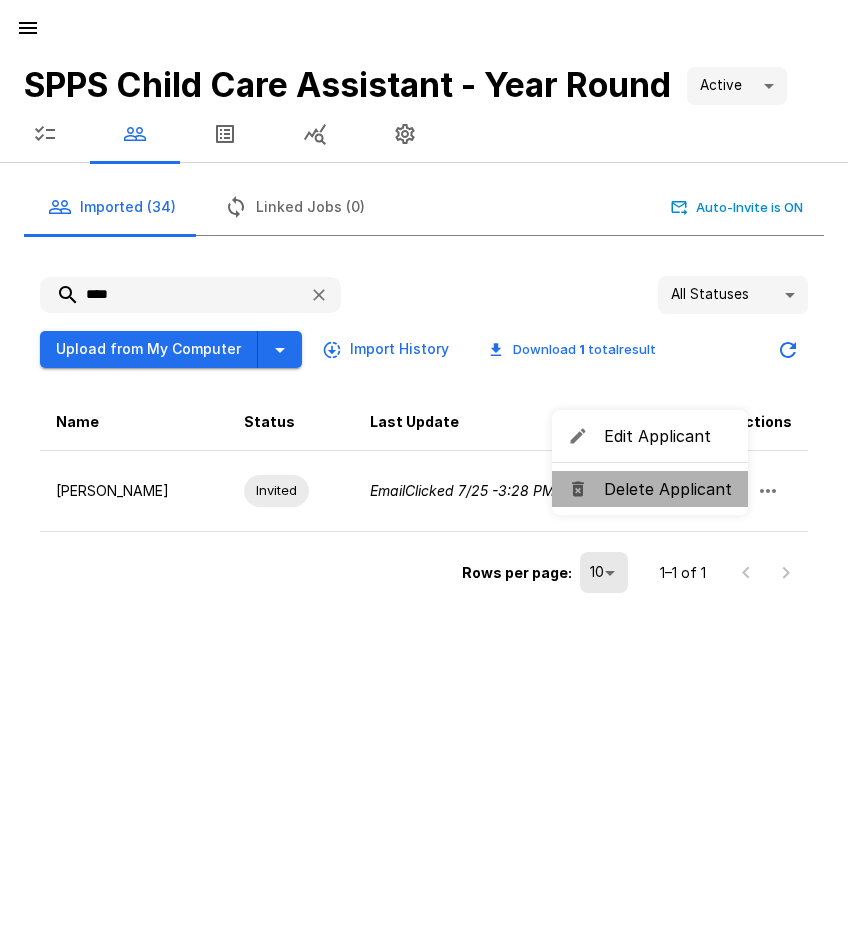 click on "Delete Applicant" at bounding box center (668, 489) 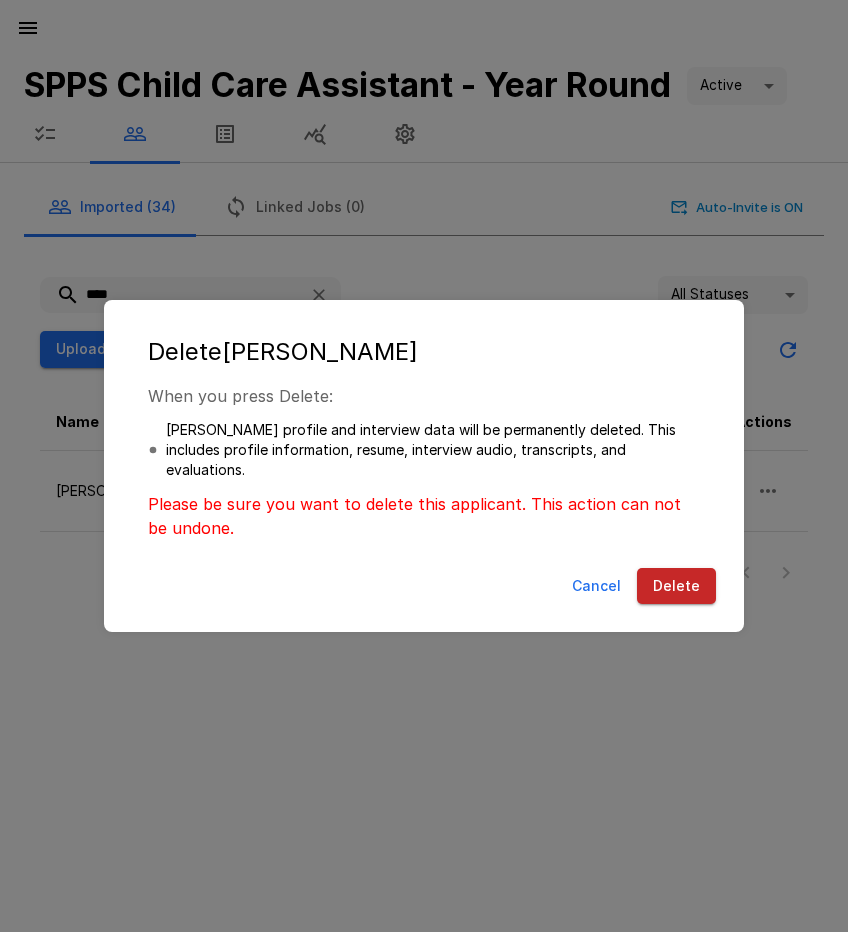 click on "Delete" at bounding box center [676, 586] 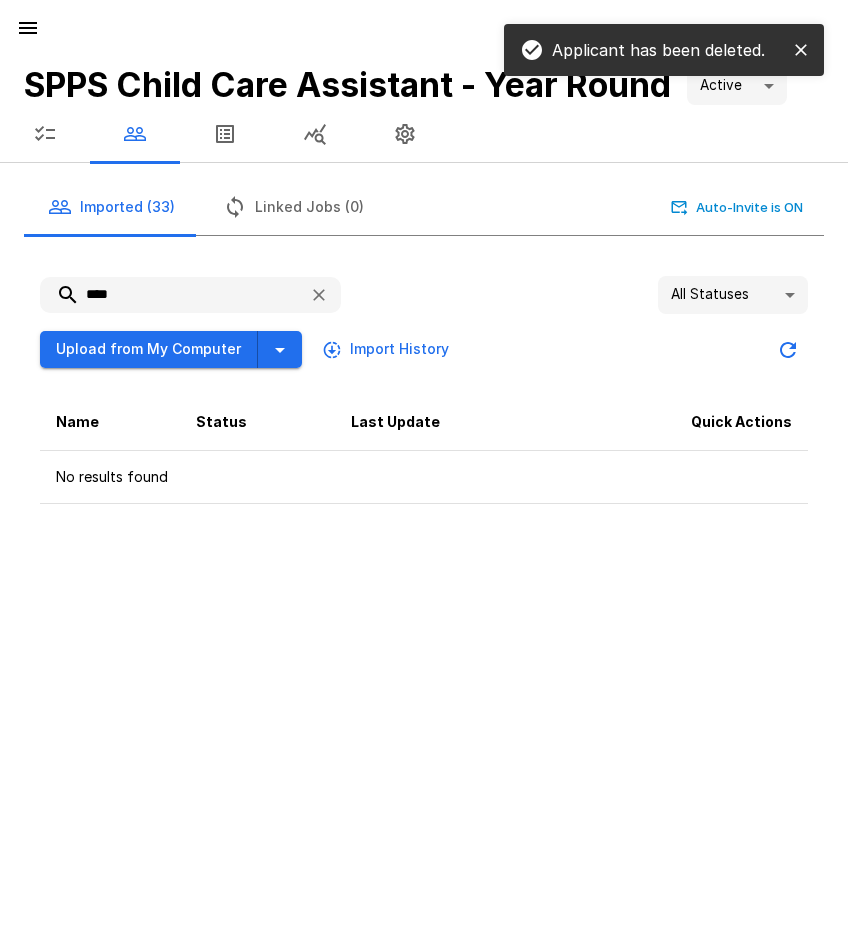 drag, startPoint x: 141, startPoint y: 296, endPoint x: 49, endPoint y: 291, distance: 92.13577 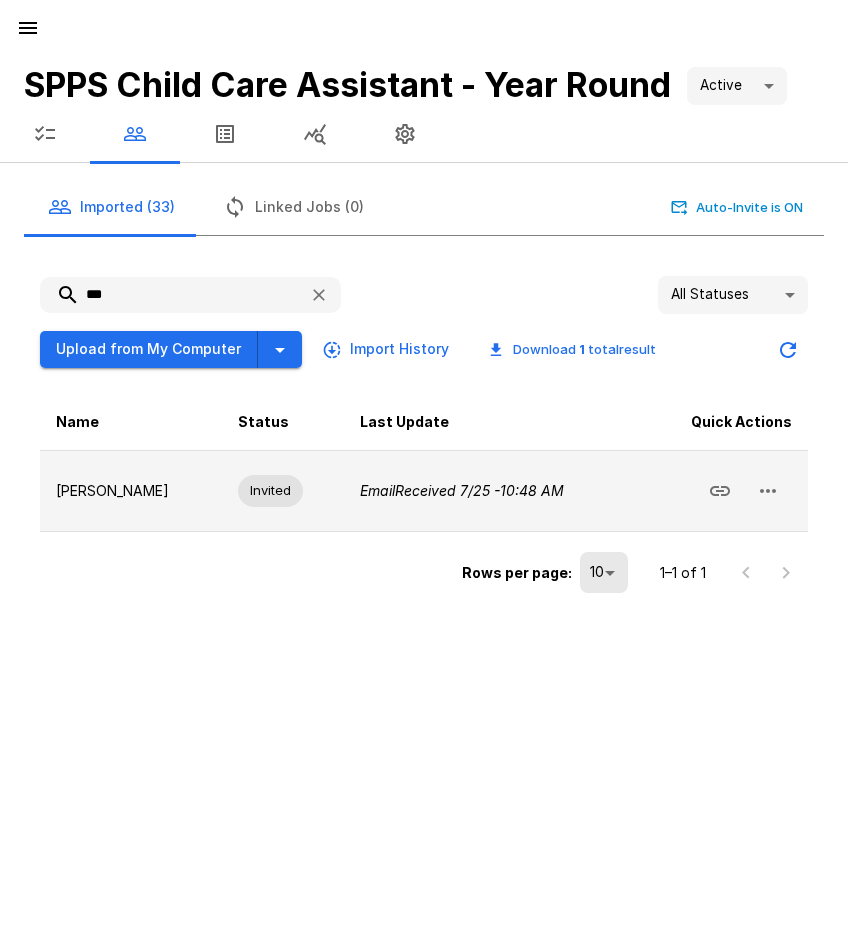 click 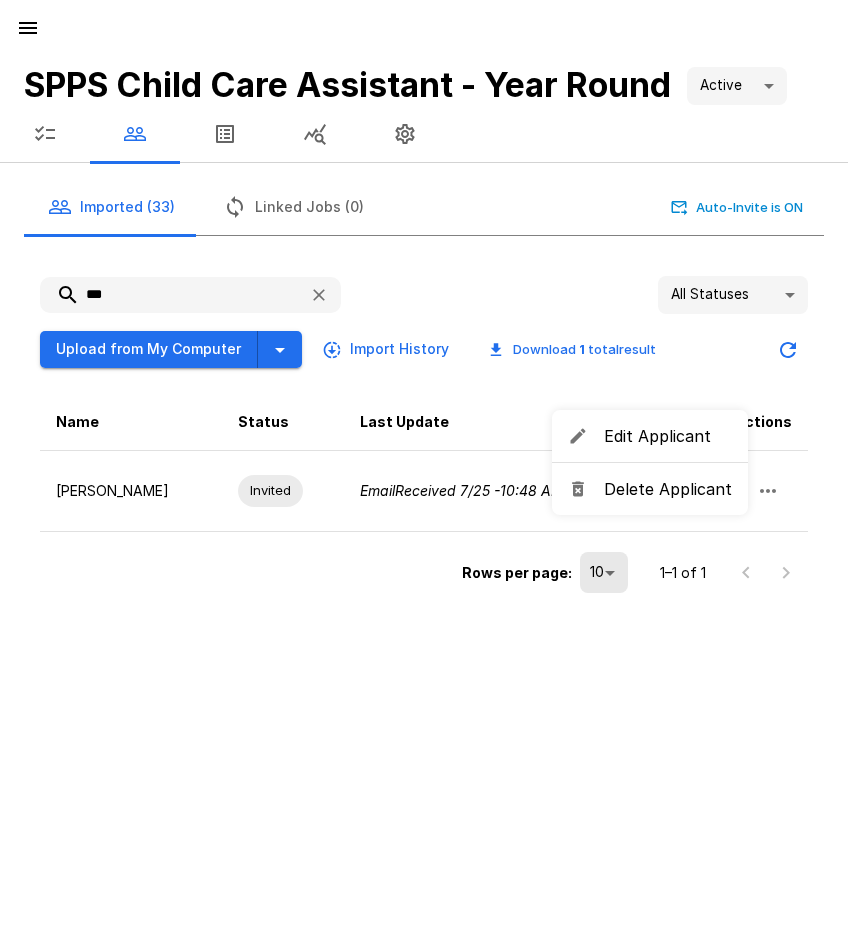 click on "Delete Applicant" at bounding box center [668, 489] 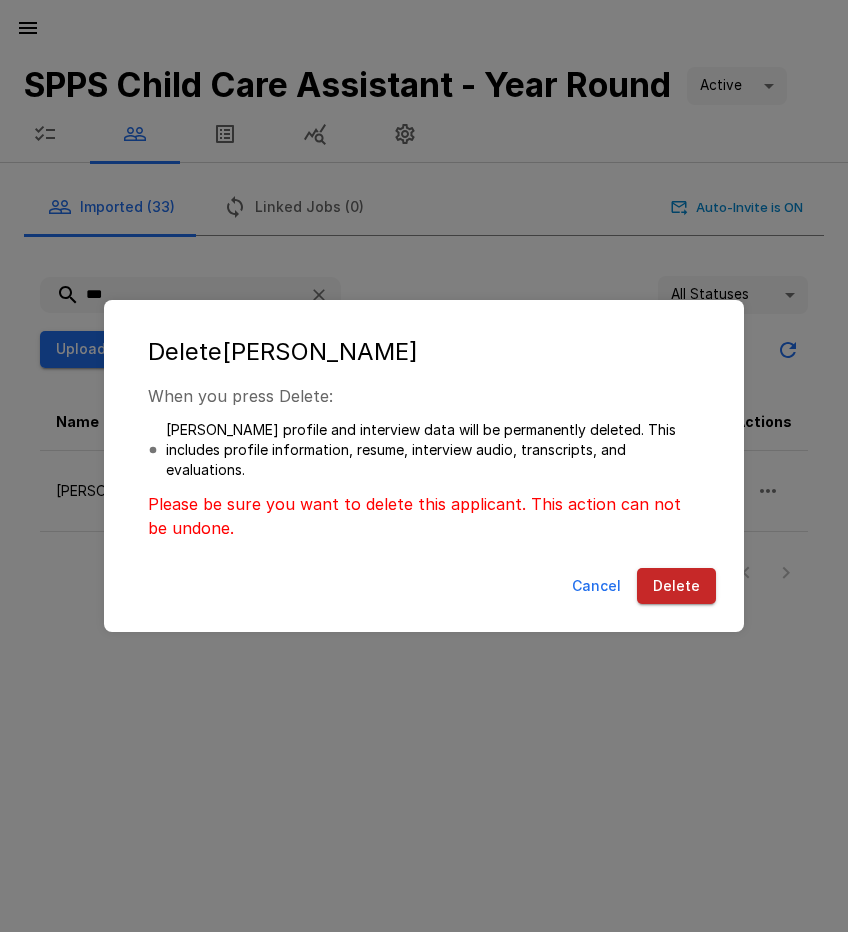 click on "Delete" at bounding box center (676, 586) 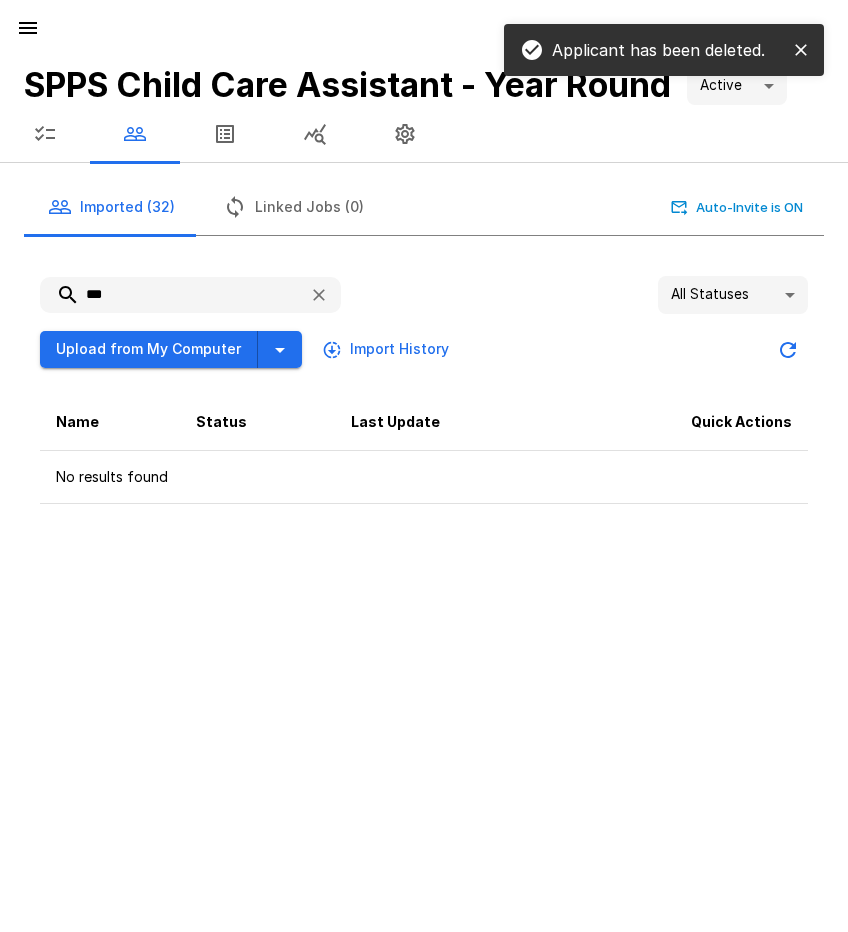 drag, startPoint x: 127, startPoint y: 294, endPoint x: 65, endPoint y: 296, distance: 62.03225 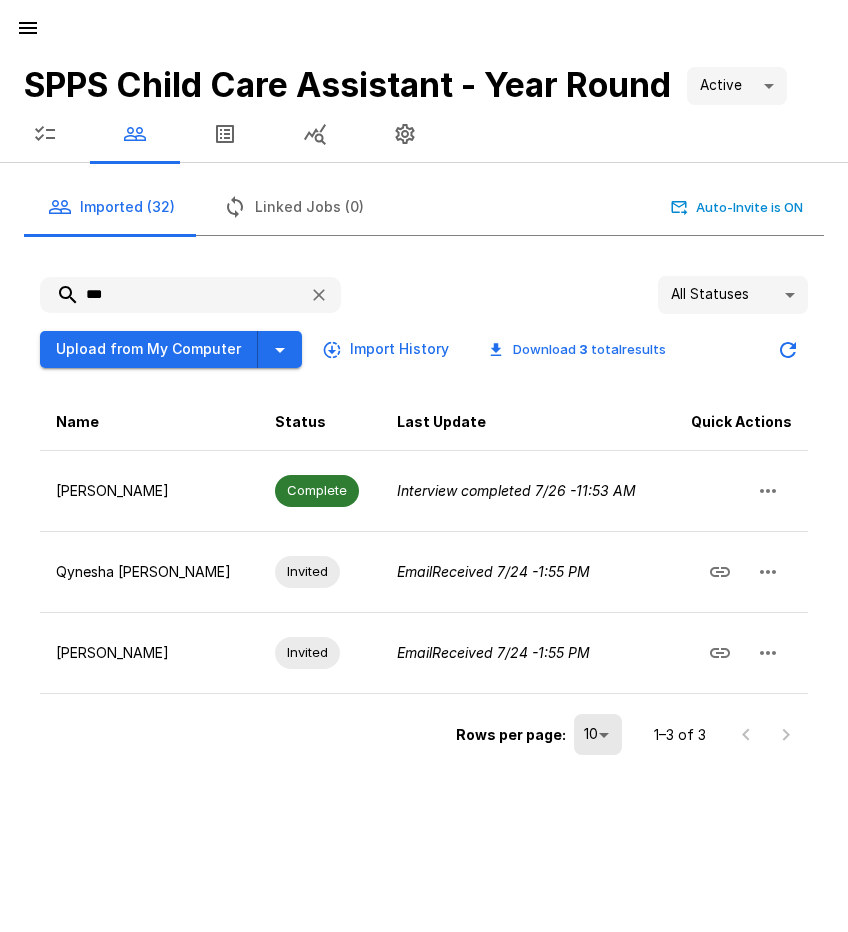 drag, startPoint x: 102, startPoint y: 292, endPoint x: 33, endPoint y: 291, distance: 69.00725 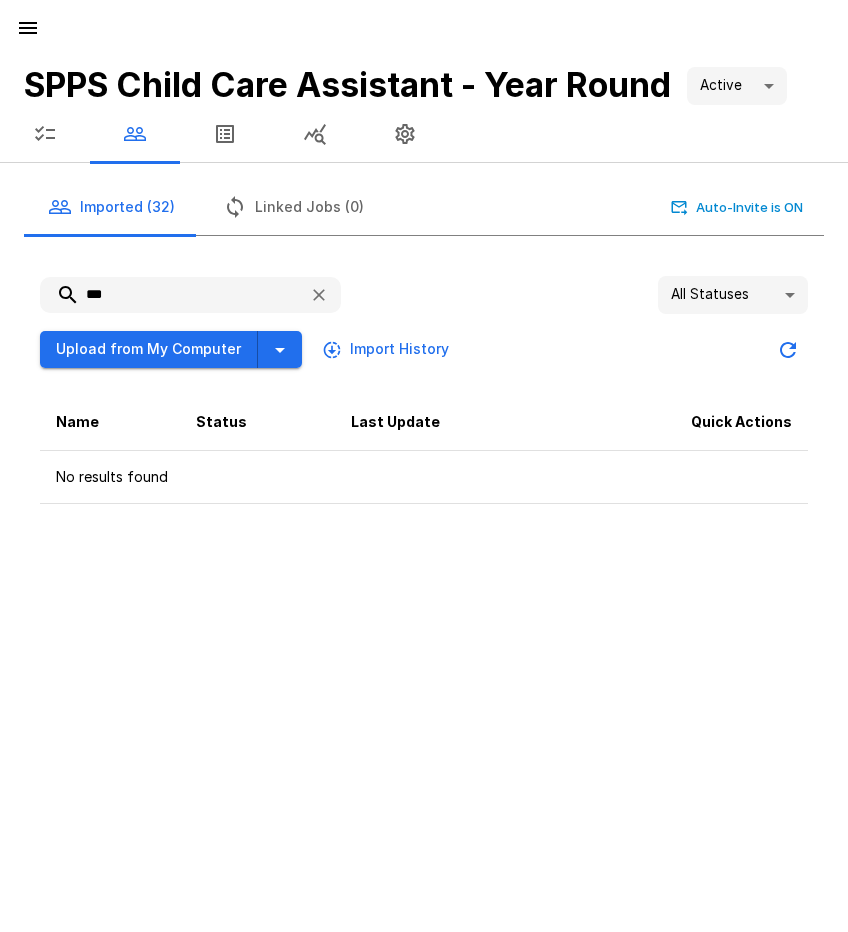 type on "***" 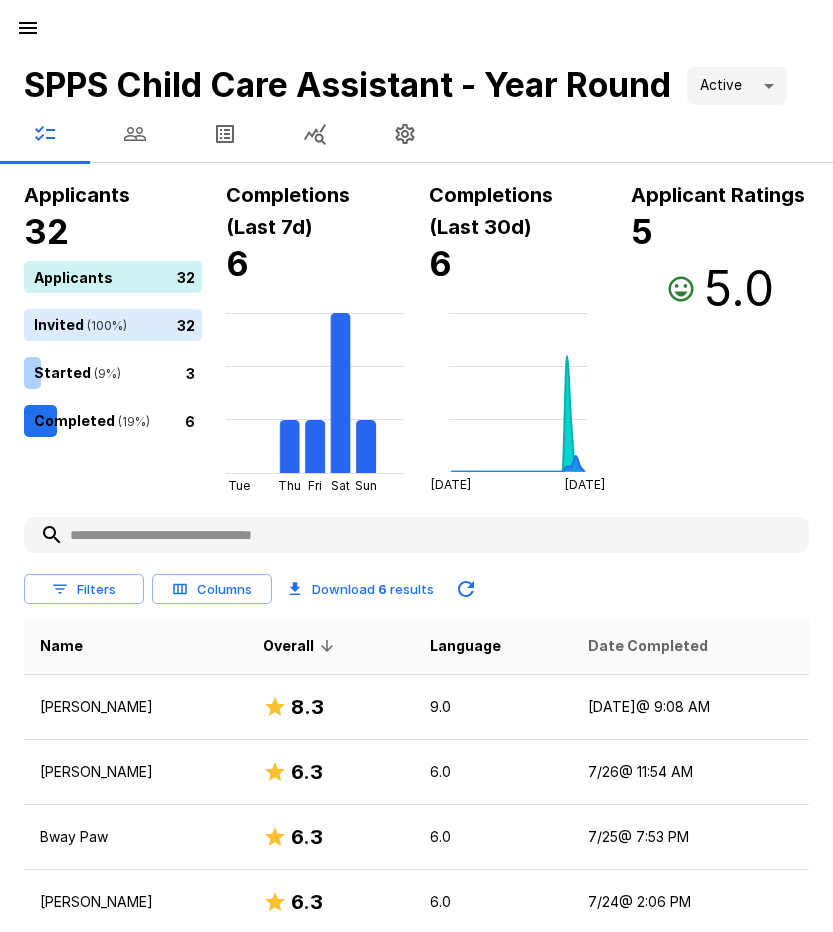 click on "Date Completed" at bounding box center [648, 646] 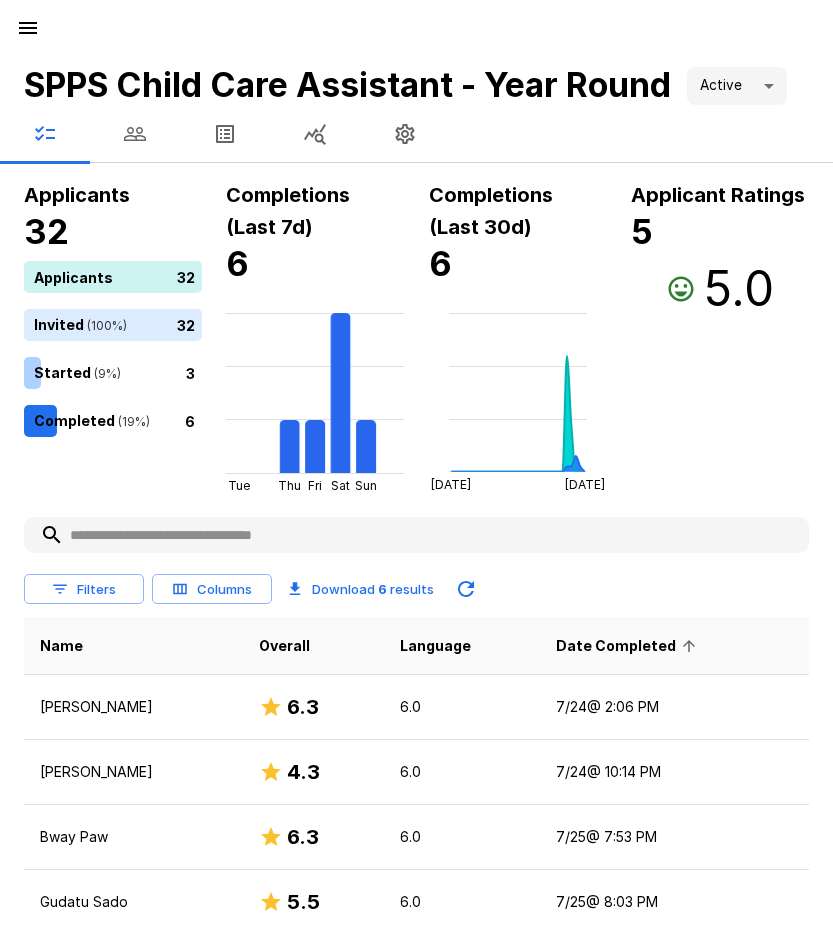 click on "Date Completed" at bounding box center [629, 646] 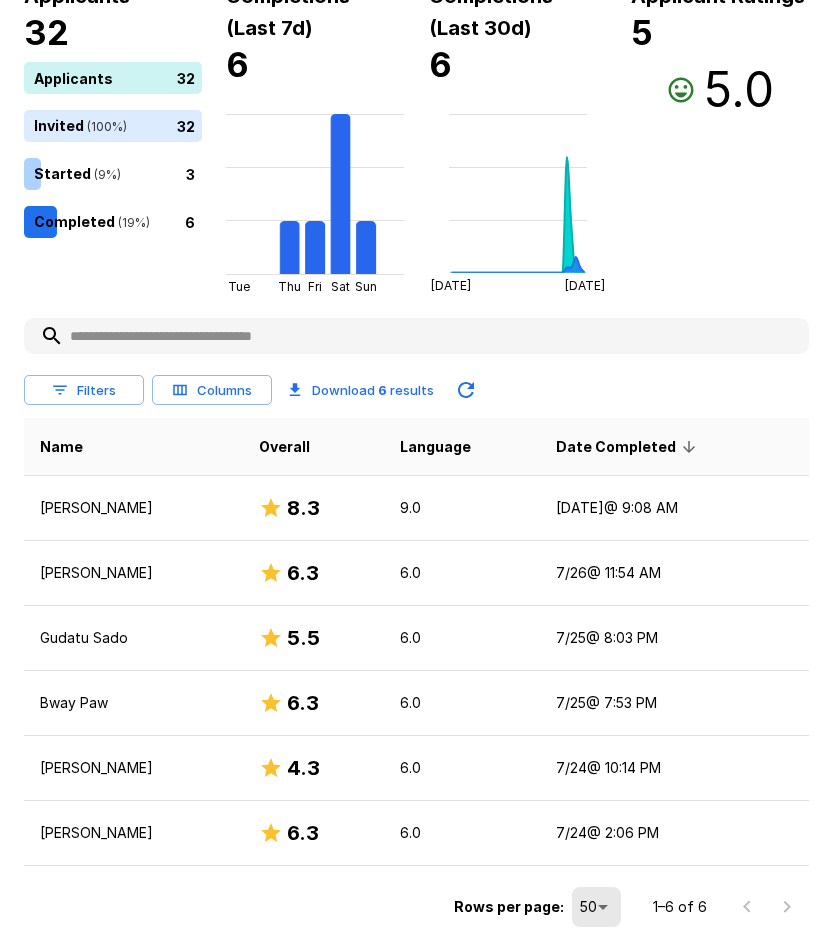 scroll, scrollTop: 200, scrollLeft: 0, axis: vertical 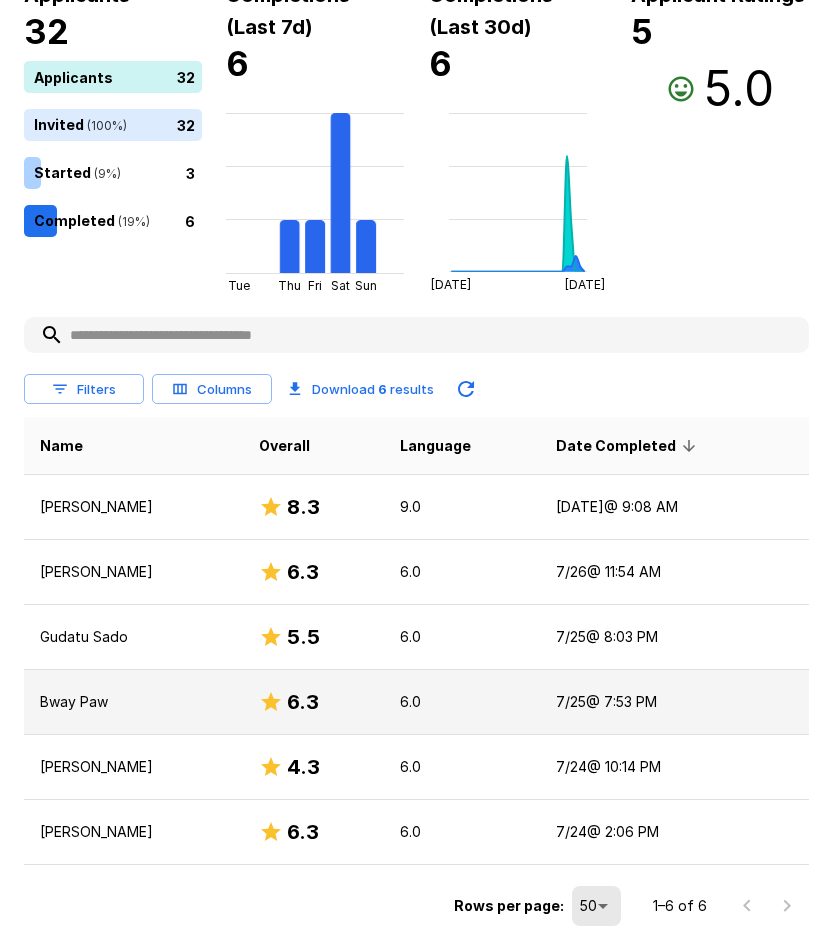 click on "Bway Paw" at bounding box center (133, 702) 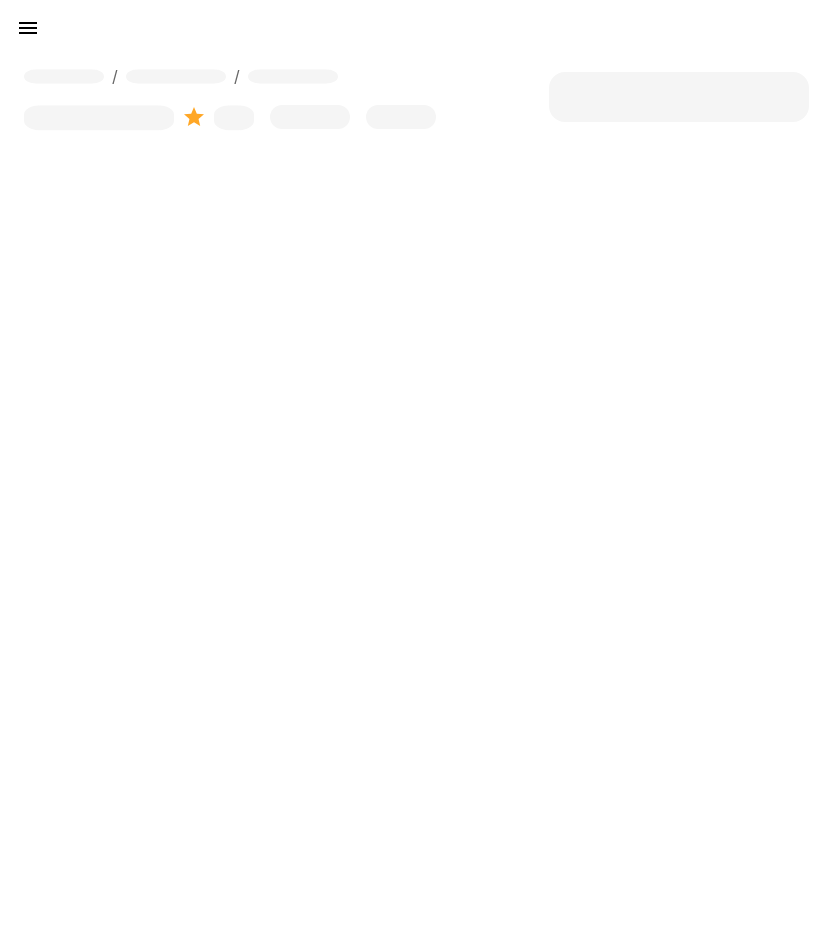 scroll, scrollTop: 0, scrollLeft: 0, axis: both 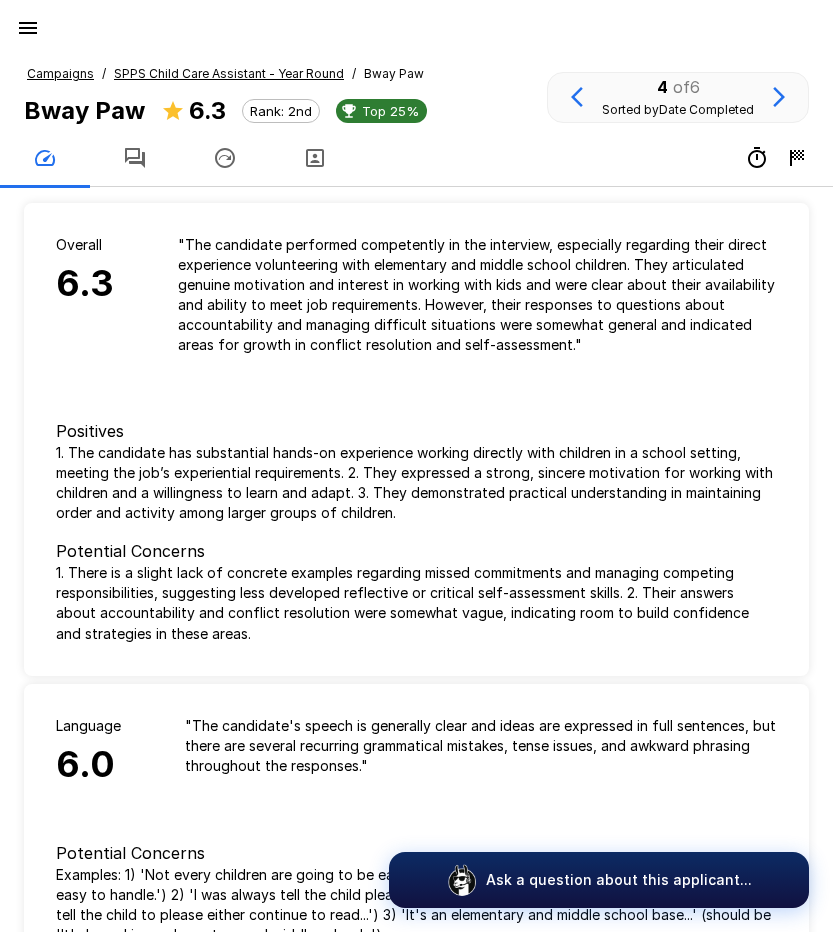click 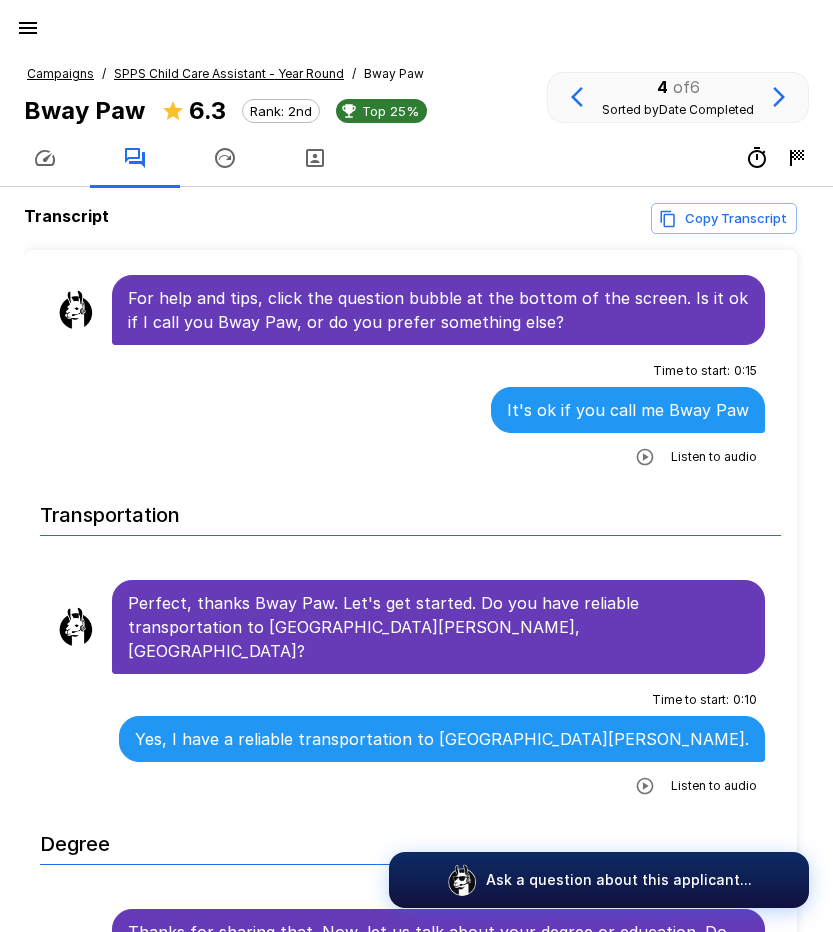 scroll, scrollTop: 0, scrollLeft: 0, axis: both 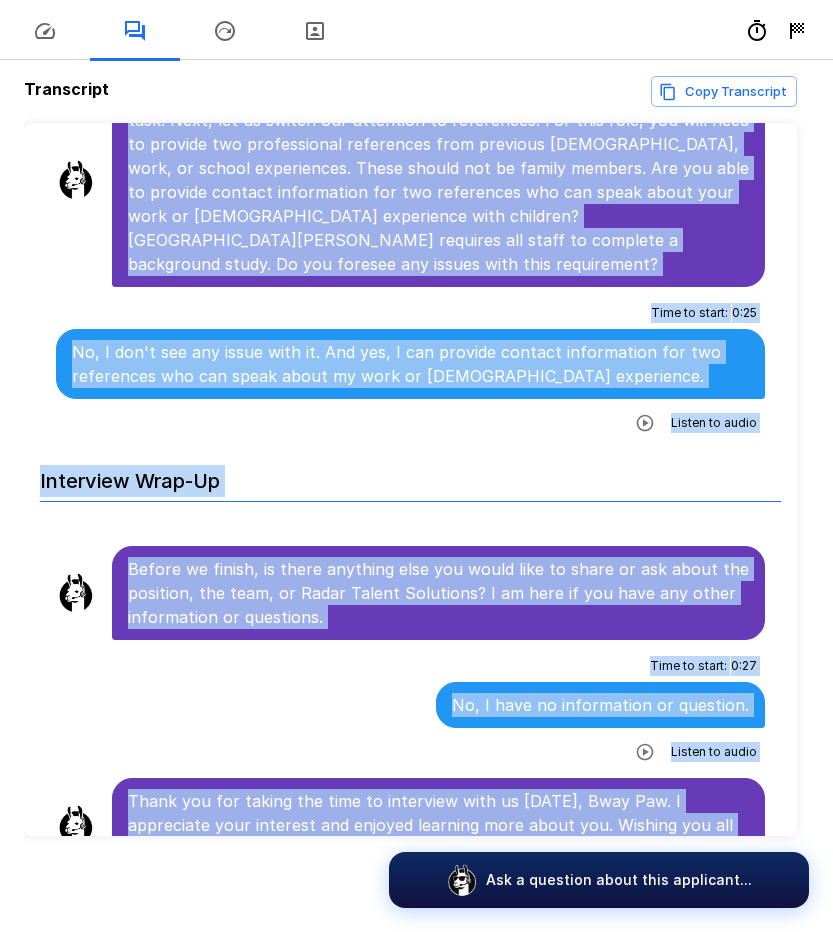 drag, startPoint x: 128, startPoint y: 378, endPoint x: 643, endPoint y: 800, distance: 665.8145 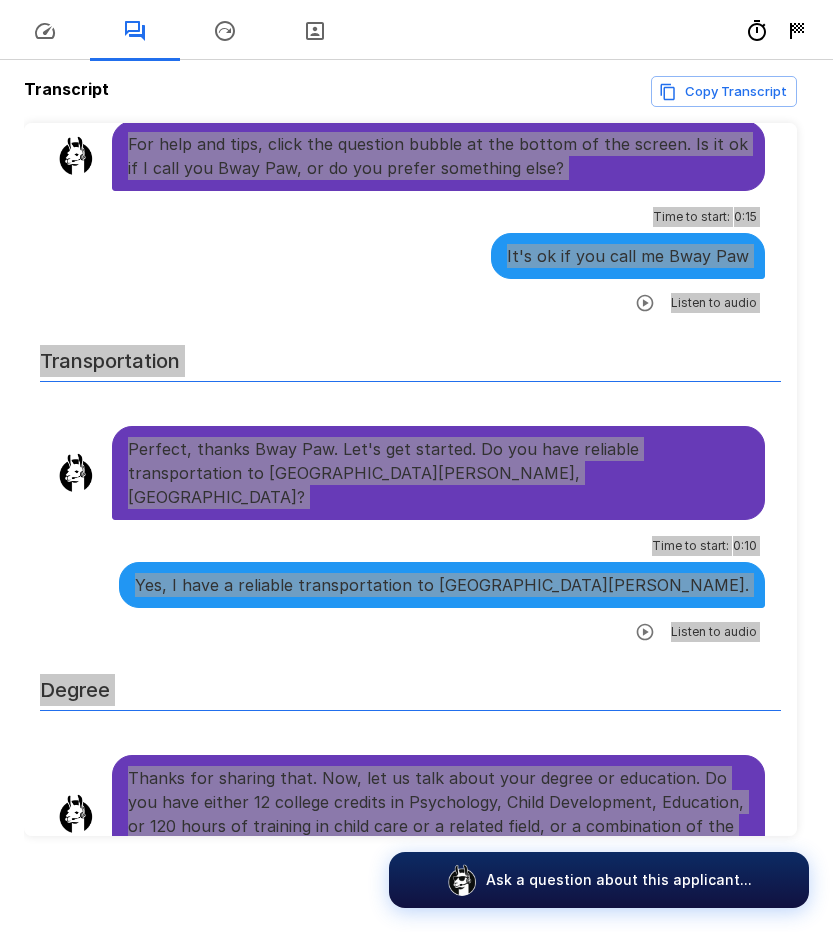 scroll, scrollTop: 0, scrollLeft: 0, axis: both 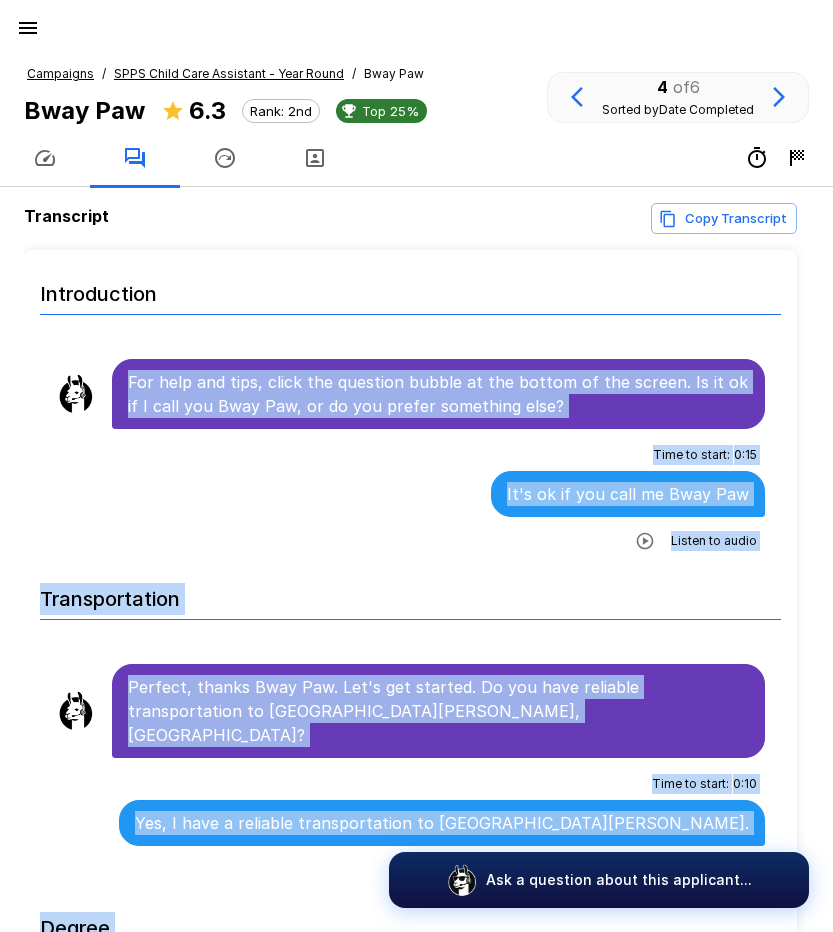 click on "SPPS Child Care Assistant - Year Round" at bounding box center (229, 73) 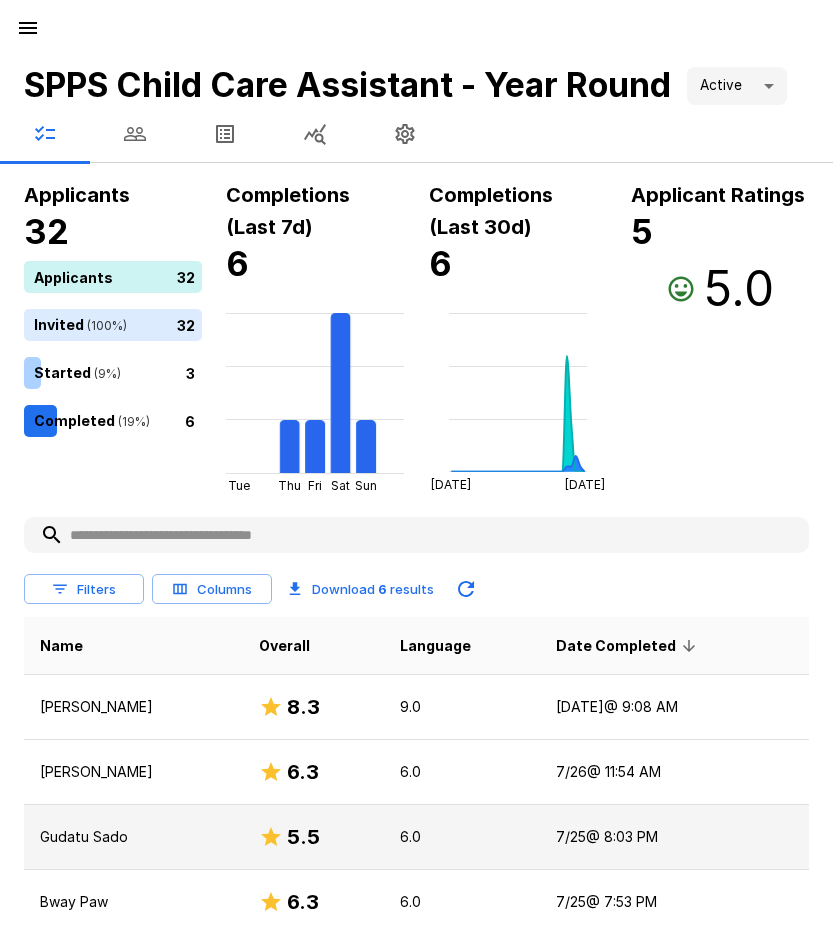 click on "Gudatu Sado" at bounding box center (133, 837) 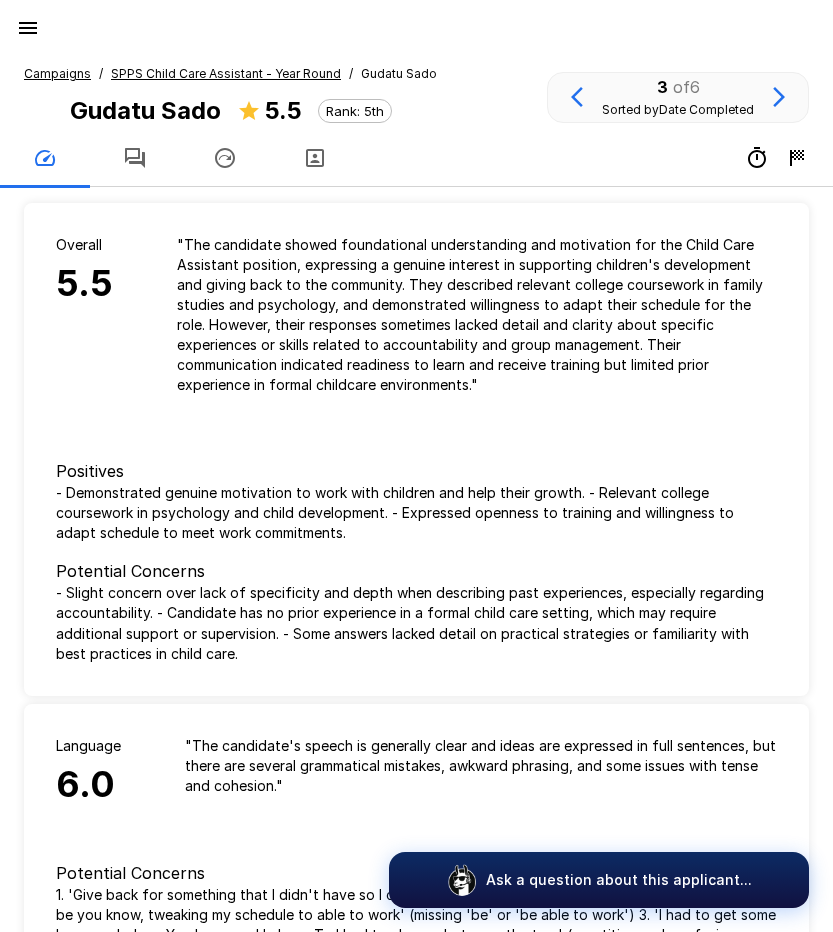 click at bounding box center [135, 158] 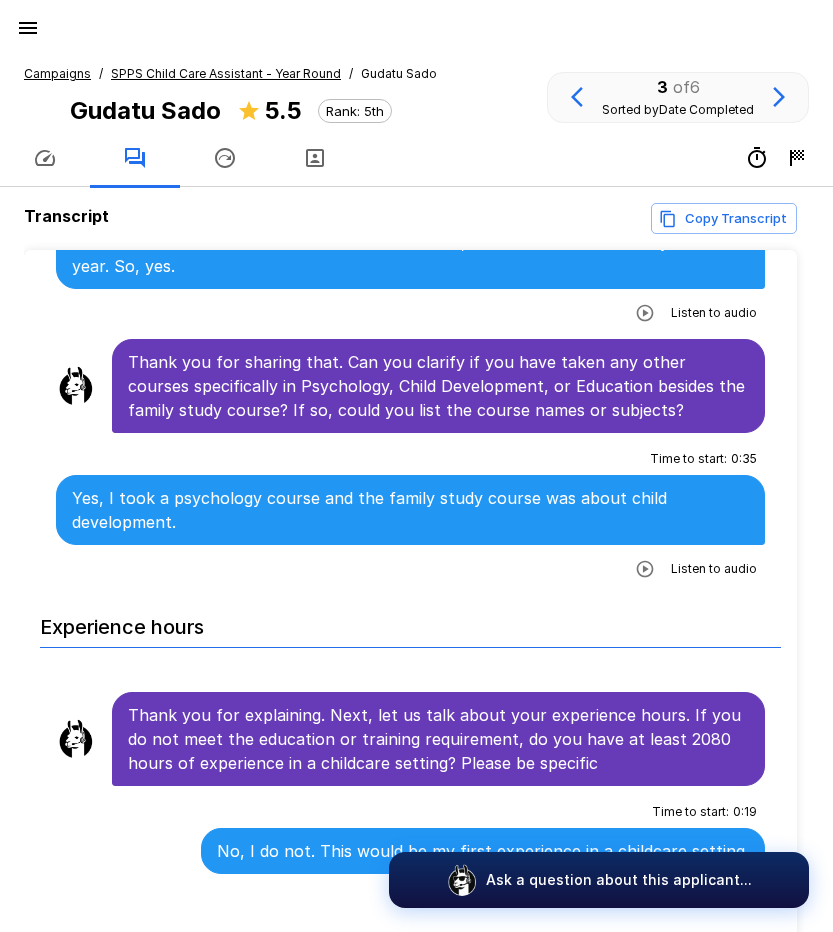 scroll, scrollTop: 1000, scrollLeft: 0, axis: vertical 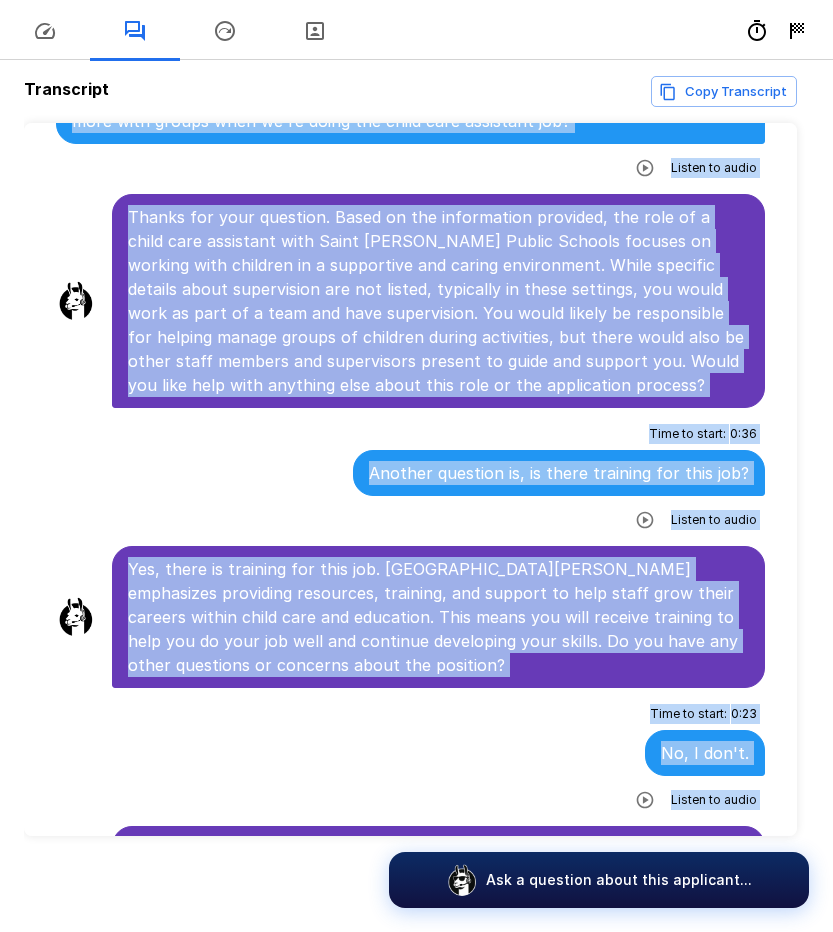 drag, startPoint x: 128, startPoint y: 380, endPoint x: 712, endPoint y: 967, distance: 828.0248 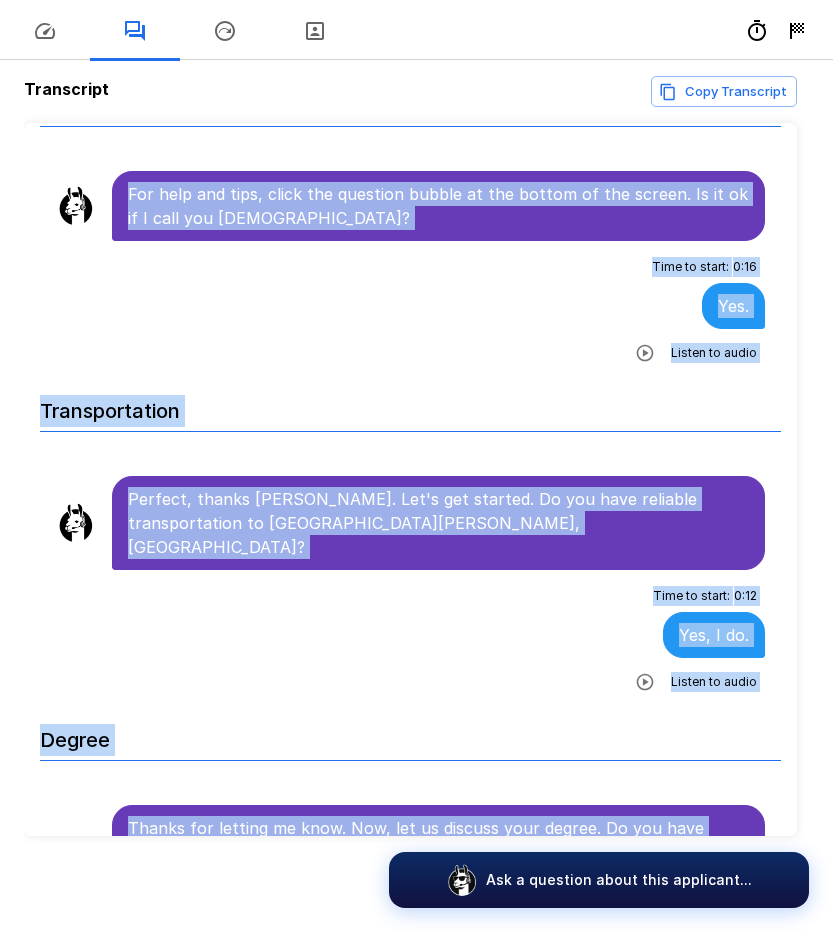 scroll, scrollTop: 0, scrollLeft: 0, axis: both 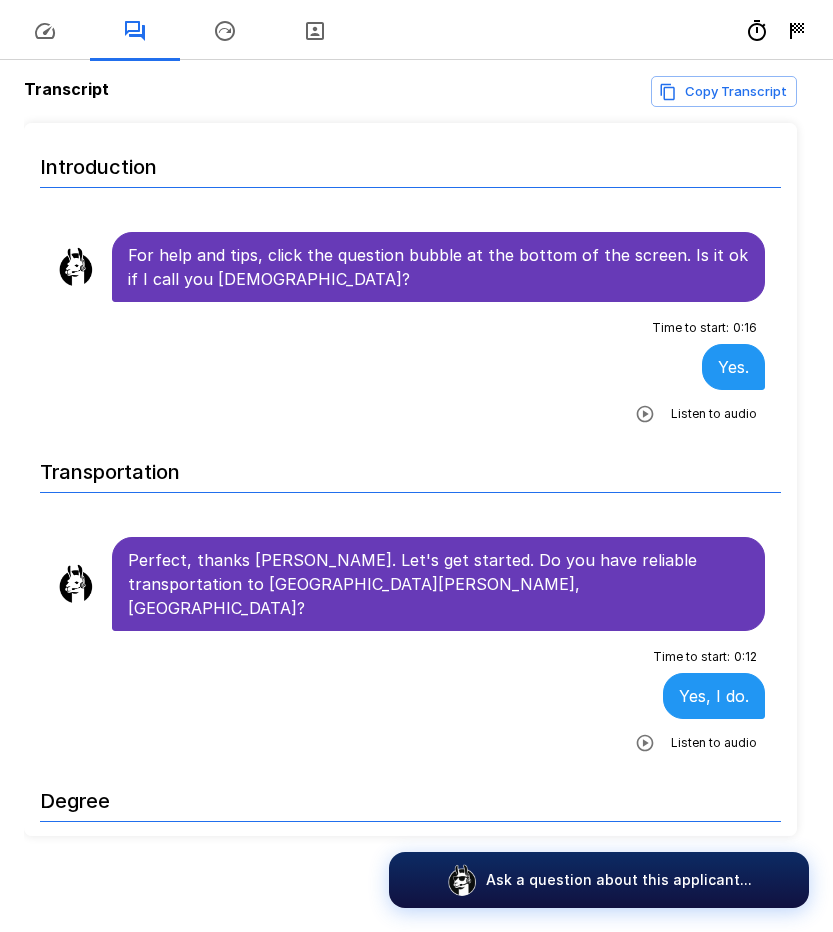 click on "Introduction" at bounding box center (410, 167) 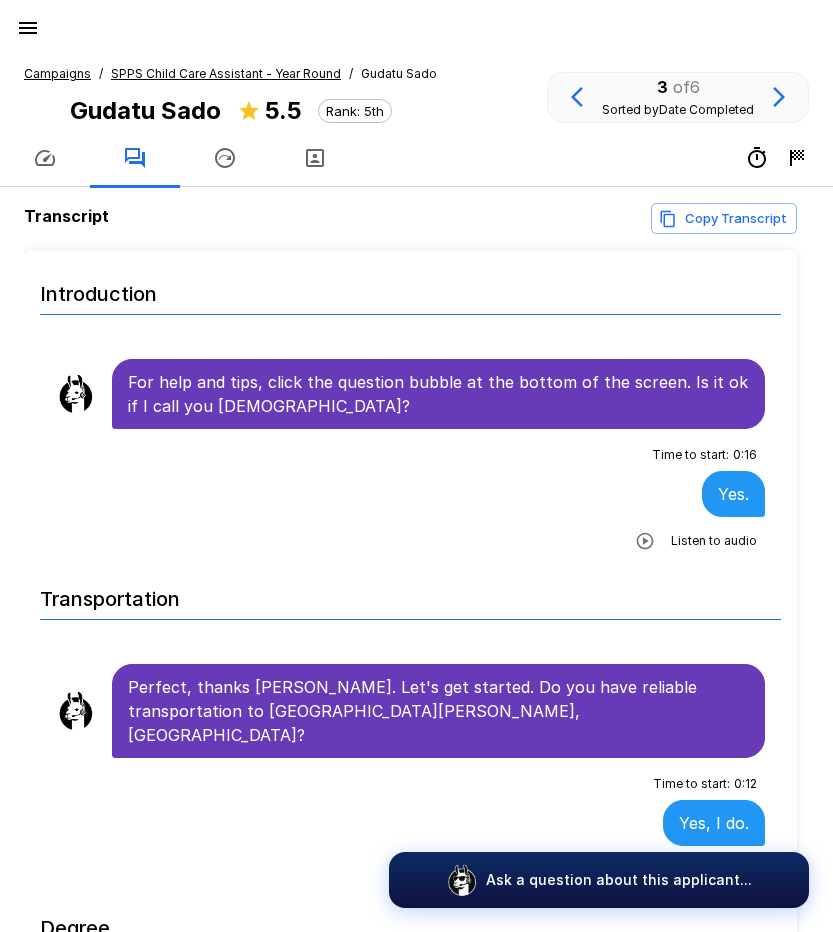 click on "SPPS Child Care Assistant - Year Round" at bounding box center [226, 73] 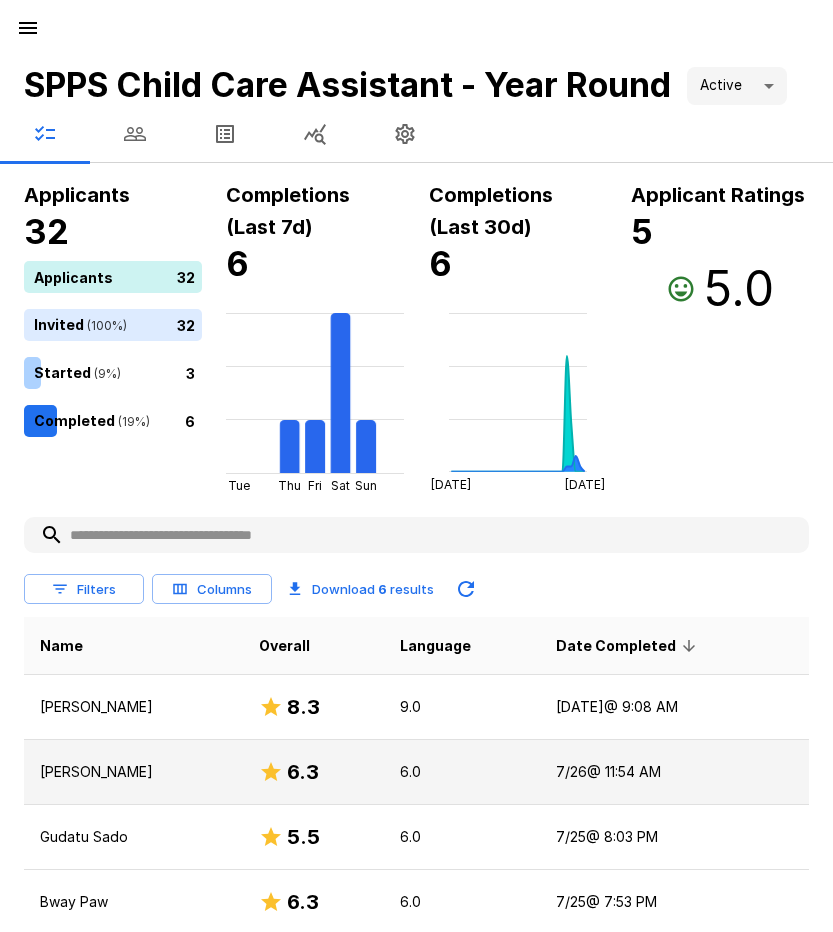 click on "[PERSON_NAME]" at bounding box center [133, 772] 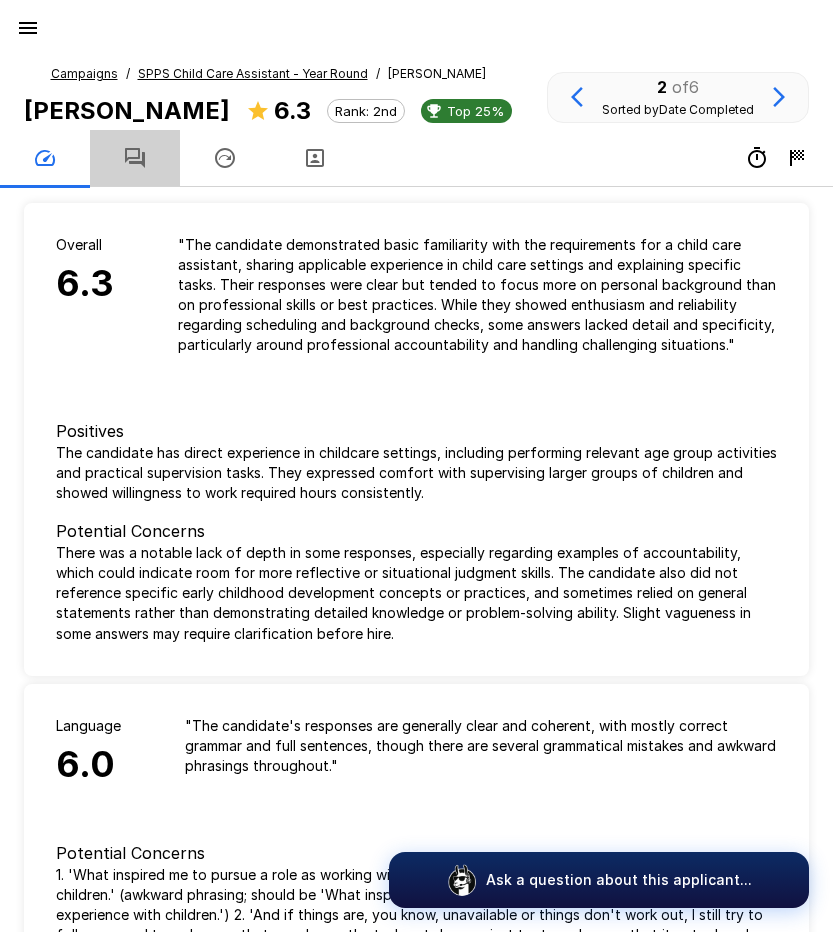 click at bounding box center [135, 158] 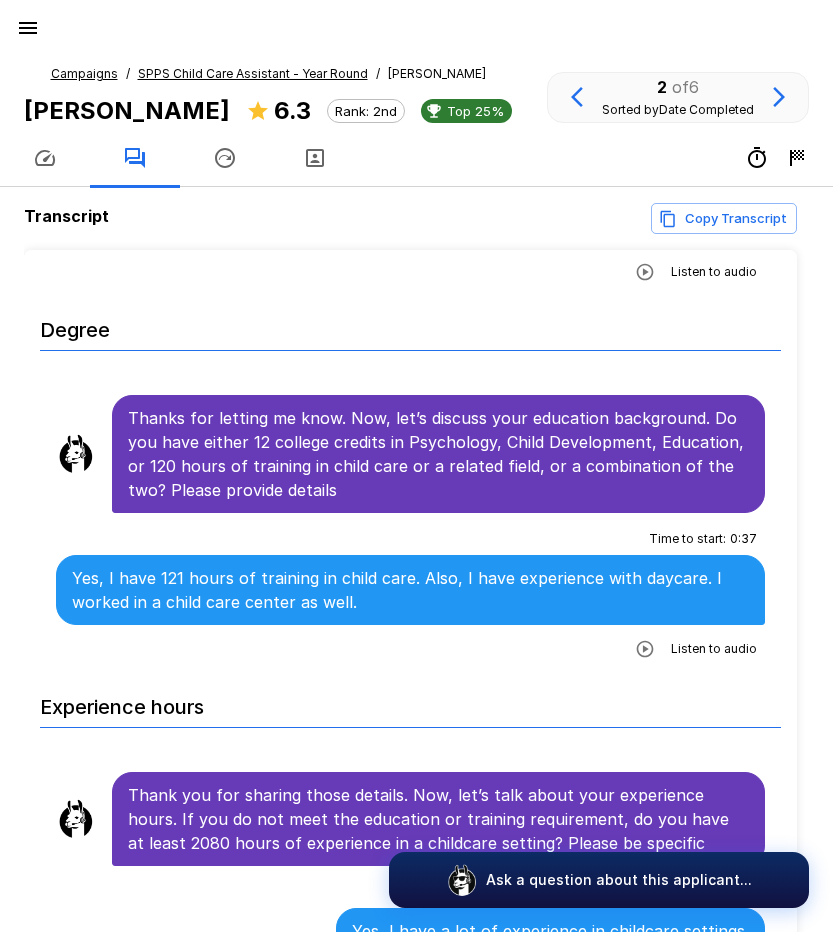 scroll, scrollTop: 606, scrollLeft: 0, axis: vertical 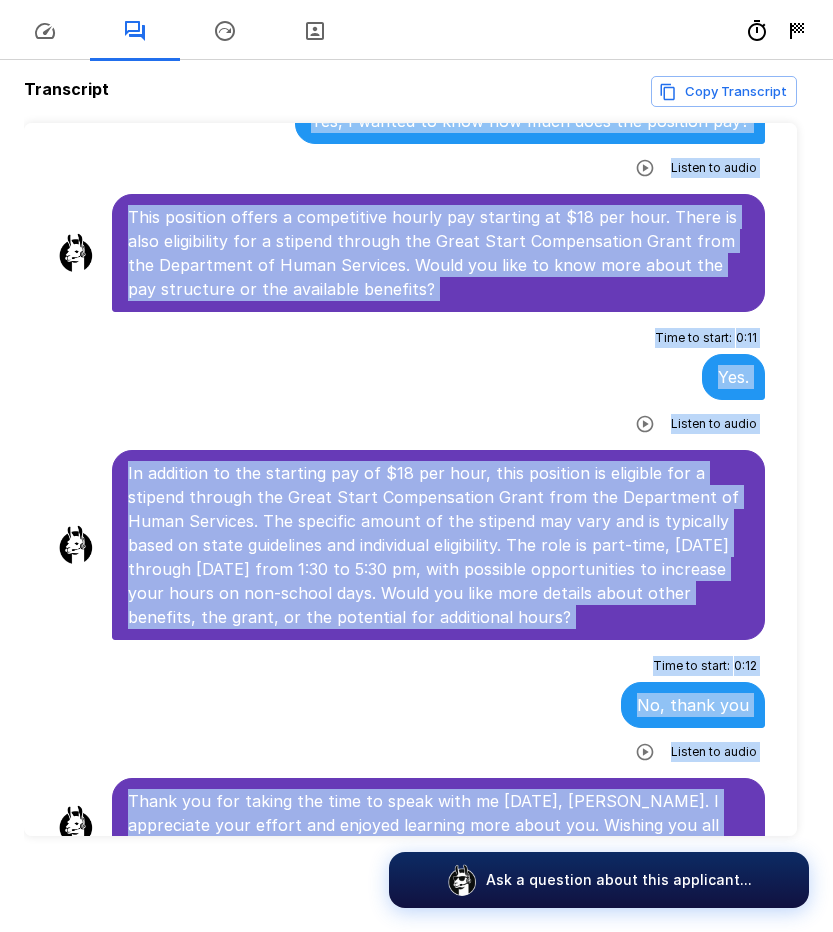 drag, startPoint x: 128, startPoint y: 382, endPoint x: 607, endPoint y: 793, distance: 631.15924 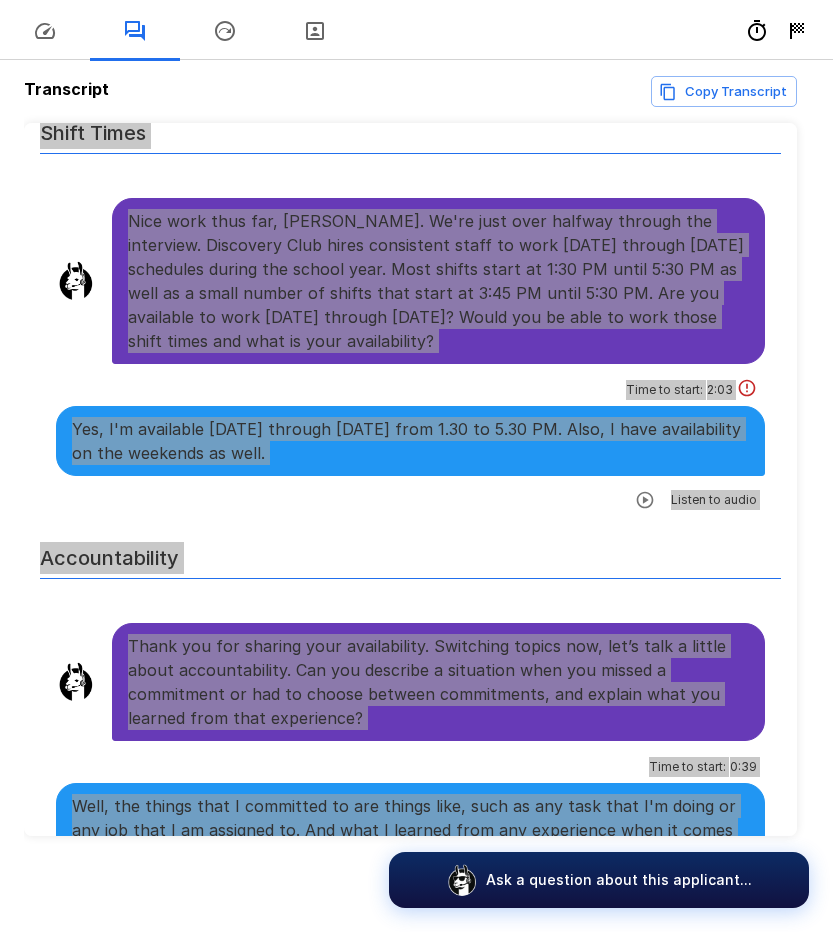 scroll, scrollTop: 2115, scrollLeft: 0, axis: vertical 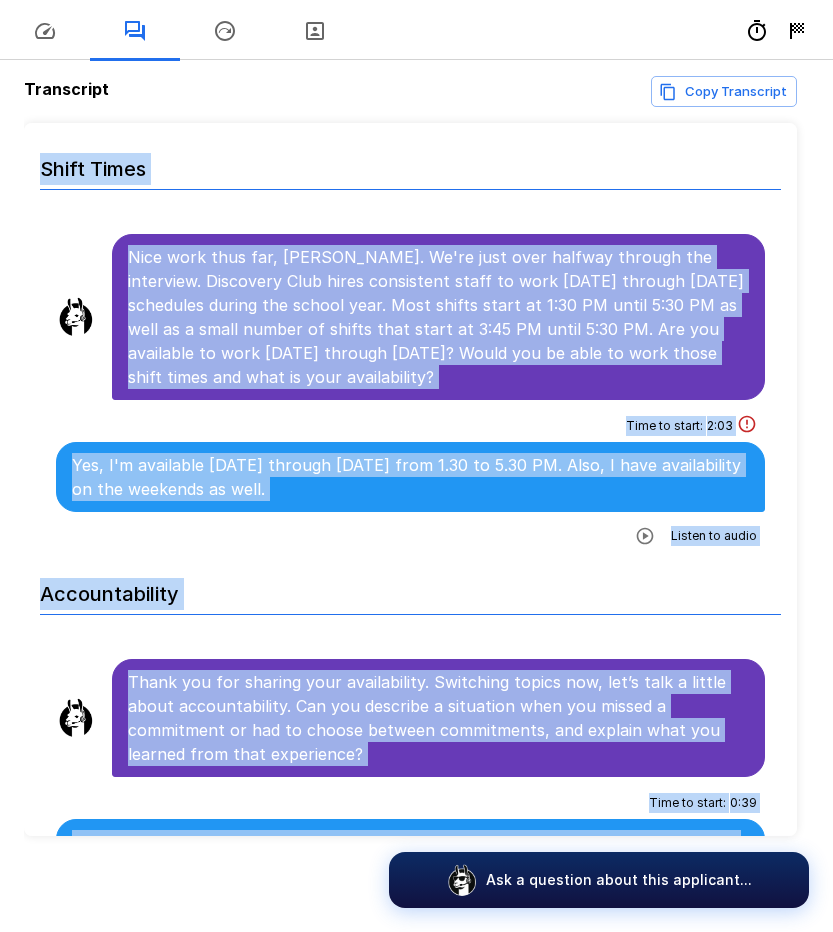 click on "Yes, I'm available [DATE] through [DATE] from 1.30 to 5.30 PM. Also, I have availability on the weekends as well." at bounding box center (410, 477) 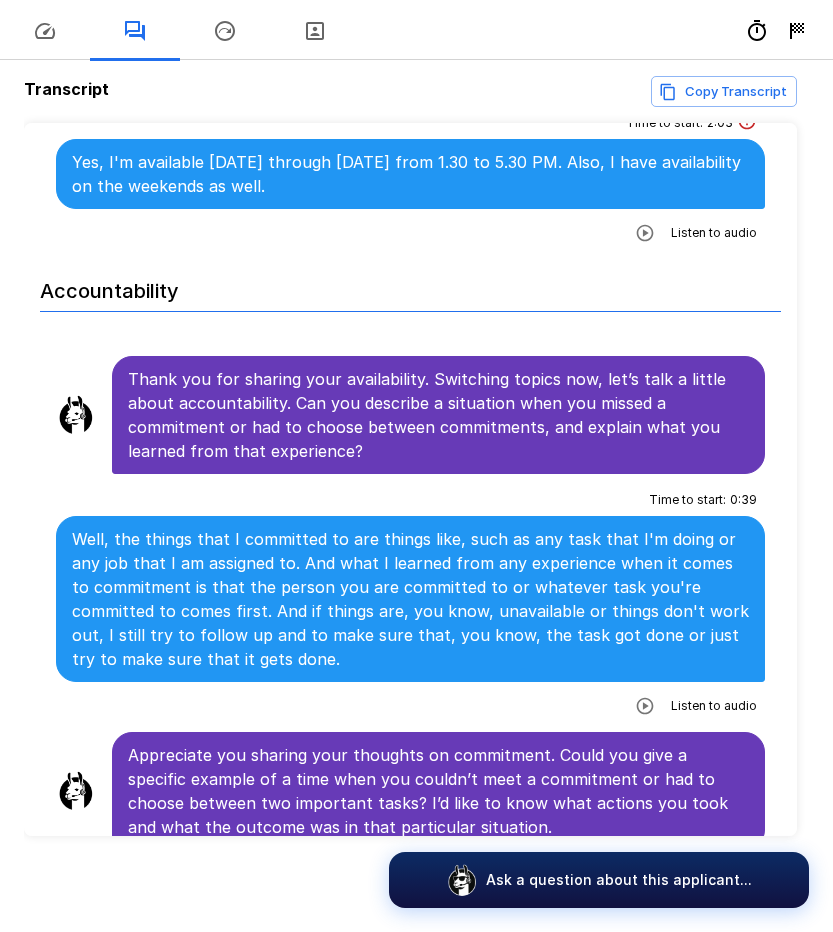 scroll, scrollTop: 2515, scrollLeft: 0, axis: vertical 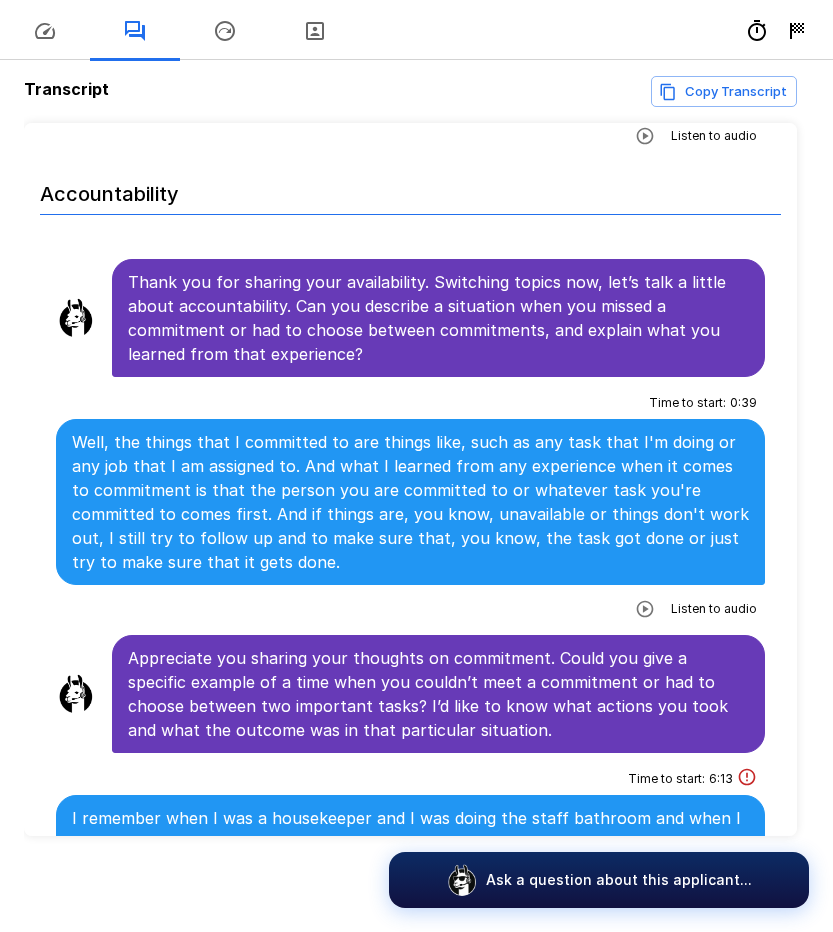 click 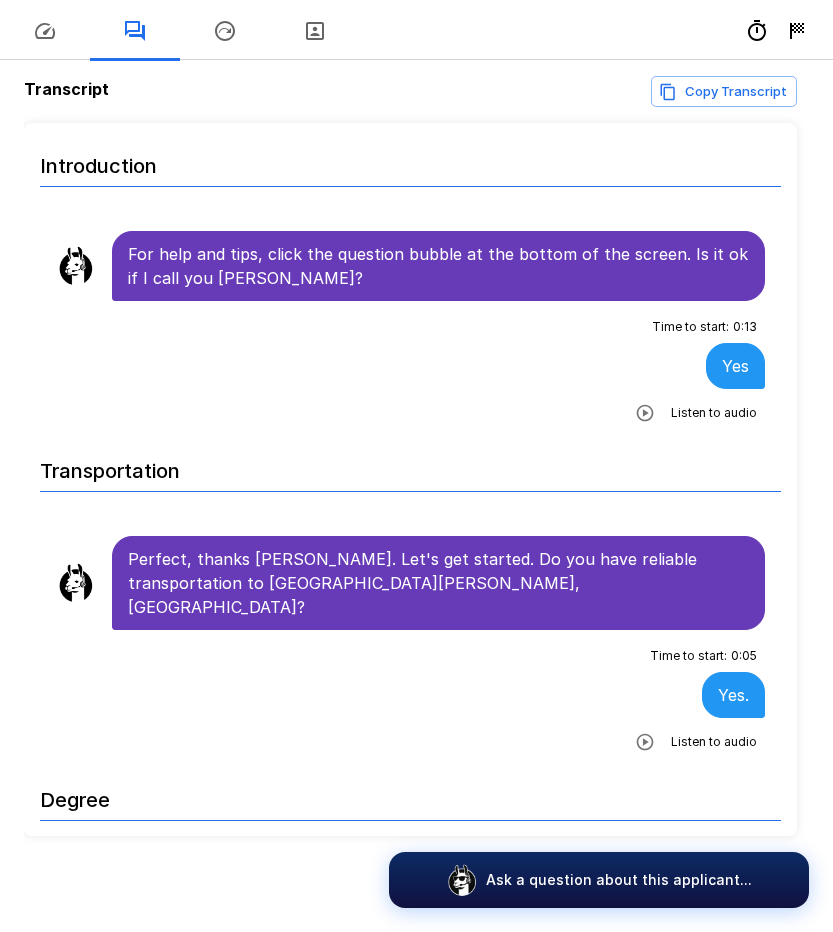 scroll, scrollTop: 0, scrollLeft: 0, axis: both 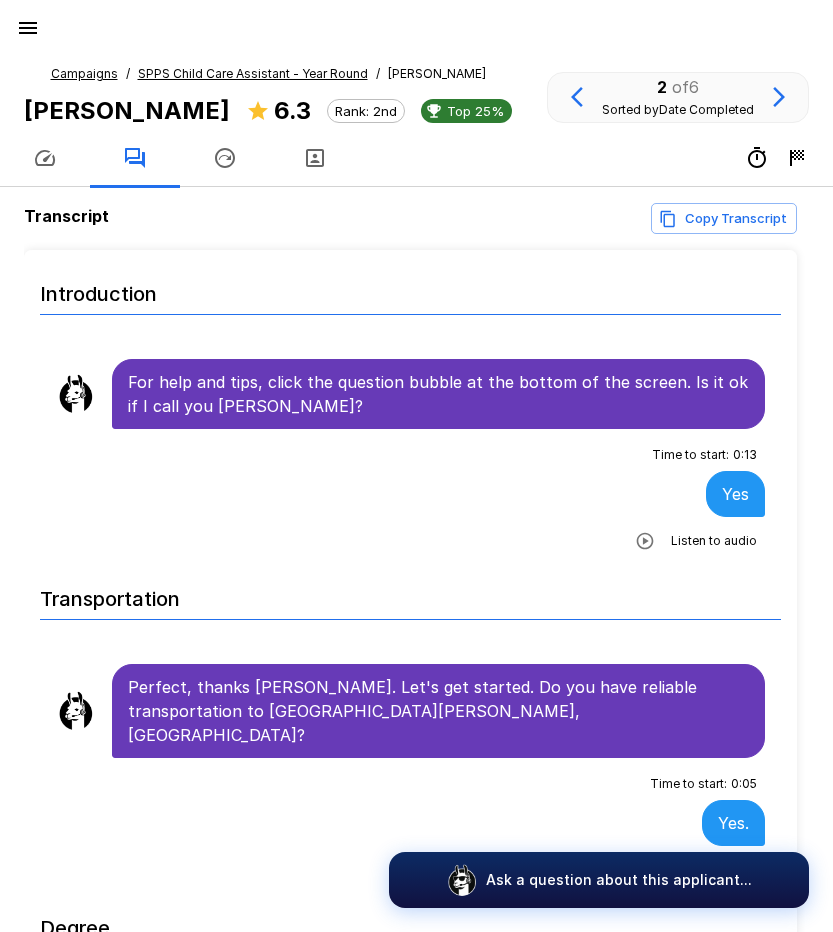 click on "SPPS Child Care Assistant - Year Round" at bounding box center [253, 73] 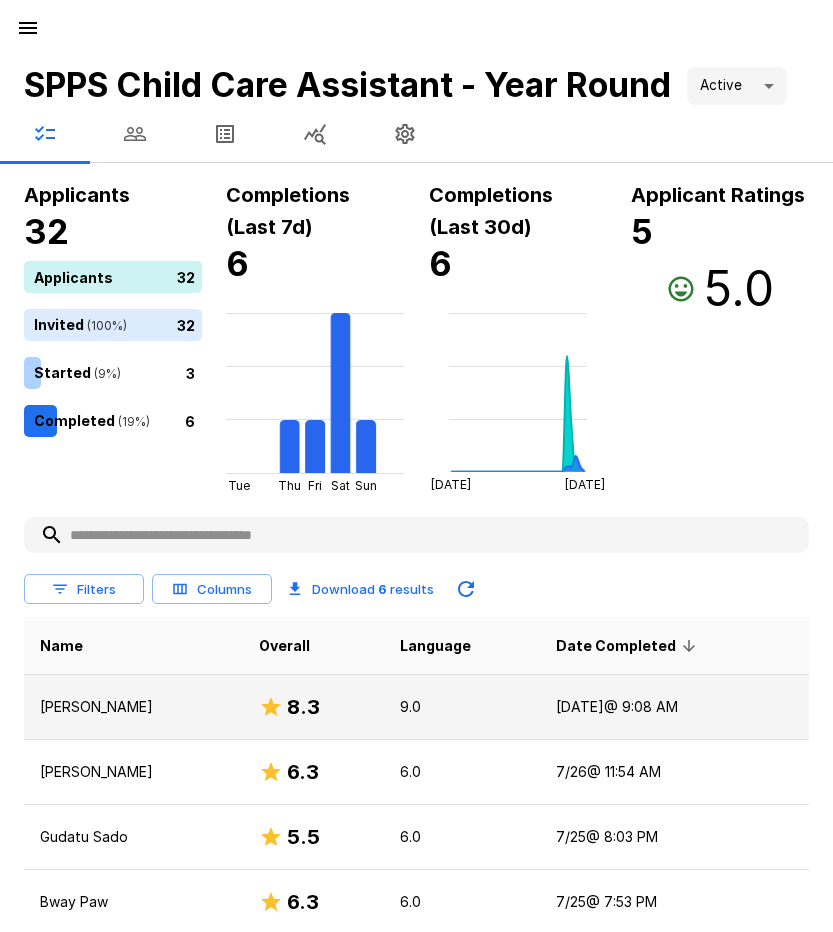 click on "[PERSON_NAME]" at bounding box center [133, 707] 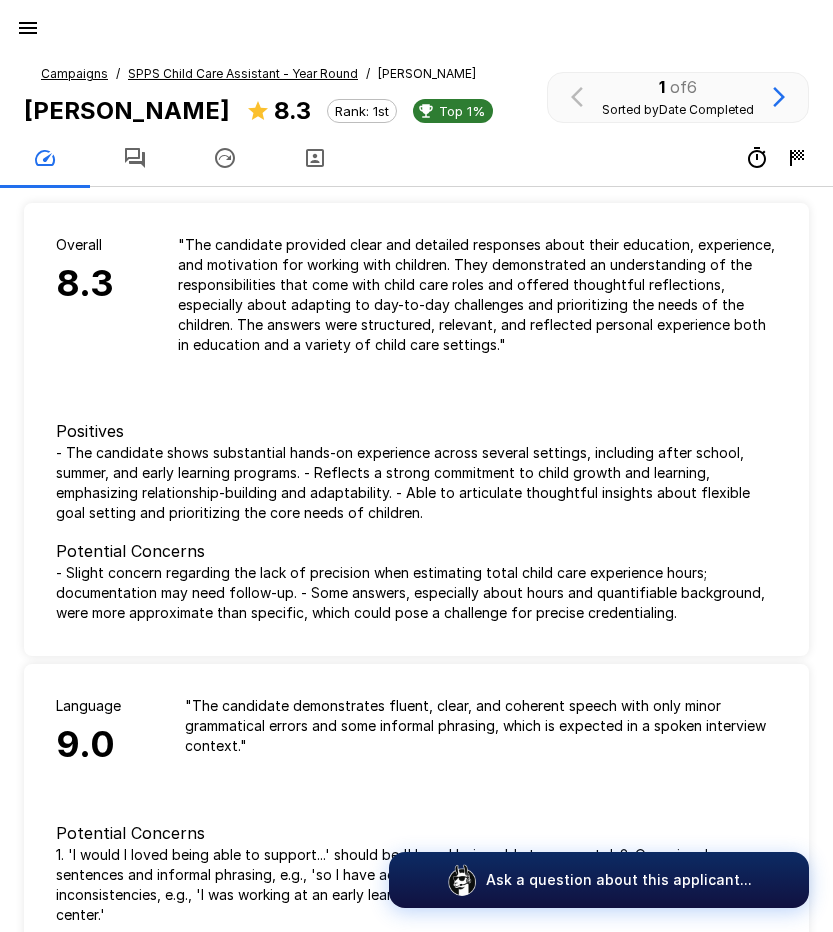 click 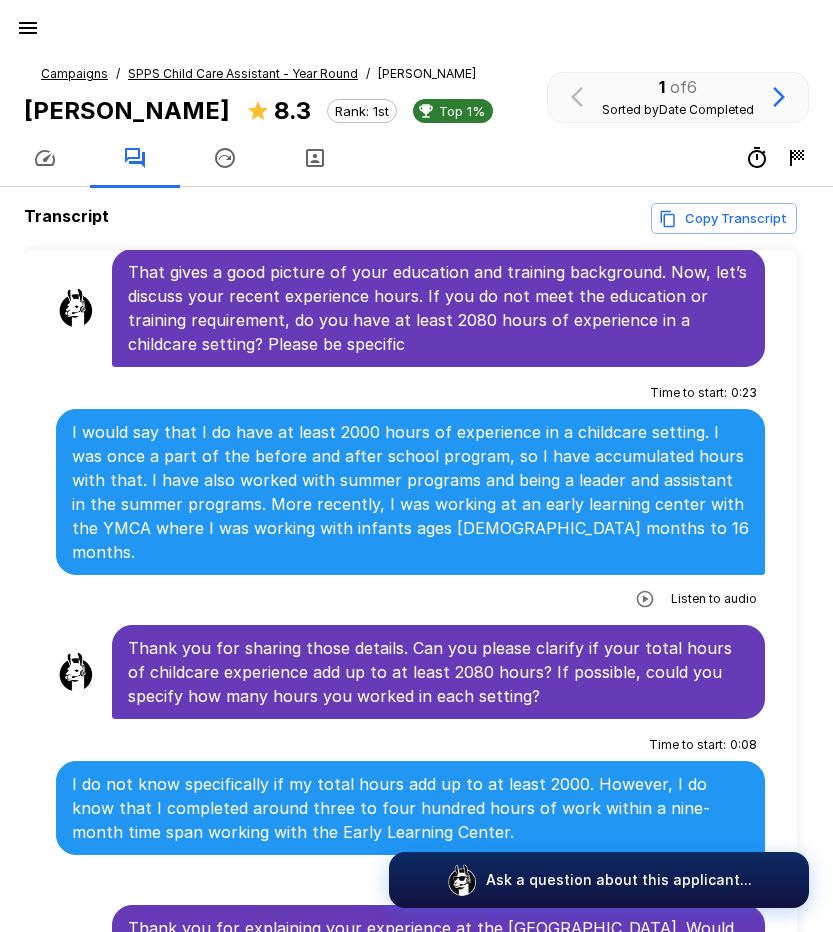scroll, scrollTop: 1400, scrollLeft: 0, axis: vertical 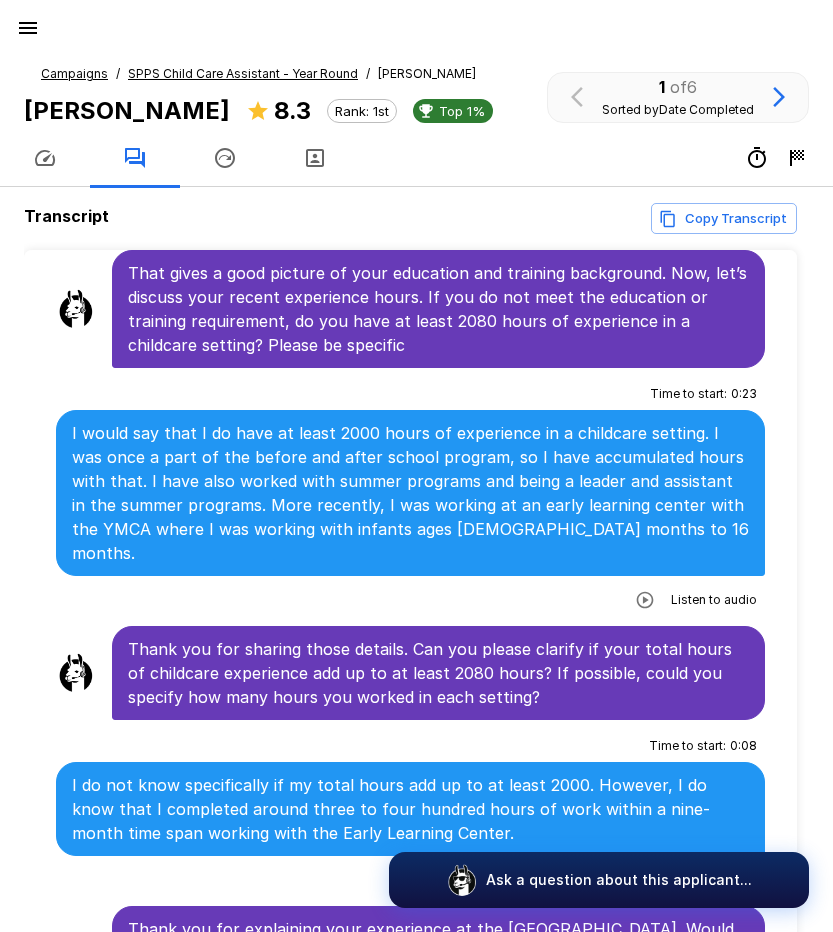 click at bounding box center [645, 600] 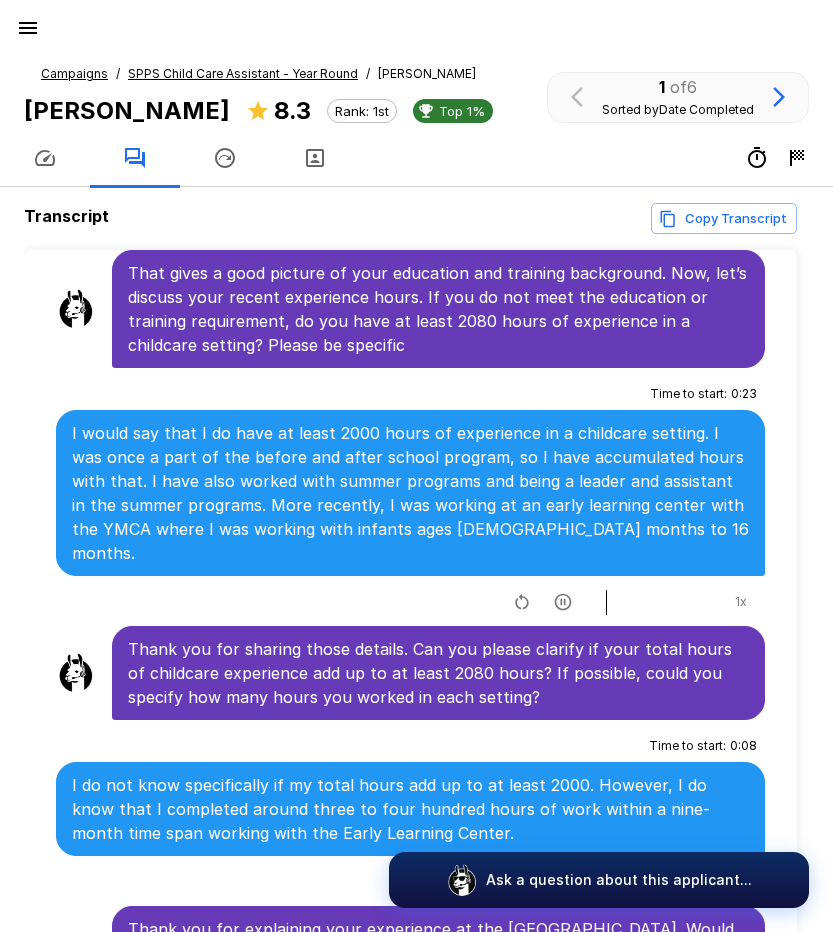 click 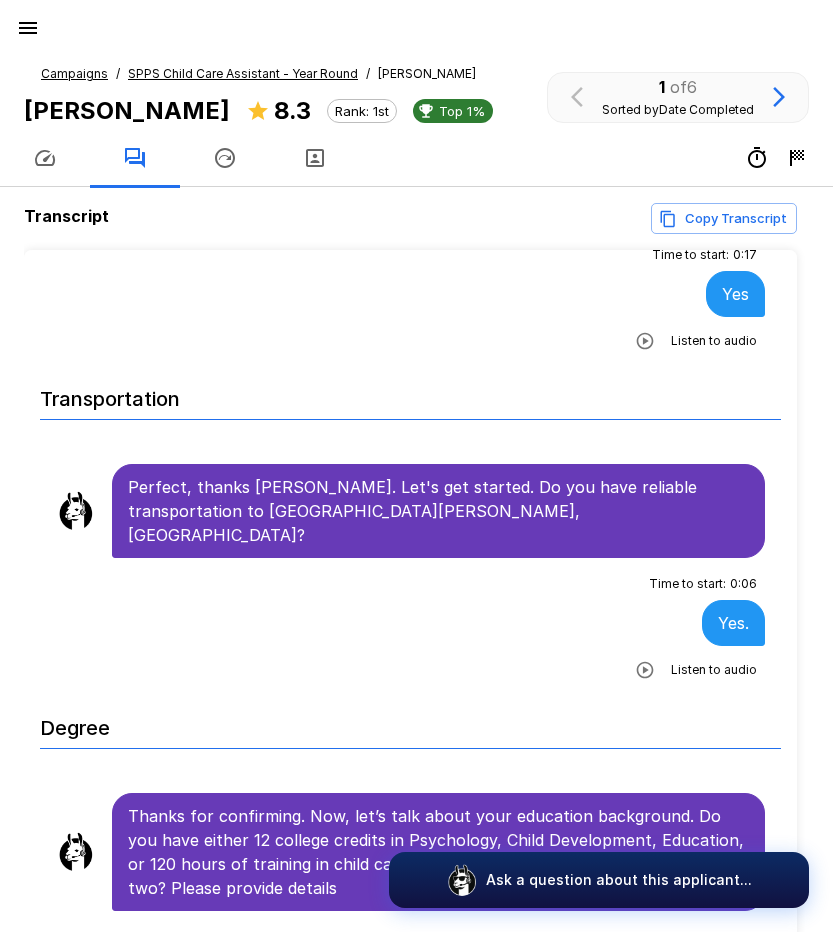 scroll, scrollTop: 0, scrollLeft: 0, axis: both 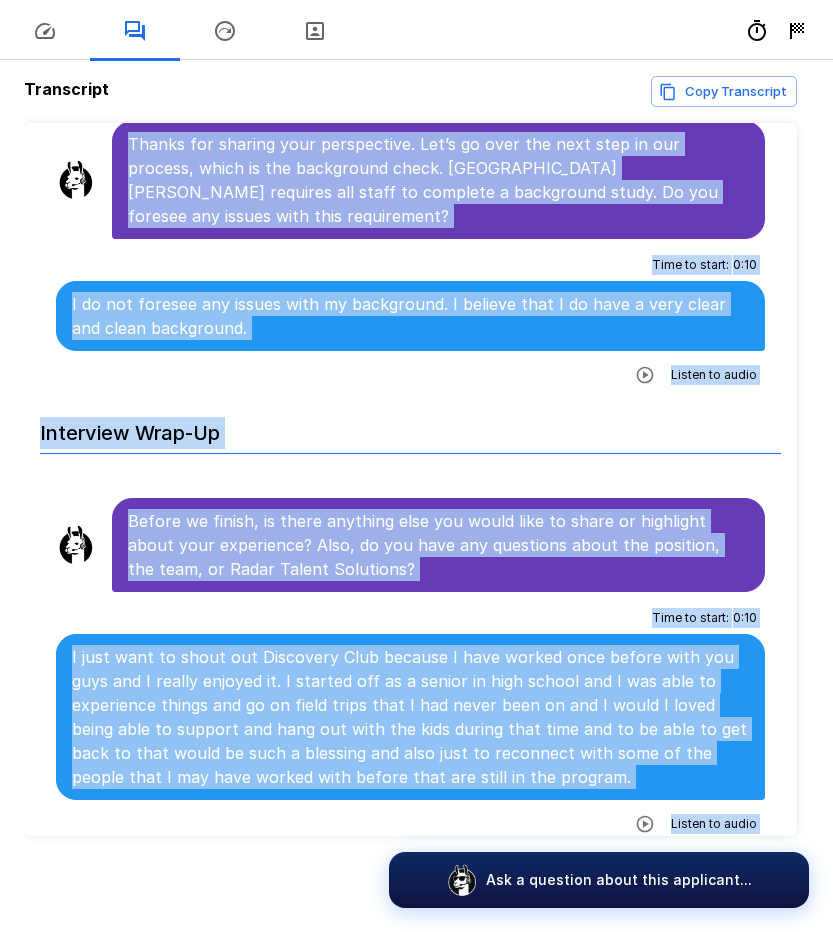 drag, startPoint x: 128, startPoint y: 382, endPoint x: 635, endPoint y: 814, distance: 666.0878 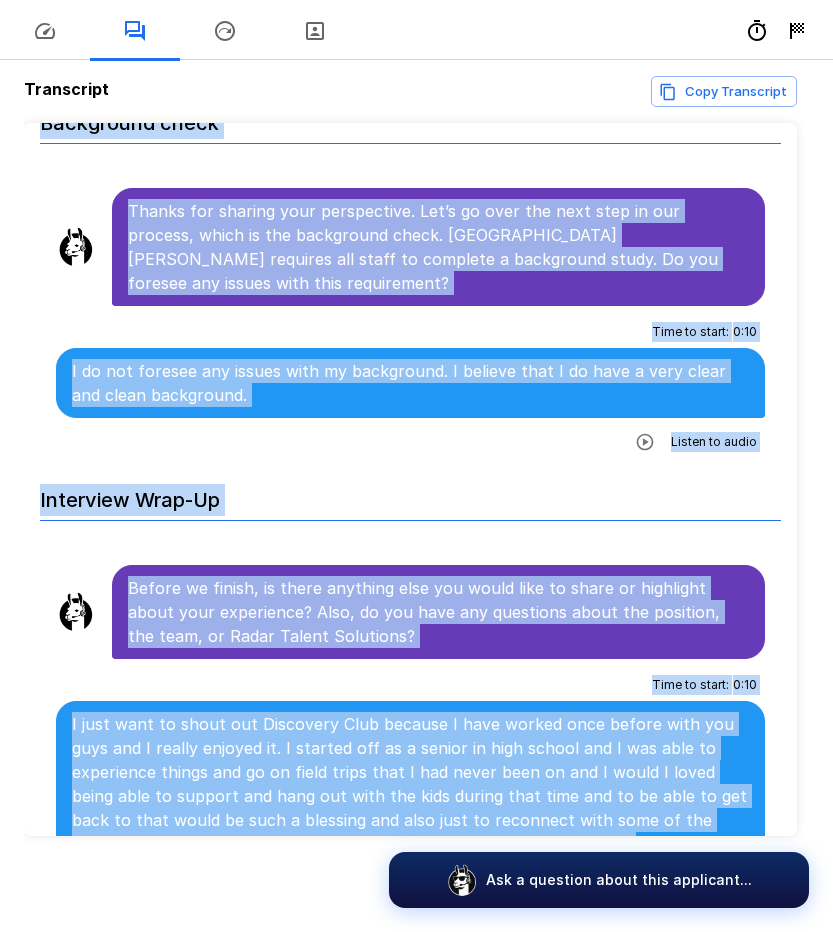 scroll, scrollTop: 4707, scrollLeft: 0, axis: vertical 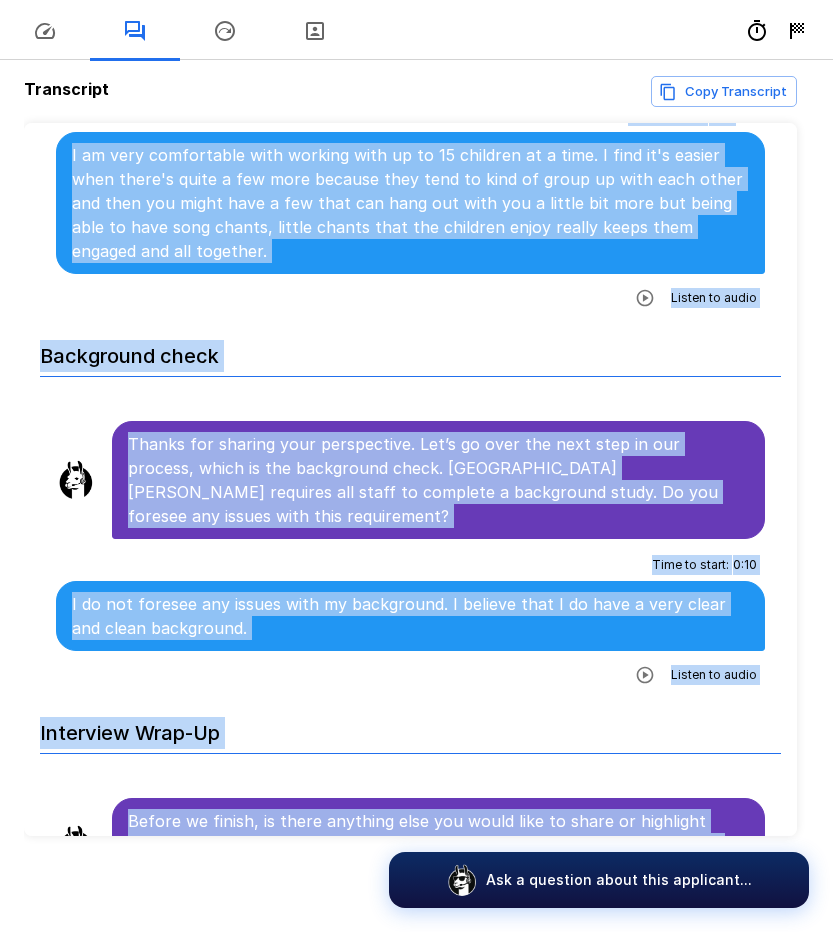 click on "Background check" at bounding box center [410, 350] 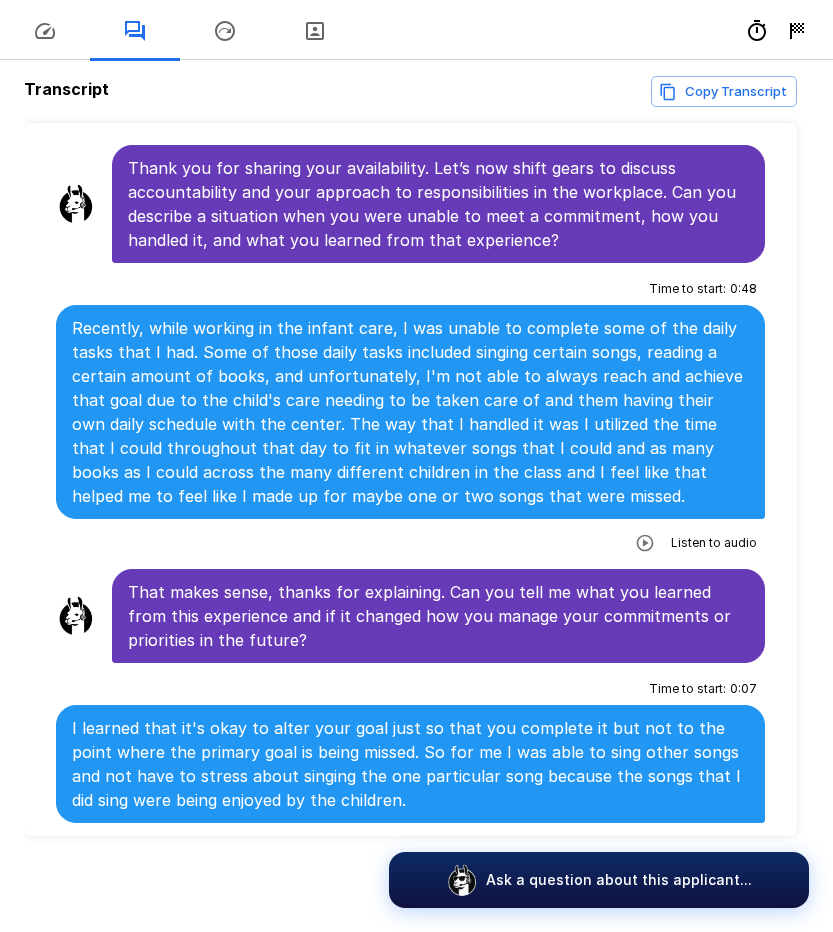 scroll, scrollTop: 3707, scrollLeft: 0, axis: vertical 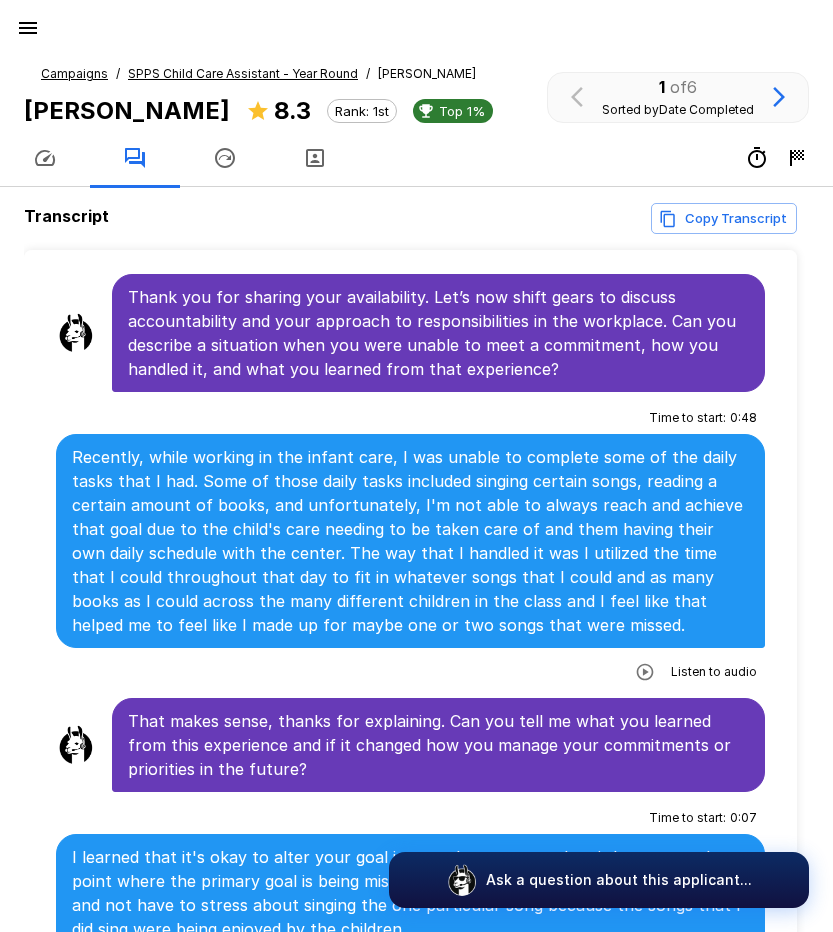 click 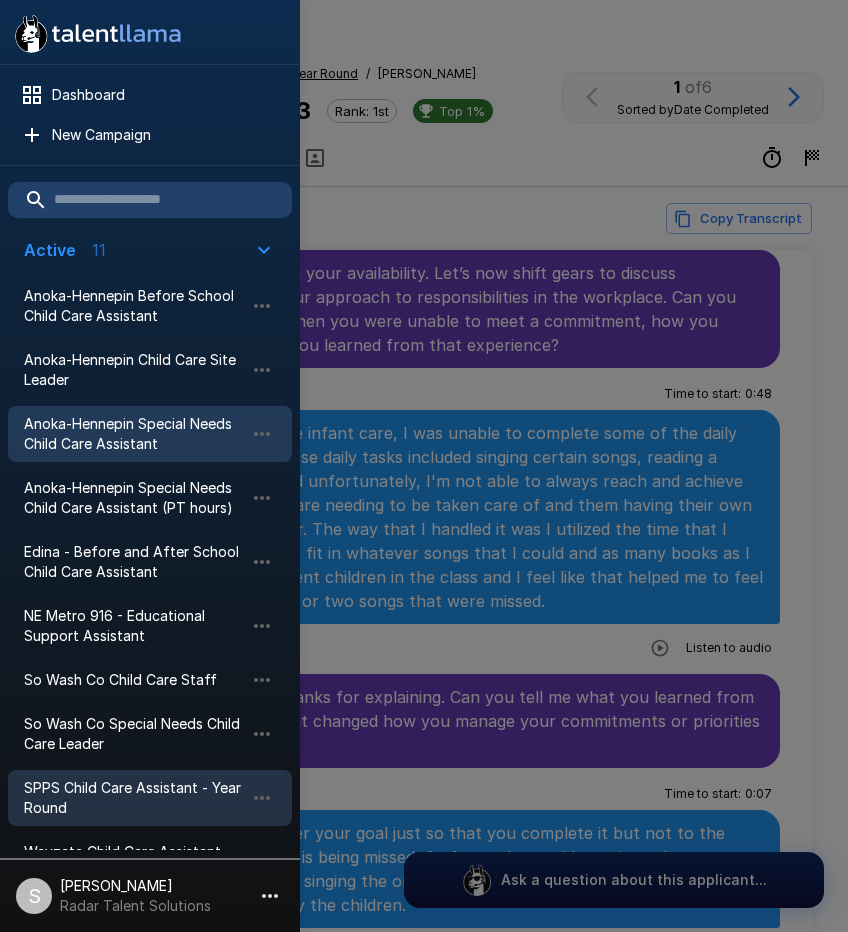 click on "Anoka-Hennepin Special Needs Child Care Assistant" at bounding box center [134, 434] 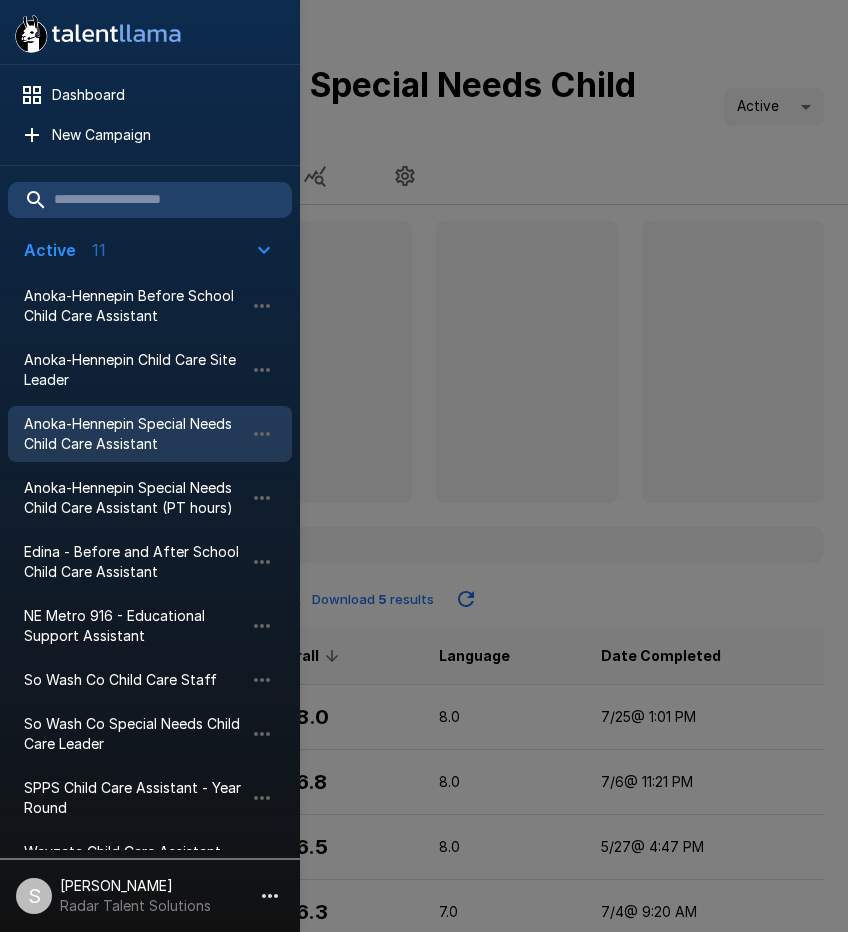 click at bounding box center [424, 466] 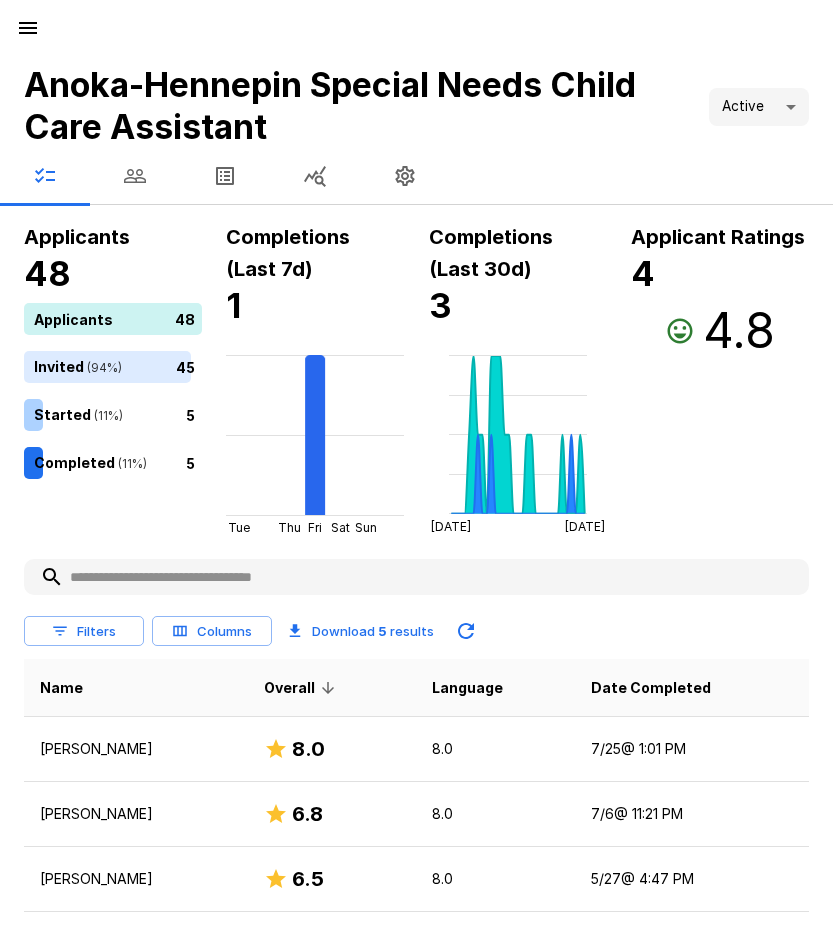 click at bounding box center (135, 176) 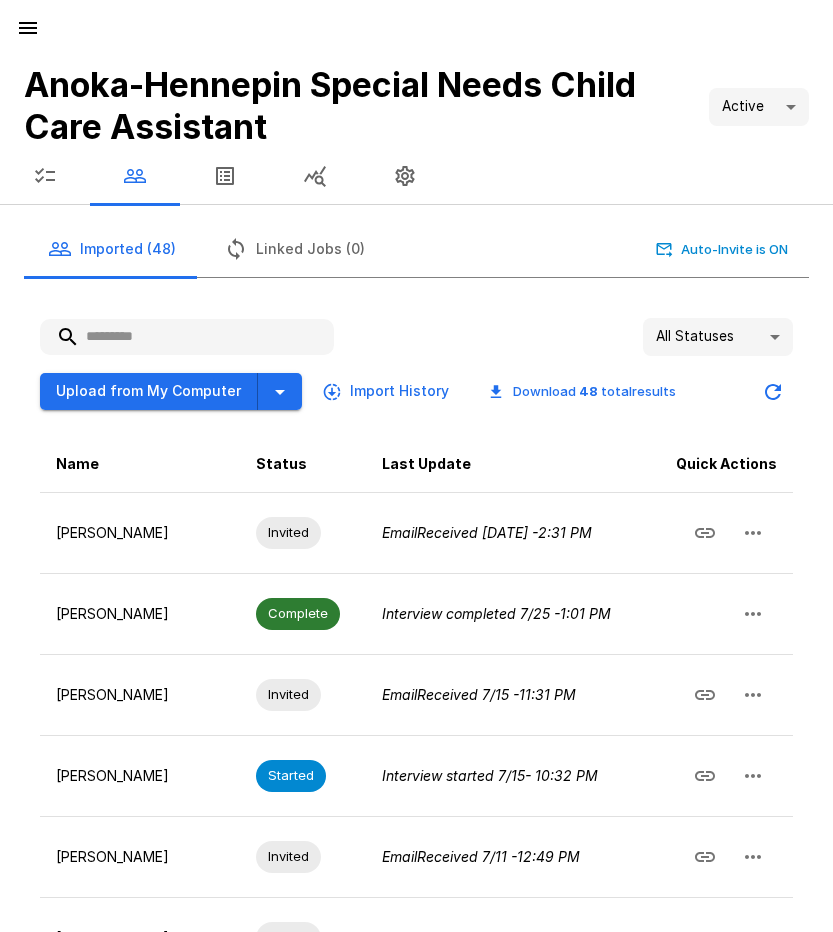 click at bounding box center (187, 337) 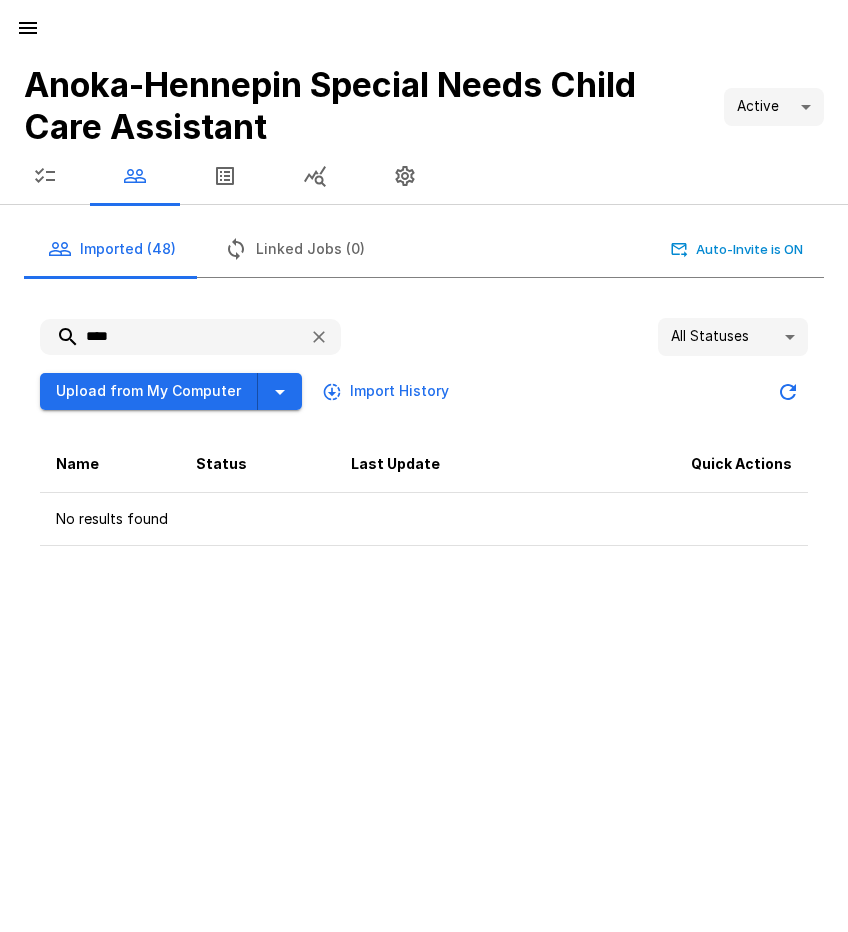 drag, startPoint x: 135, startPoint y: 338, endPoint x: 24, endPoint y: 338, distance: 111 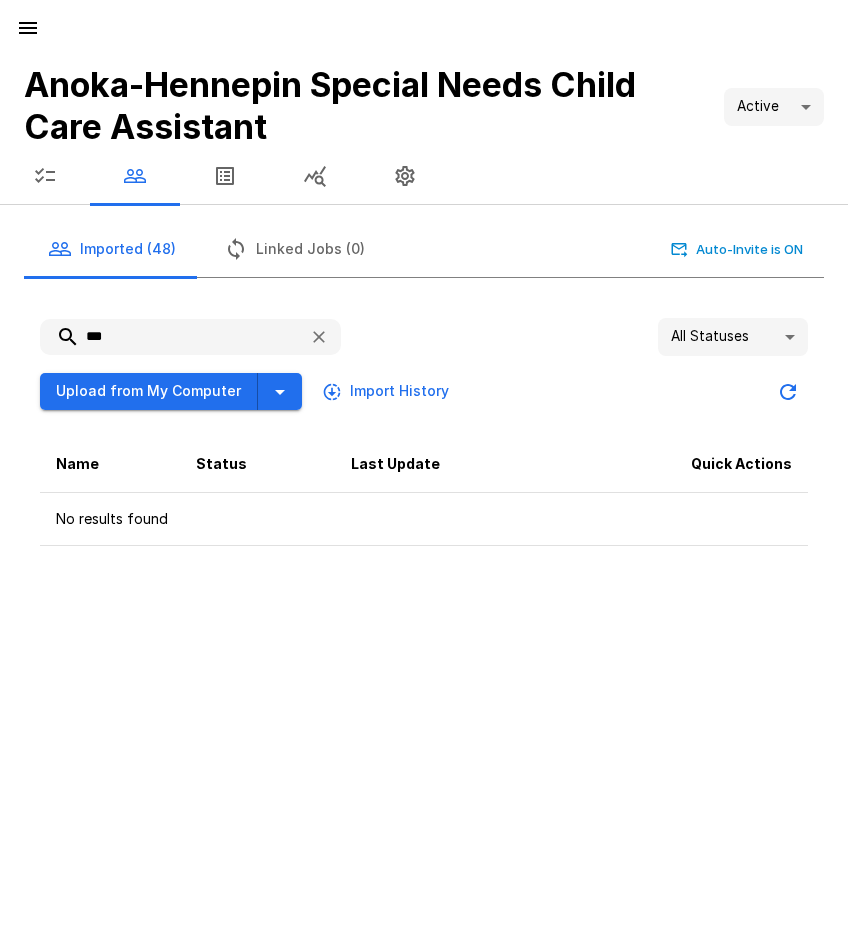 type on "***" 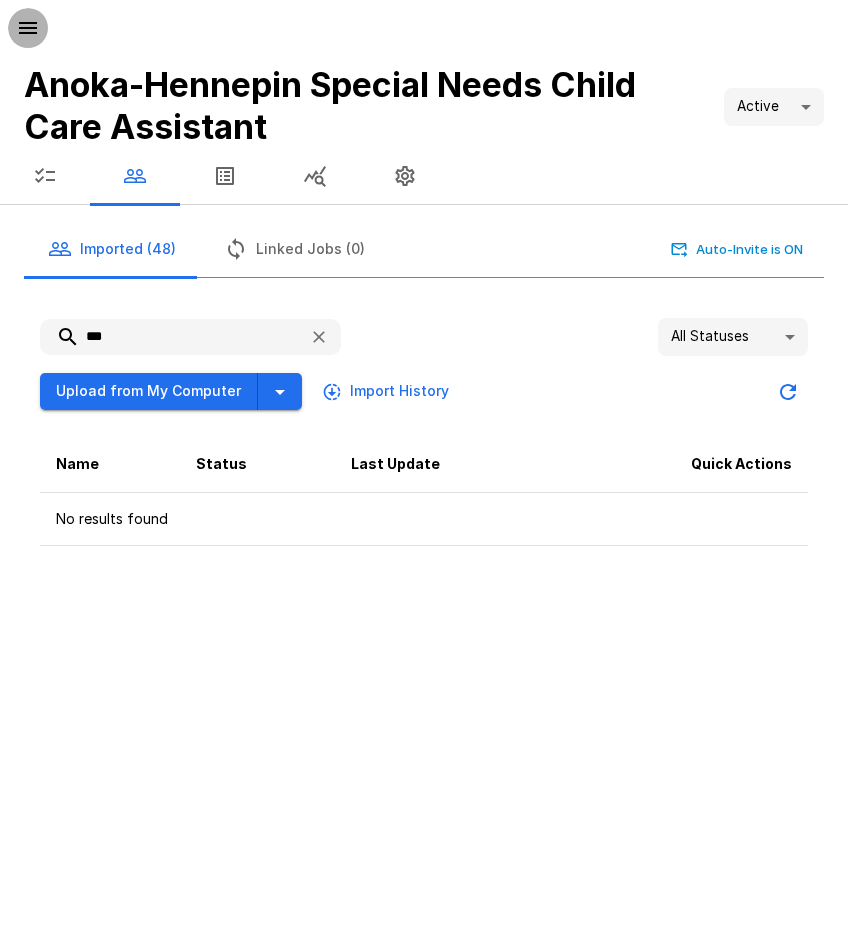 click 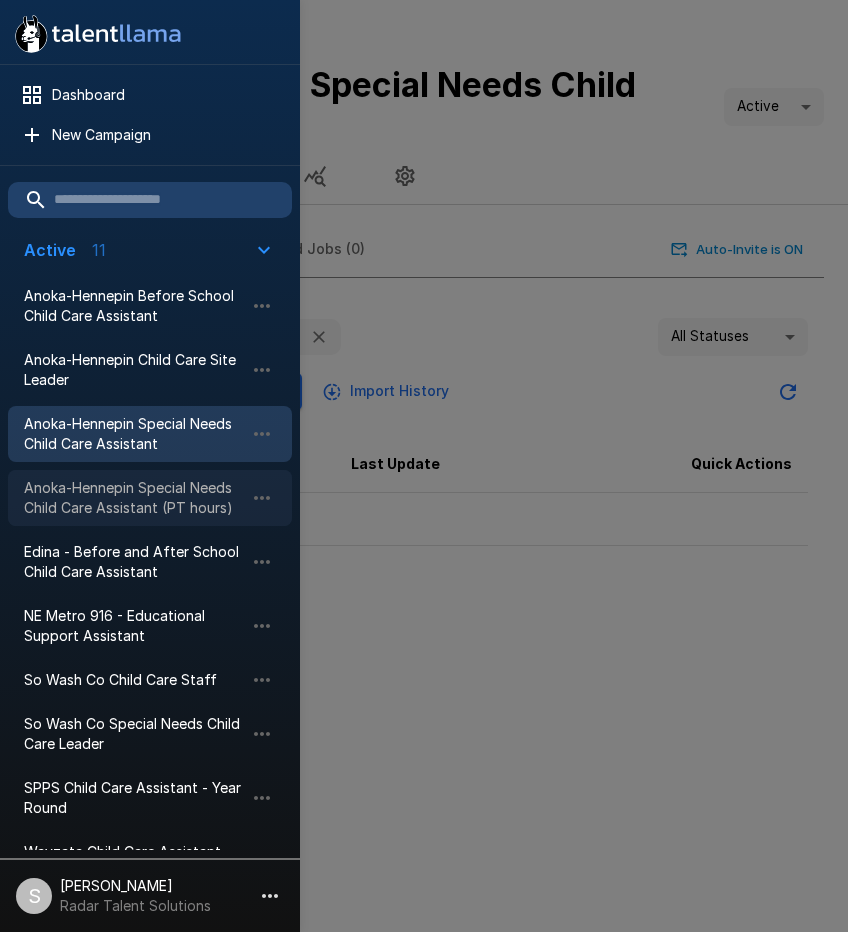 click on "Anoka-Hennepin Special Needs Child Care Assistant (PT hours)" at bounding box center [134, 498] 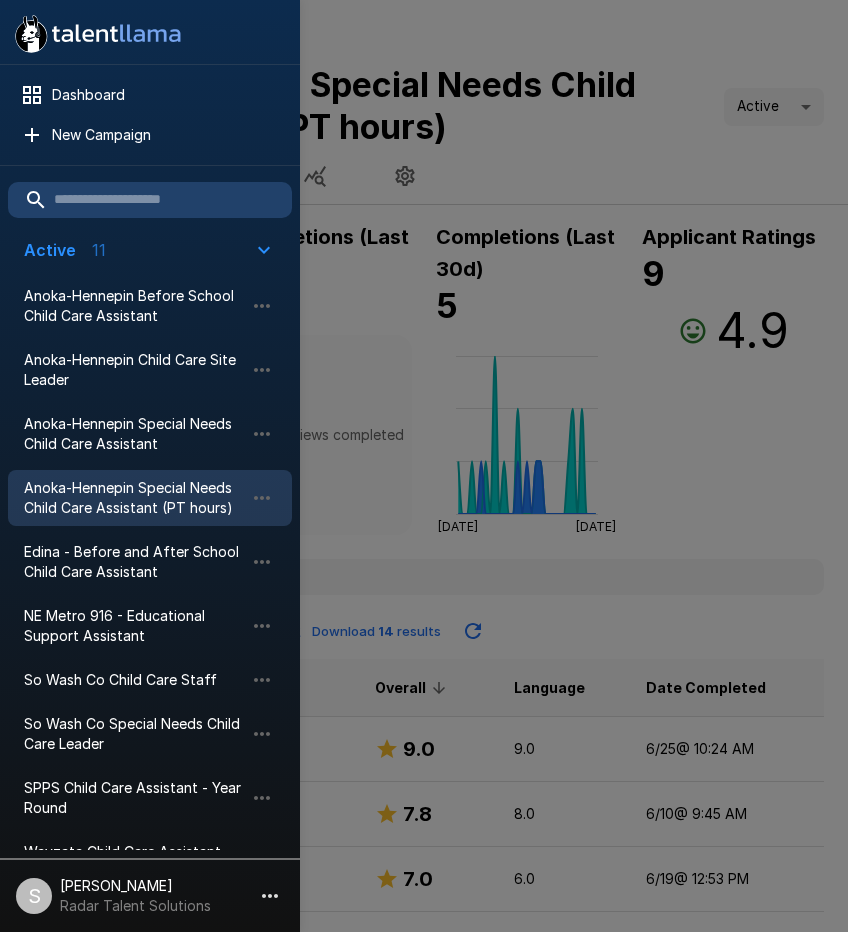 click at bounding box center (424, 466) 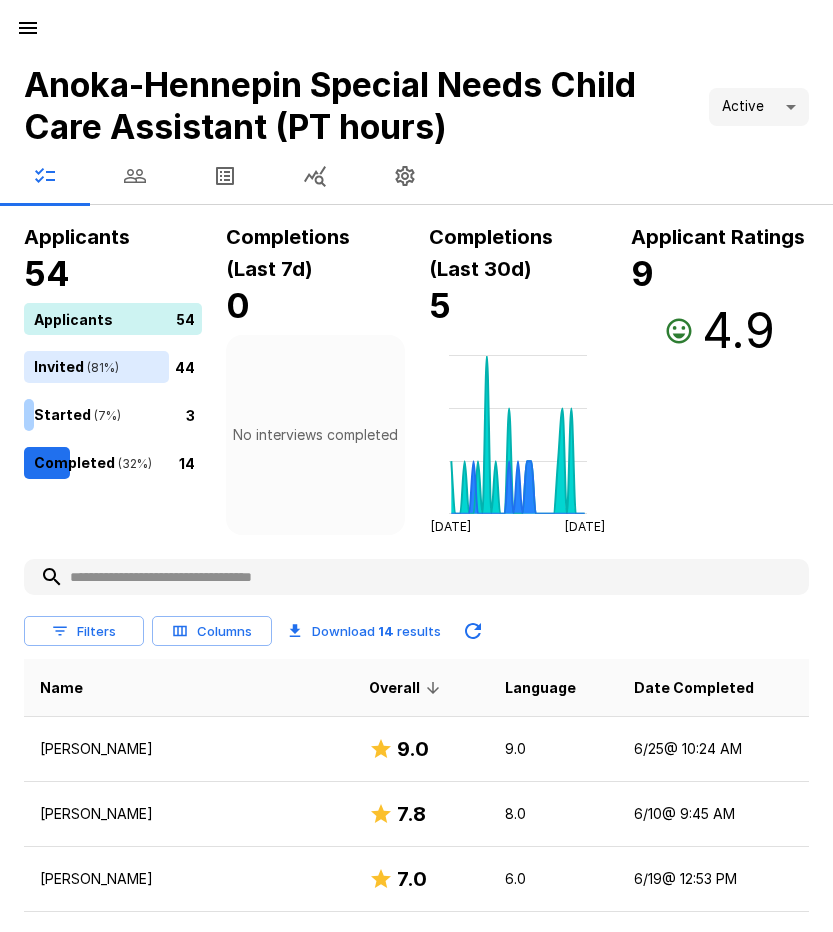 click 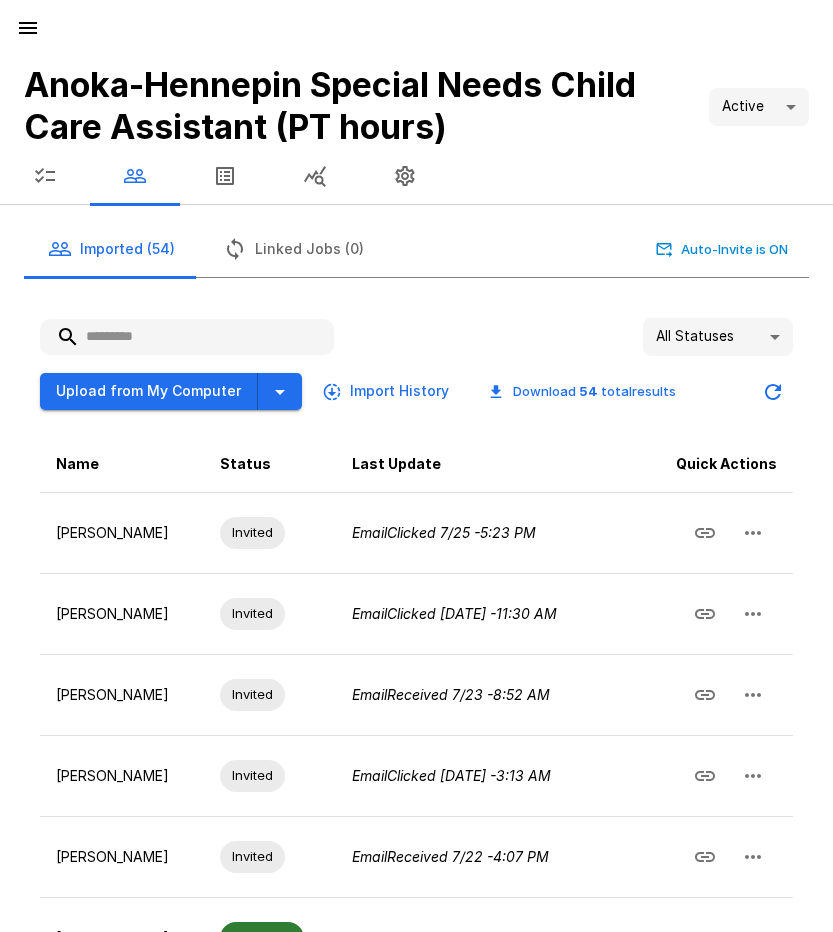 drag, startPoint x: 133, startPoint y: 337, endPoint x: 125, endPoint y: 344, distance: 10.630146 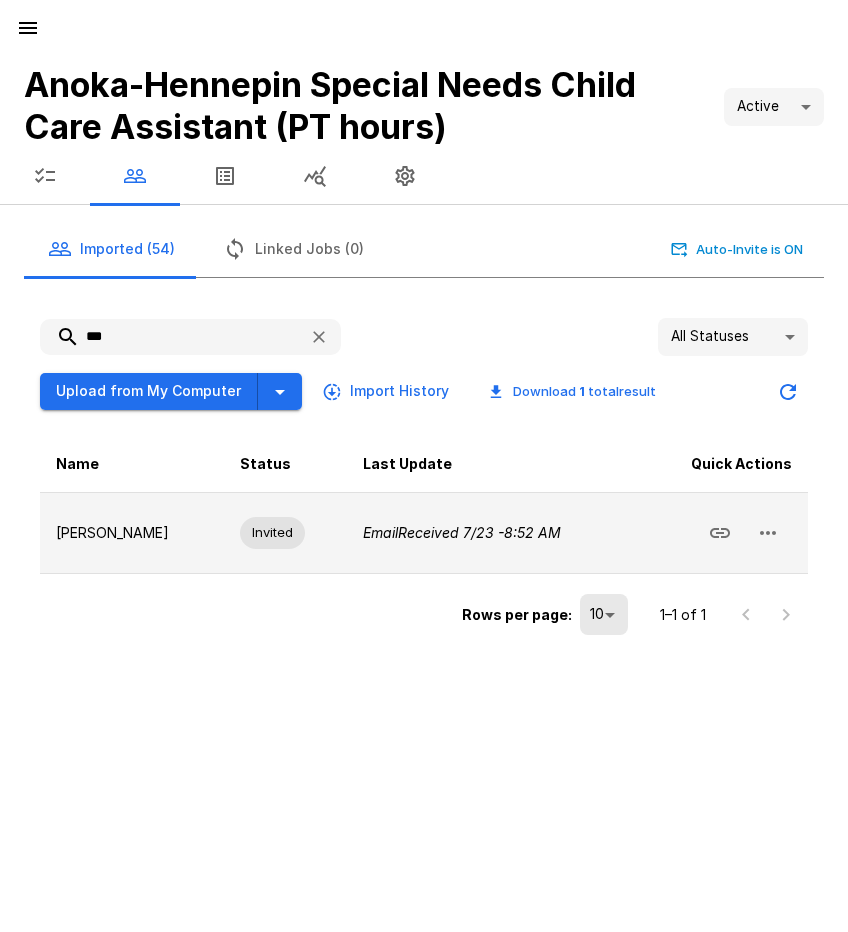 click at bounding box center (768, 533) 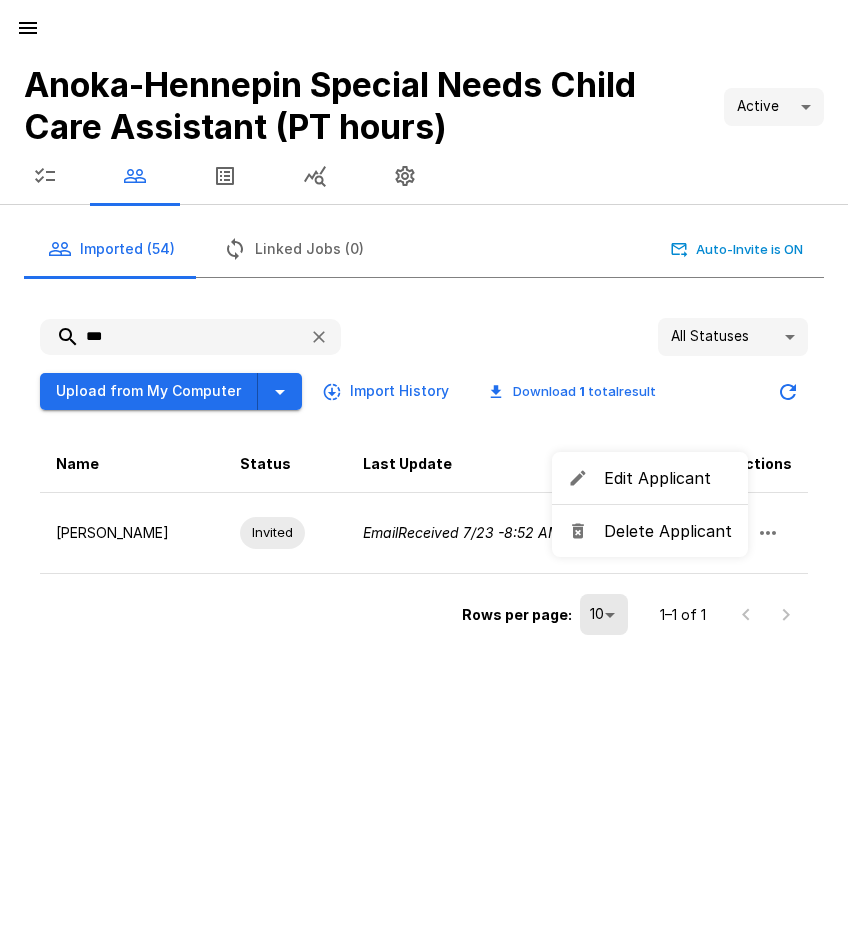 click on "Delete Applicant" at bounding box center (668, 531) 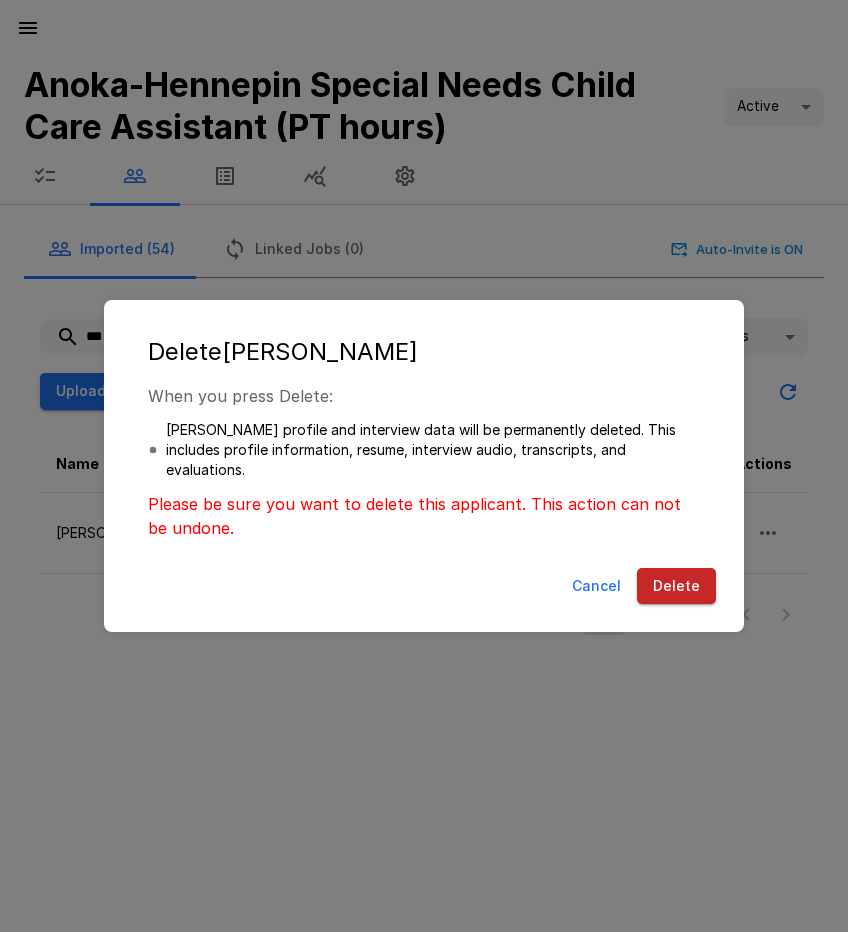 click on "Delete" at bounding box center [676, 586] 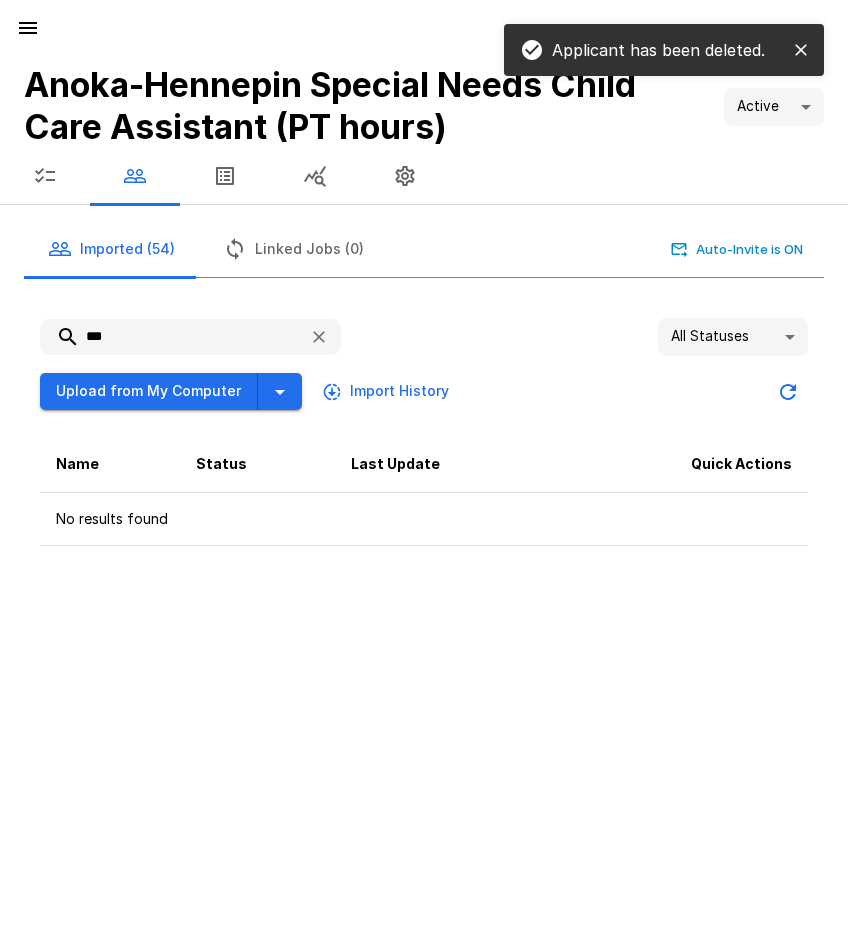 drag, startPoint x: 94, startPoint y: 341, endPoint x: 51, endPoint y: 338, distance: 43.104523 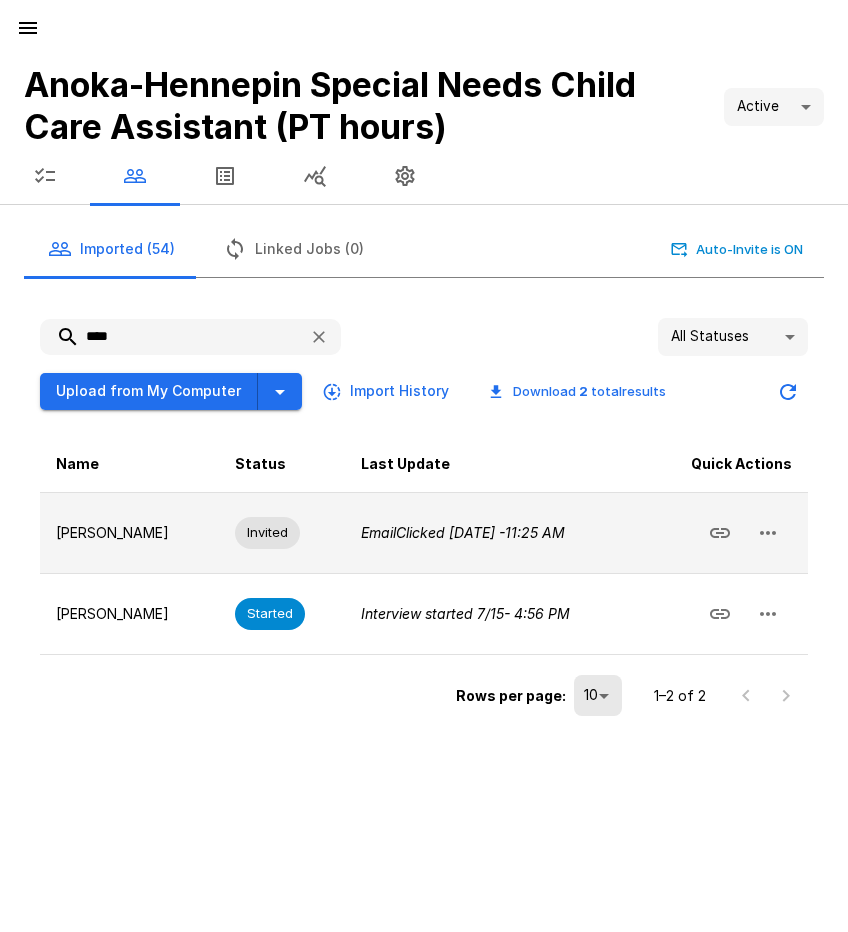 click at bounding box center (768, 533) 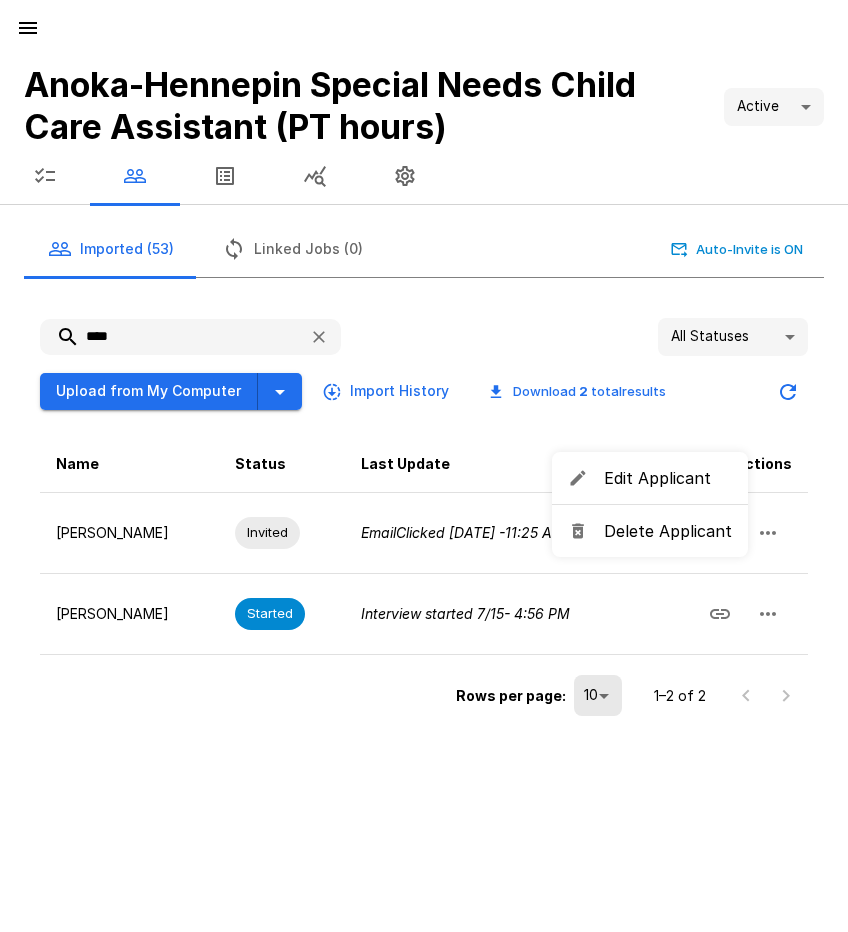 click on "Delete Applicant" at bounding box center (668, 531) 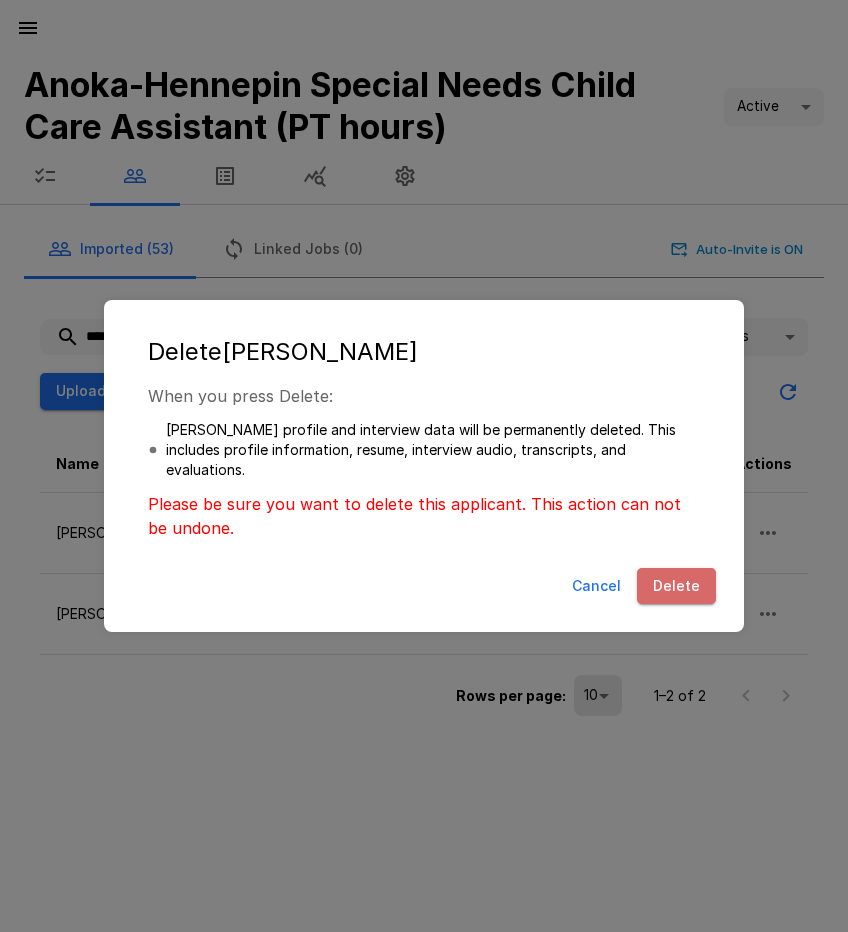 click on "Delete" at bounding box center (676, 586) 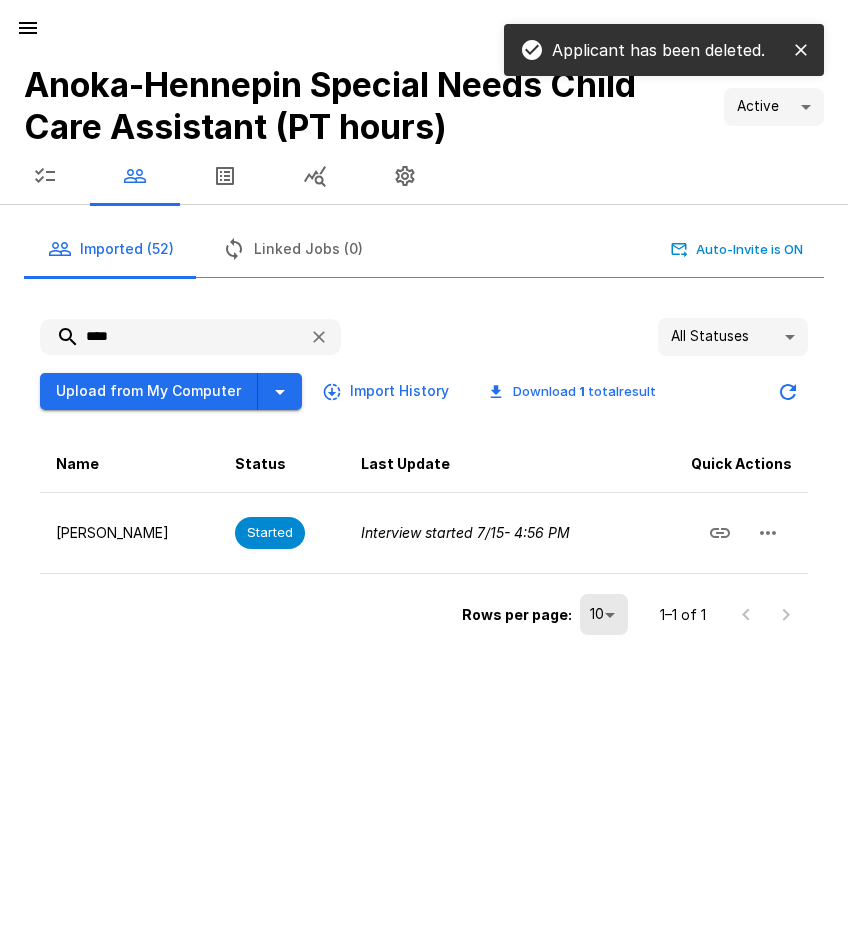 drag, startPoint x: 139, startPoint y: 335, endPoint x: 3, endPoint y: 329, distance: 136.1323 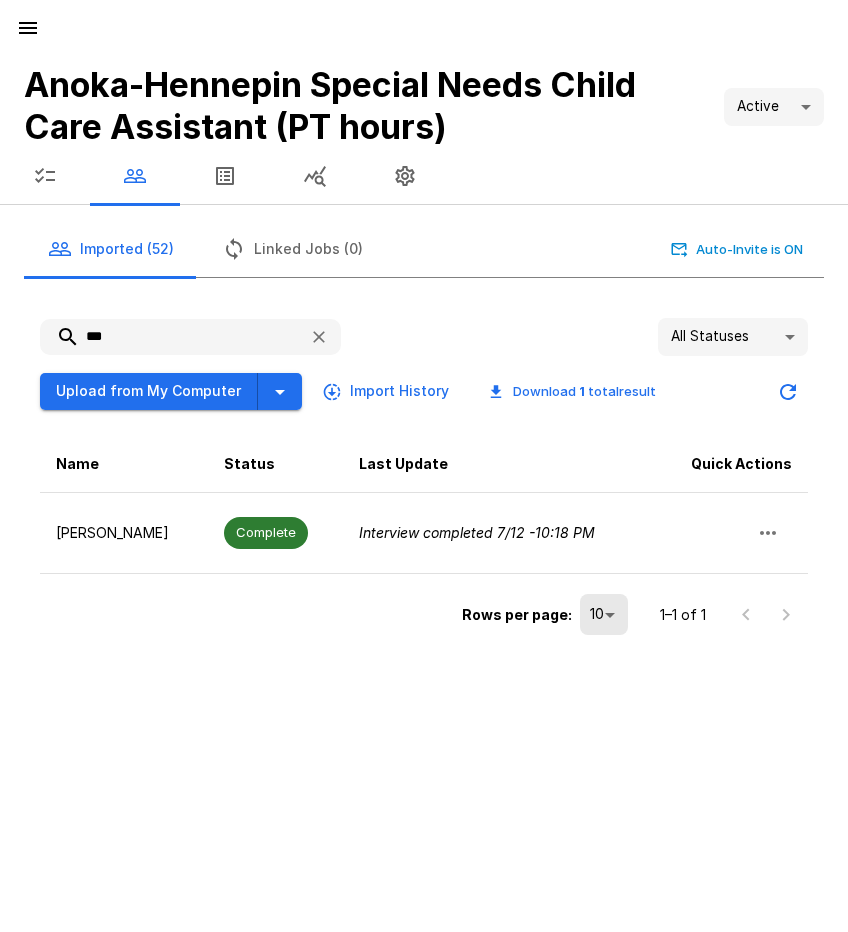 type on "***" 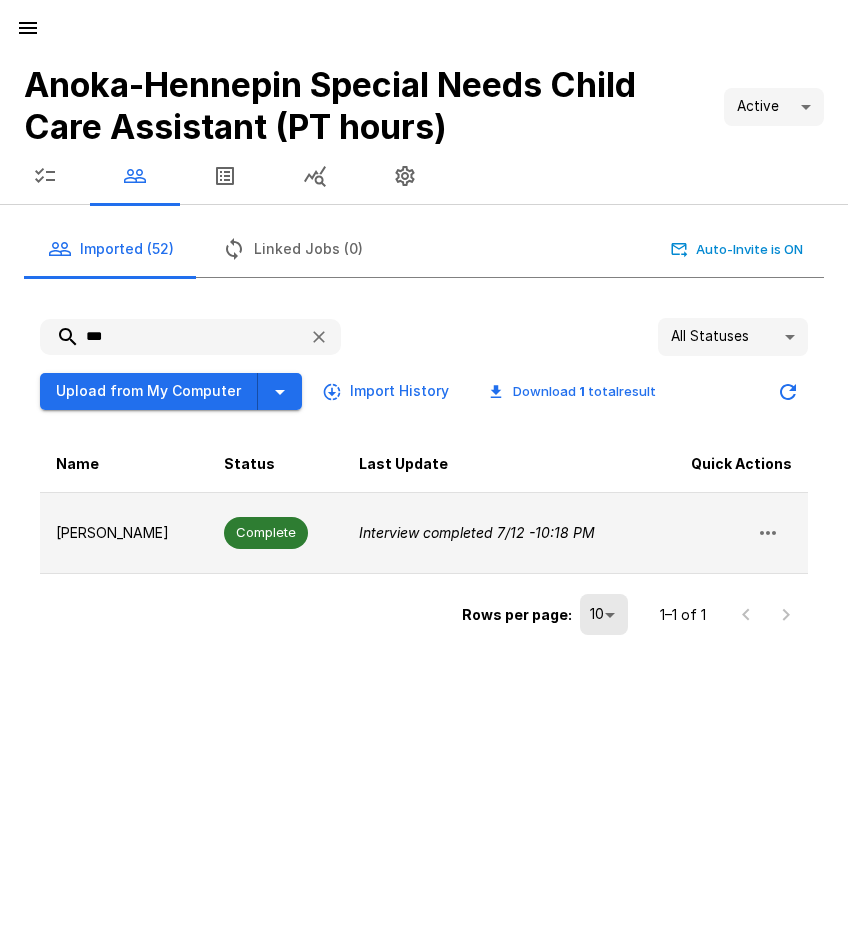 click on "Complete" at bounding box center [266, 532] 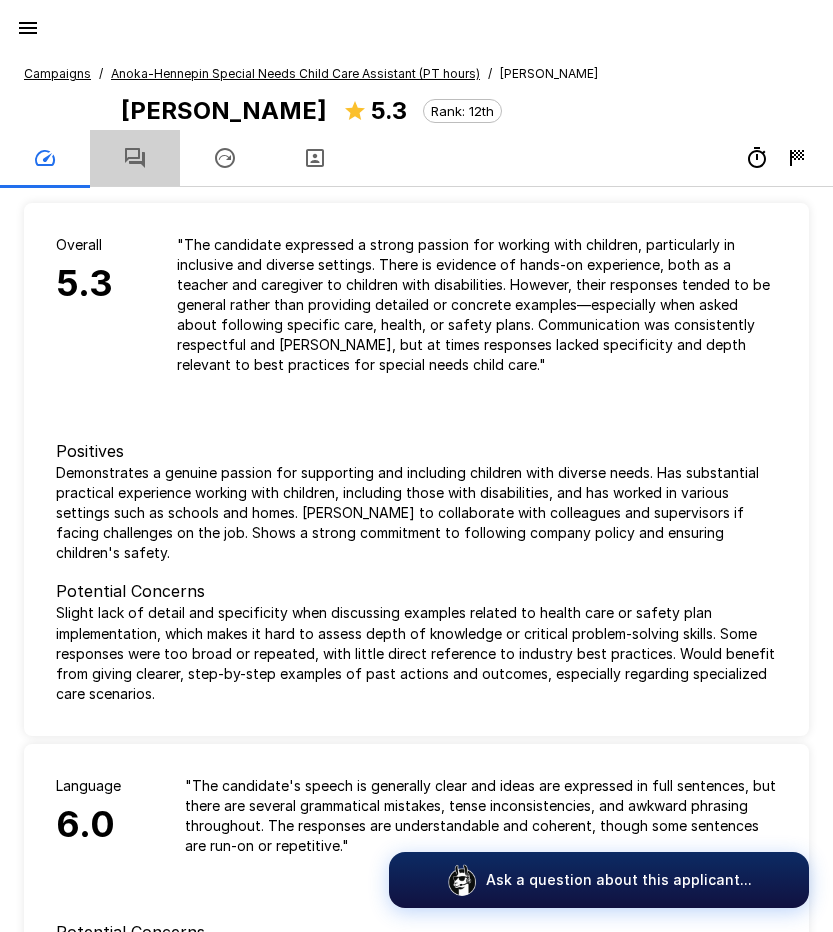 click 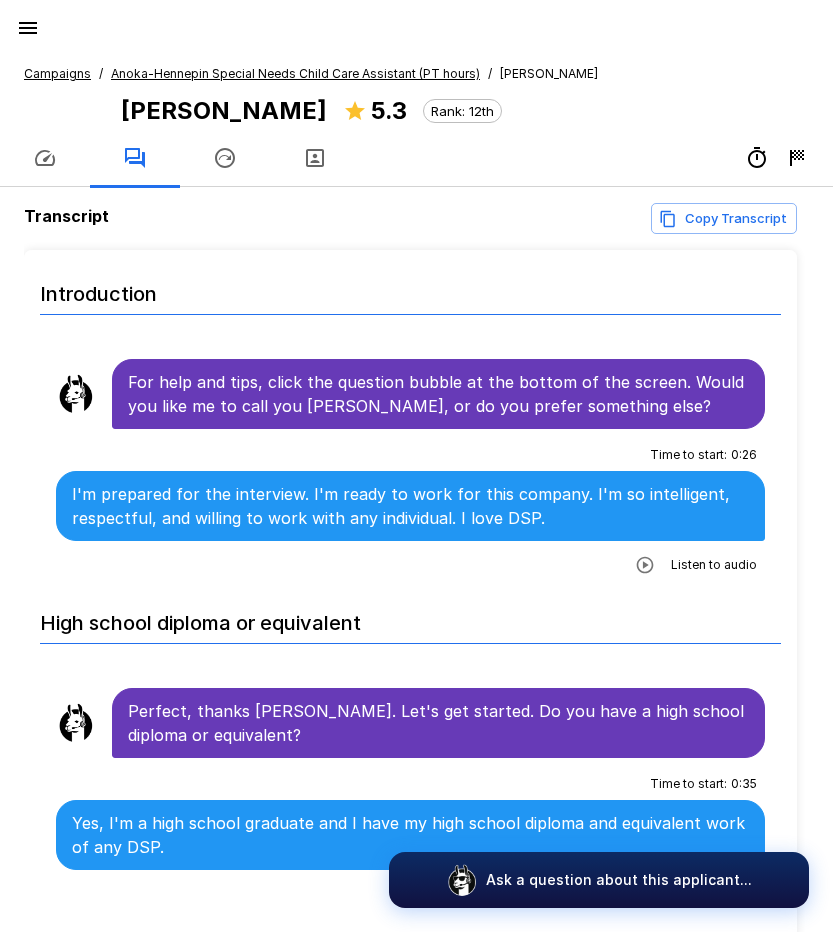 click on "Campaigns" at bounding box center (57, 73) 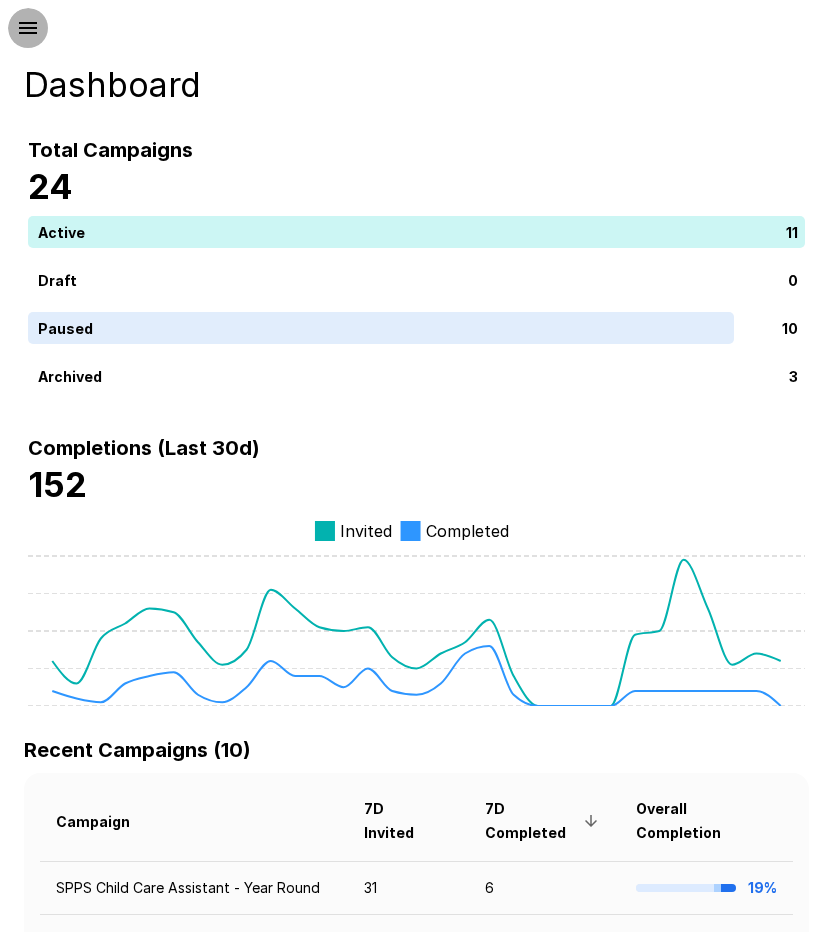 click 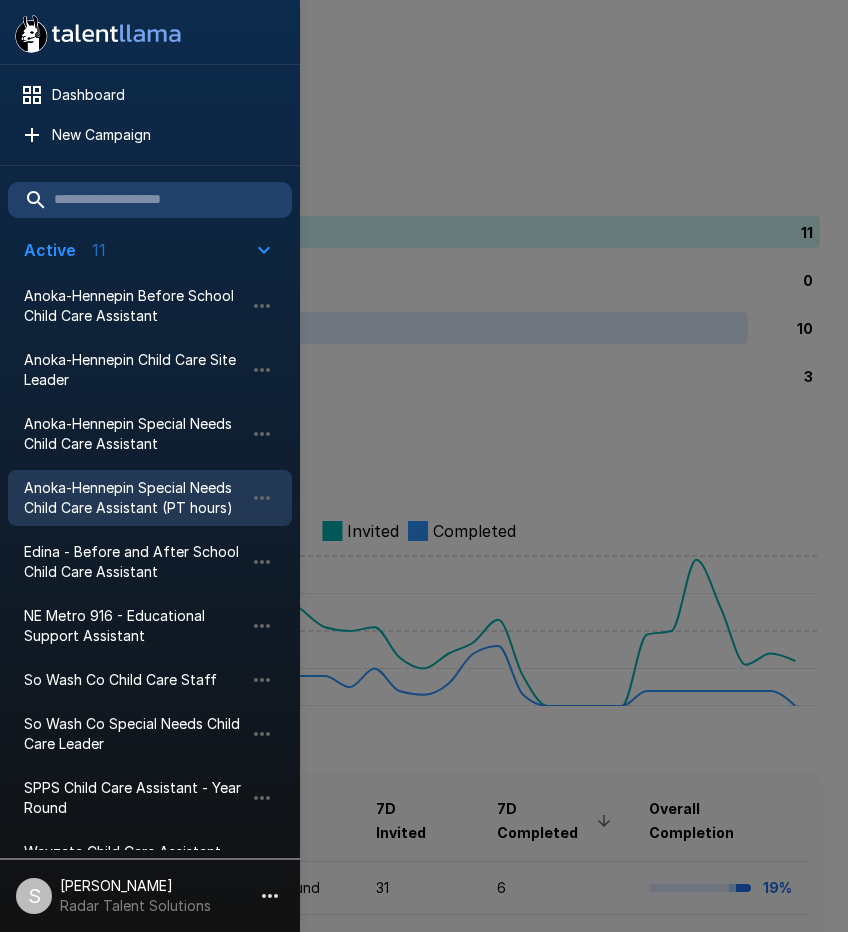 click on "Anoka-Hennepin Special Needs Child Care Assistant (PT hours)" at bounding box center [134, 498] 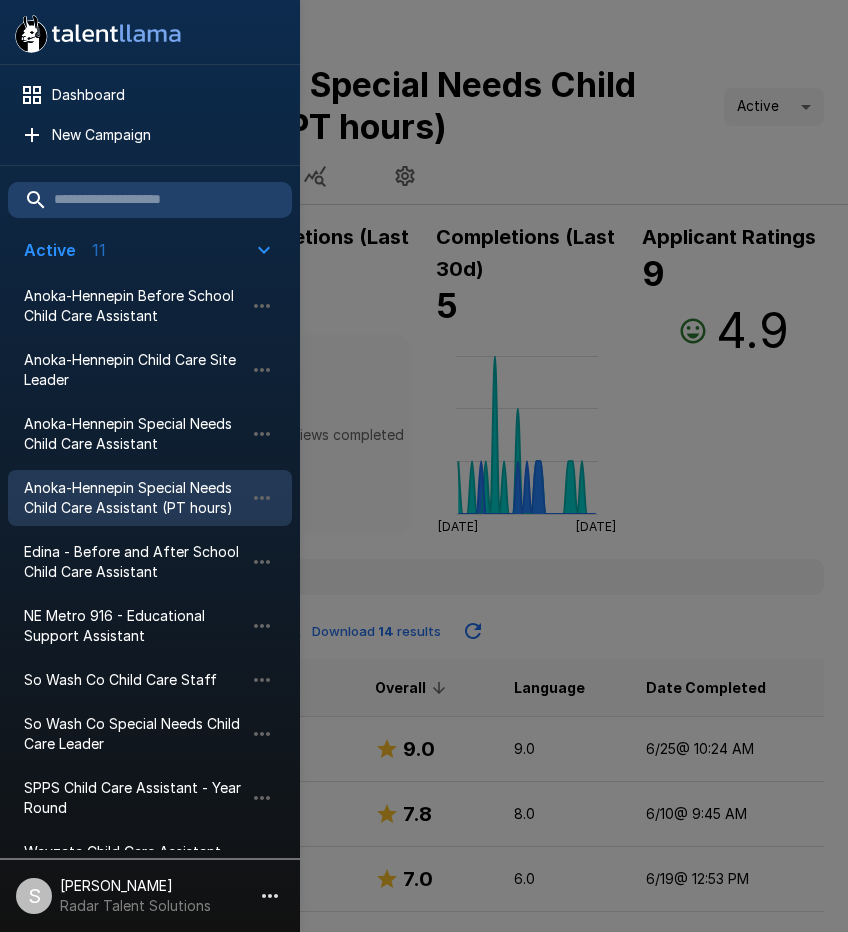 click at bounding box center (424, 466) 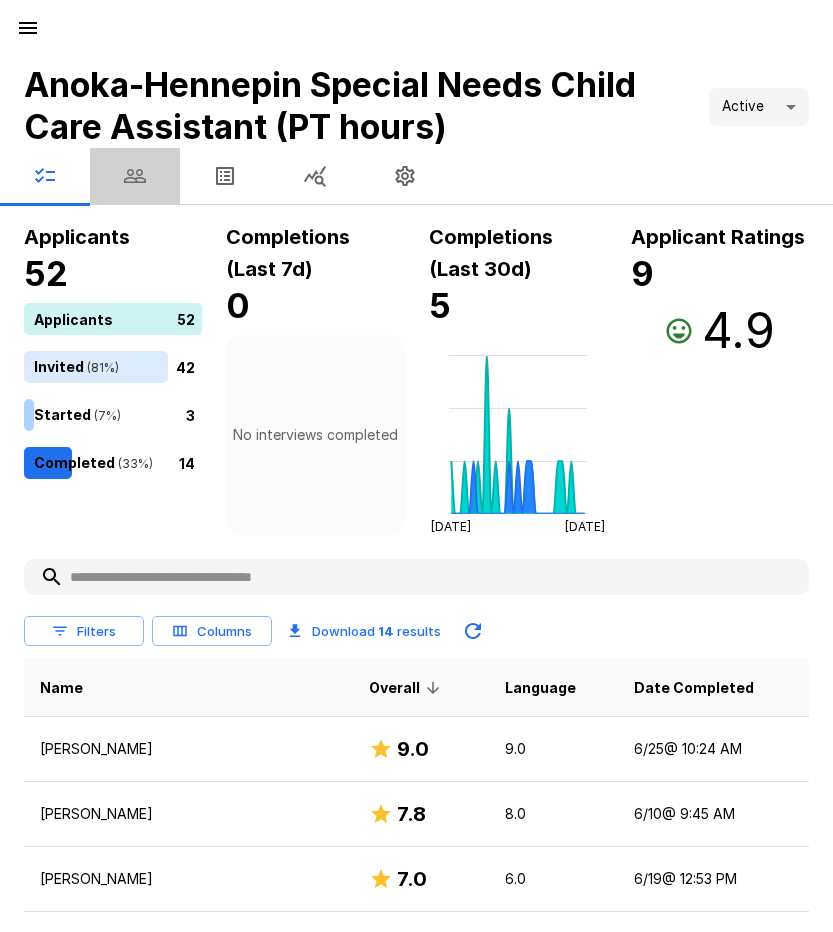 click 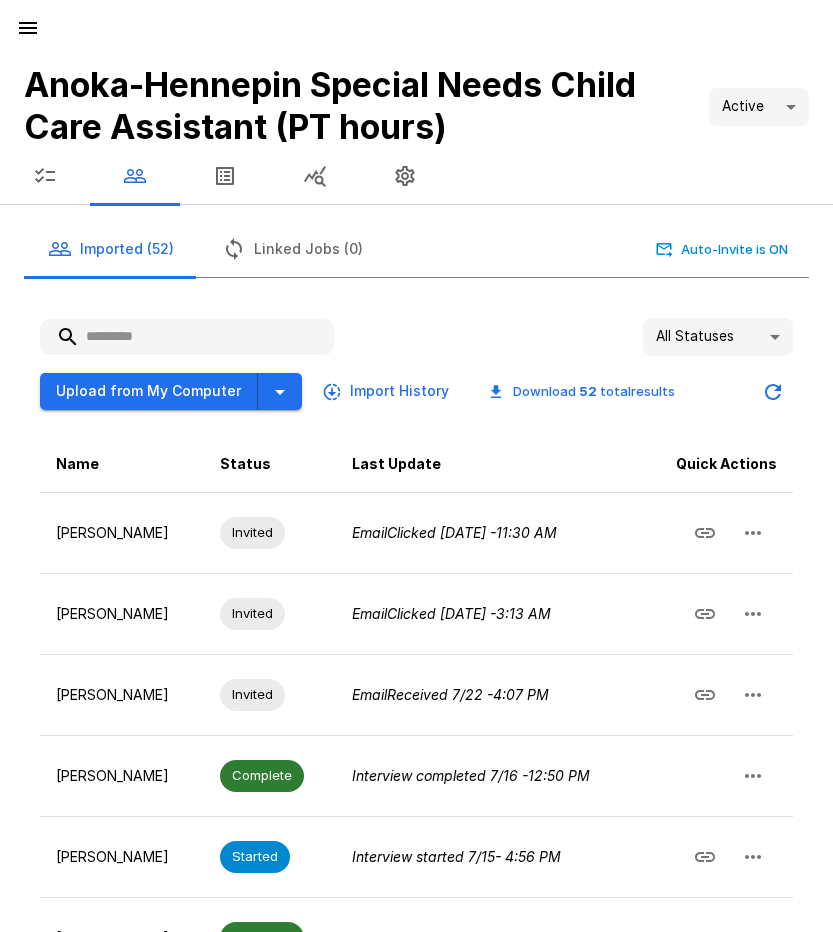 click at bounding box center [187, 337] 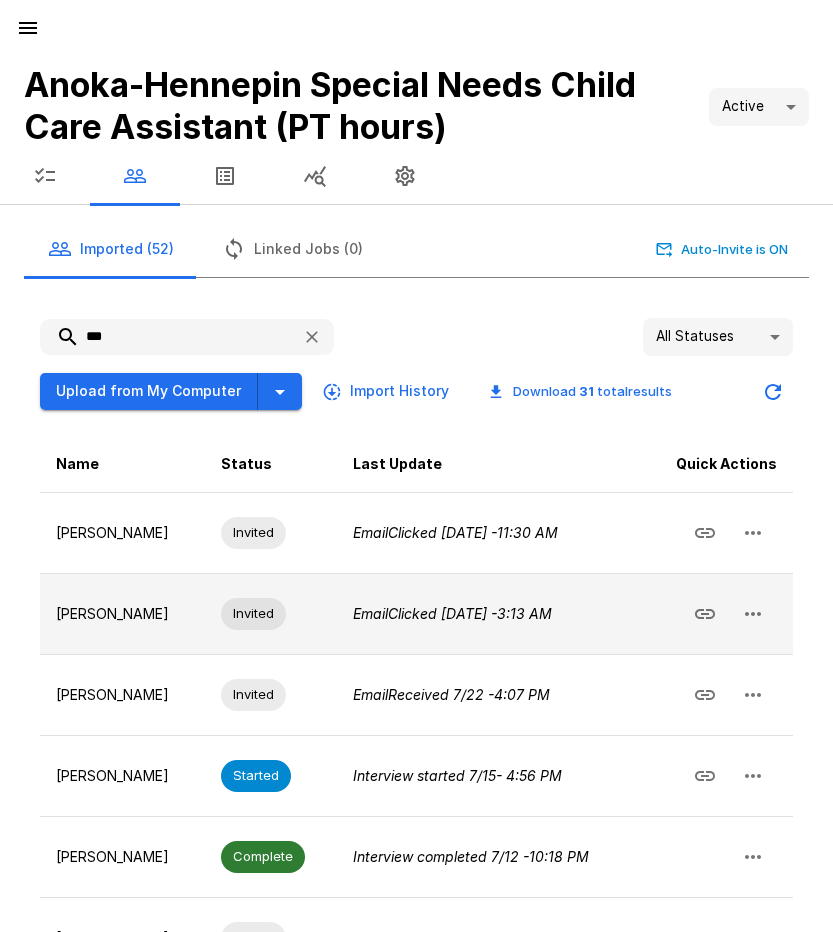 type on "***" 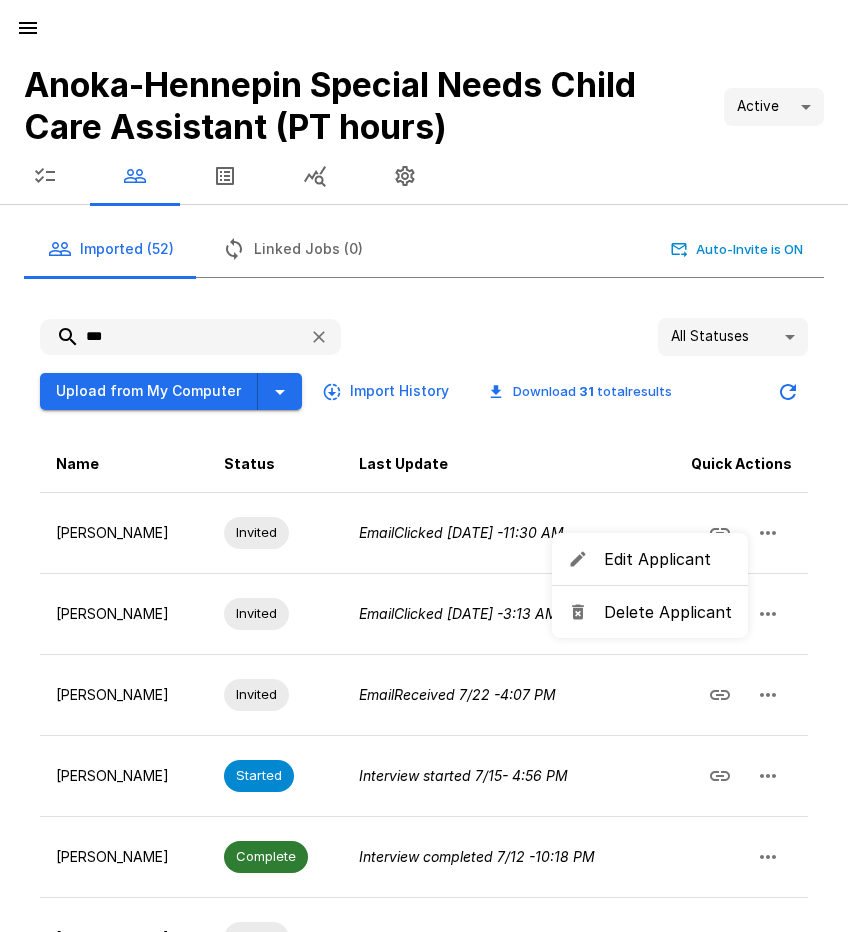 click on "Delete Applicant" at bounding box center (668, 612) 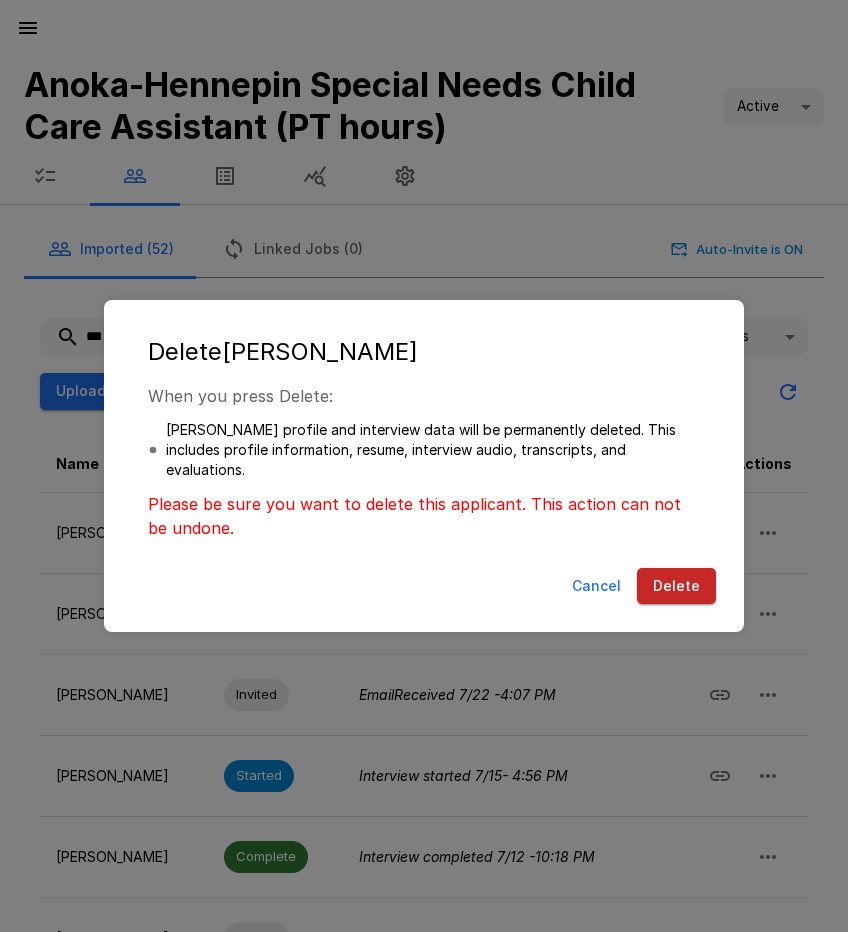 click on "Delete" at bounding box center (676, 586) 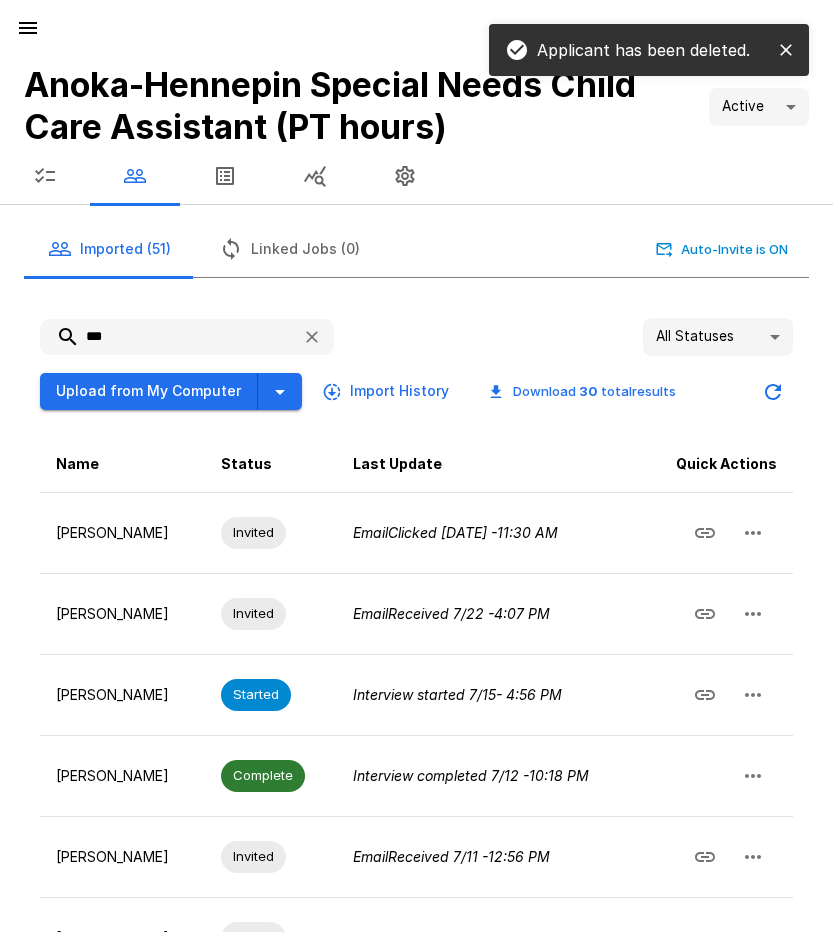 click 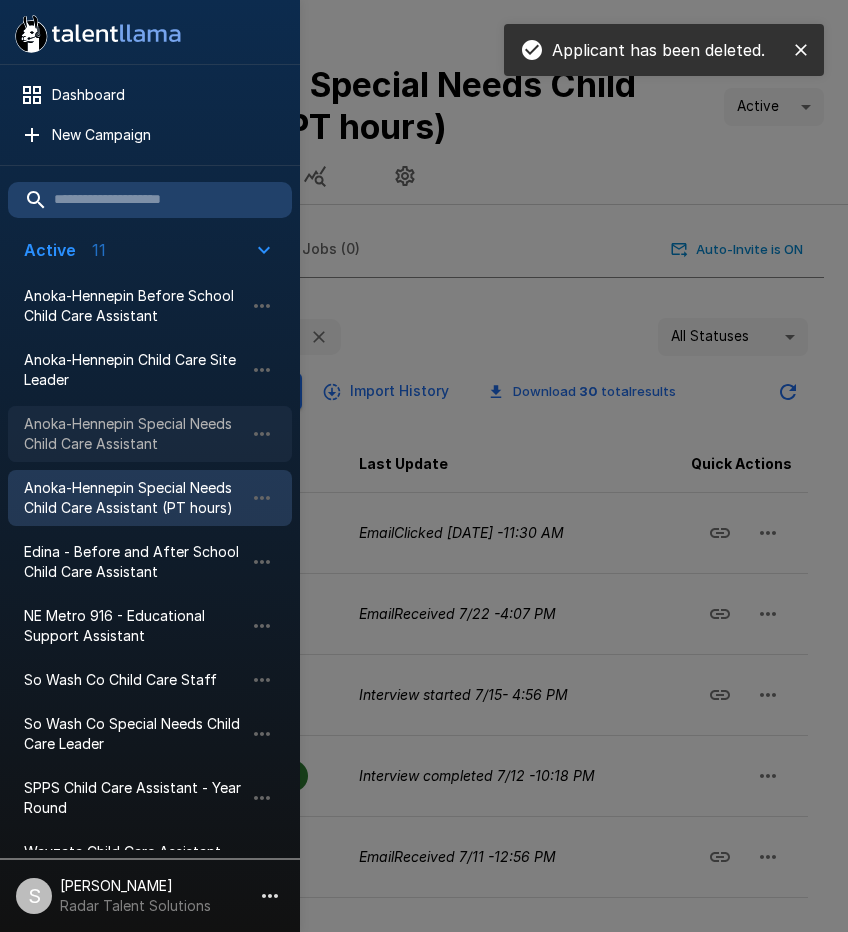 click on "Anoka-Hennepin Special Needs Child Care Assistant" at bounding box center [134, 434] 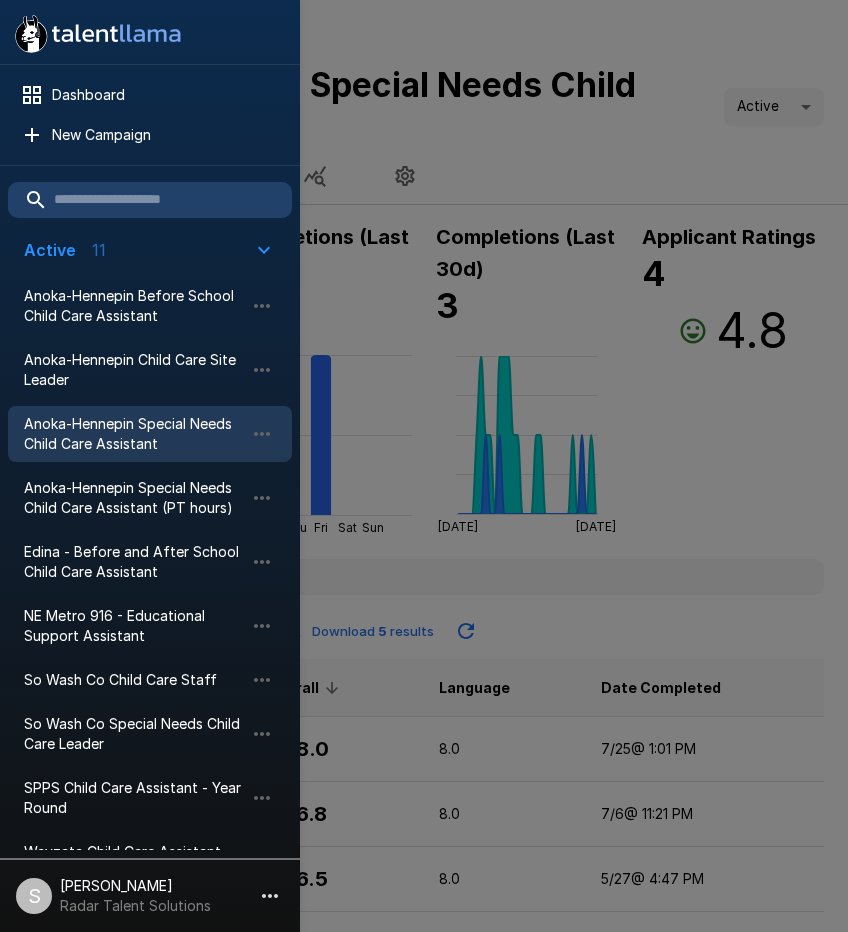 click at bounding box center (424, 466) 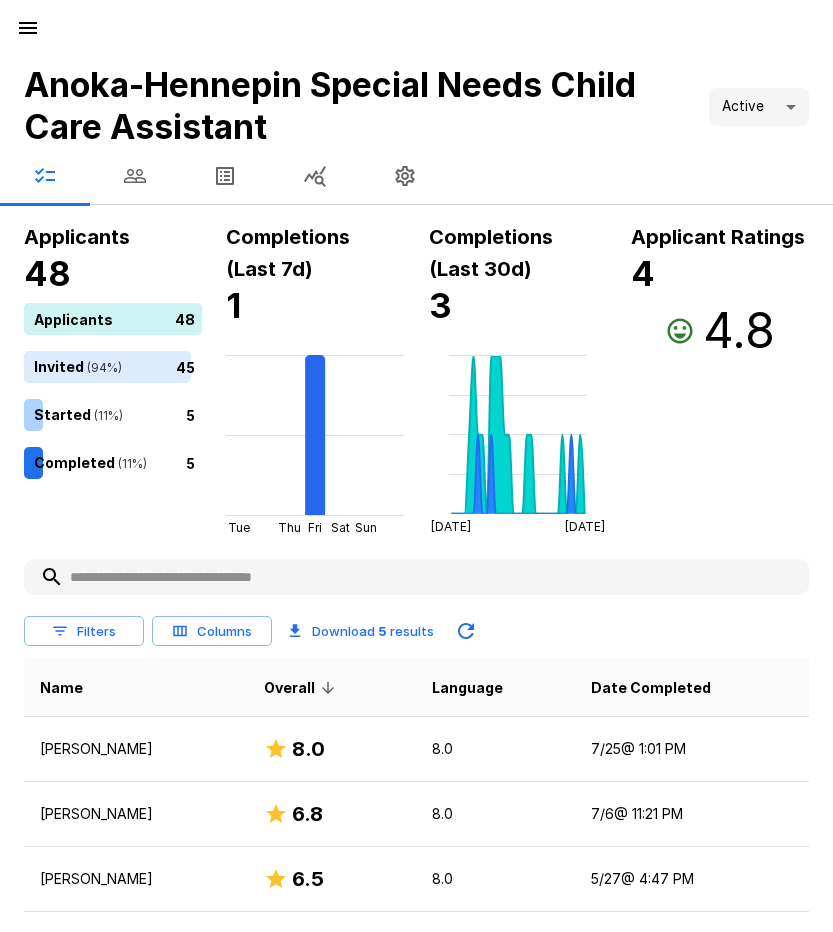click 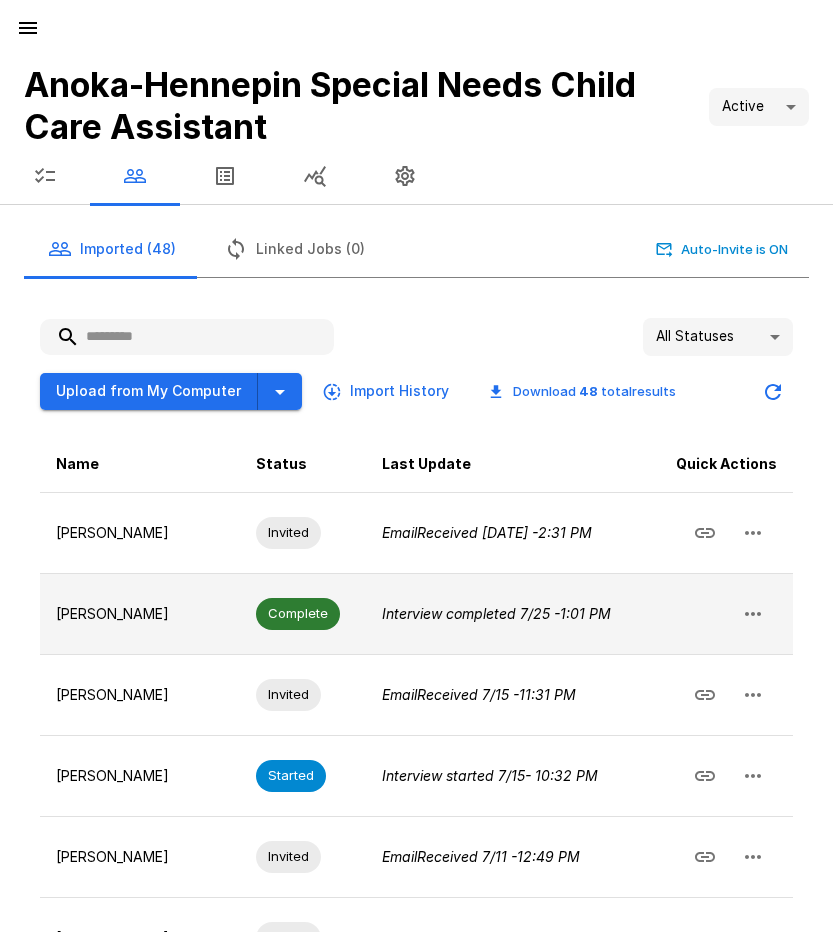 click on "Complete" at bounding box center (298, 613) 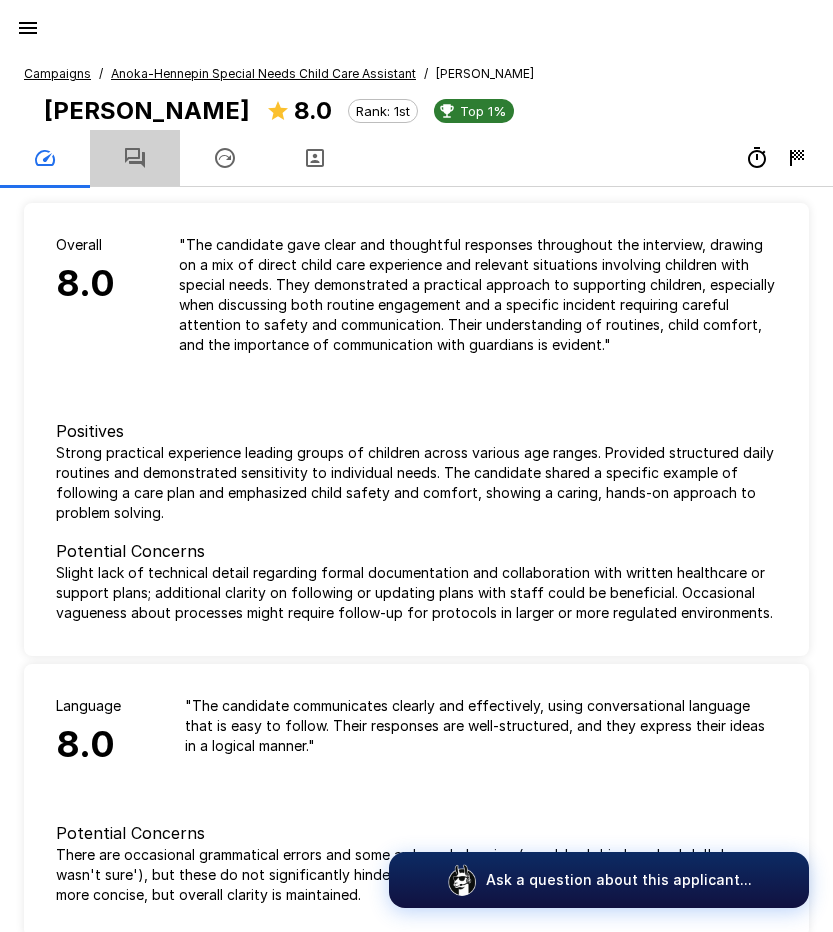 click 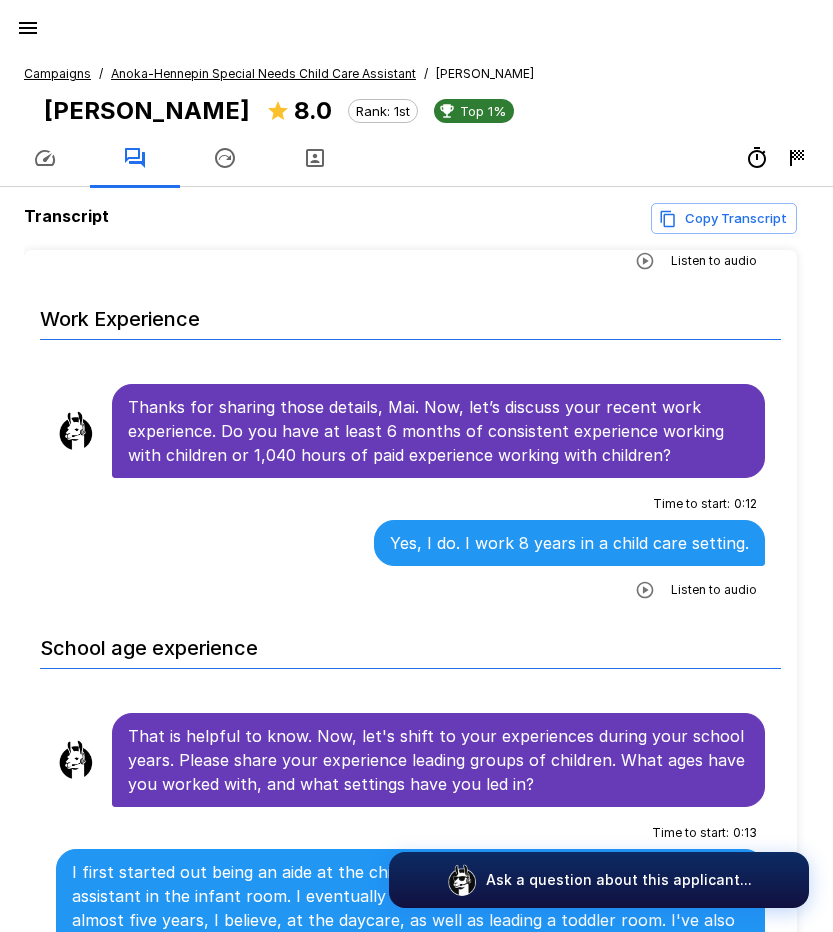 scroll, scrollTop: 1000, scrollLeft: 0, axis: vertical 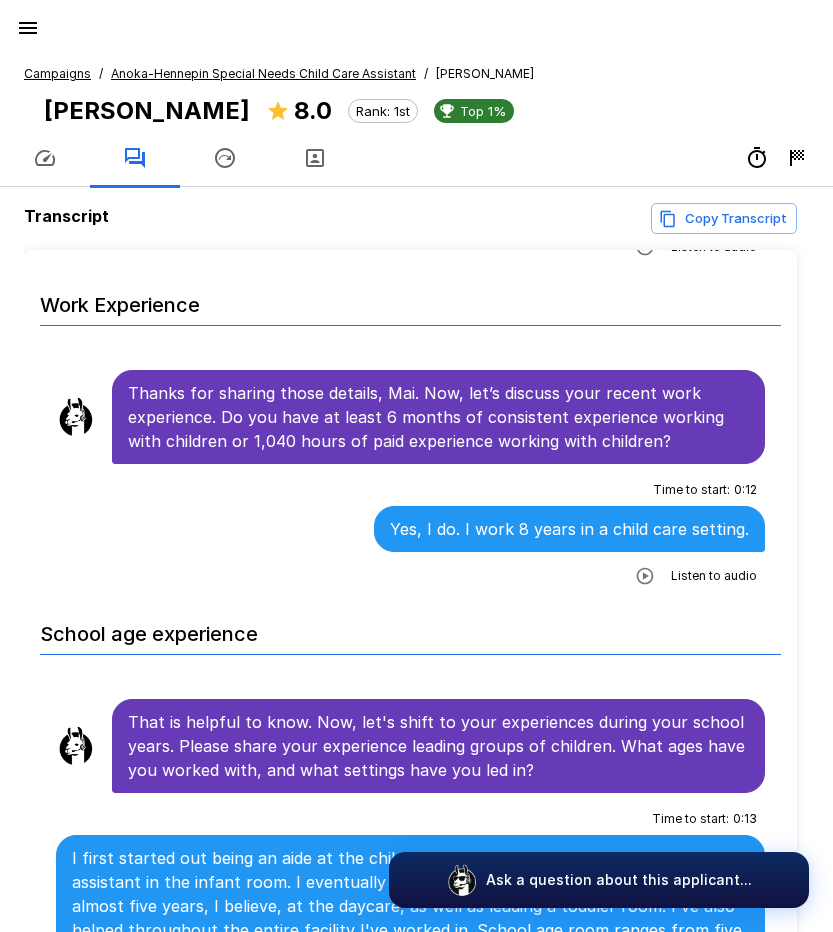 click on "Thanks for sharing those details, Mai. Now, let’s discuss your recent work experience. Do you have at least 6 months of consistent experience working with children or 1,040 hours of paid experience working with children?" at bounding box center (438, 417) 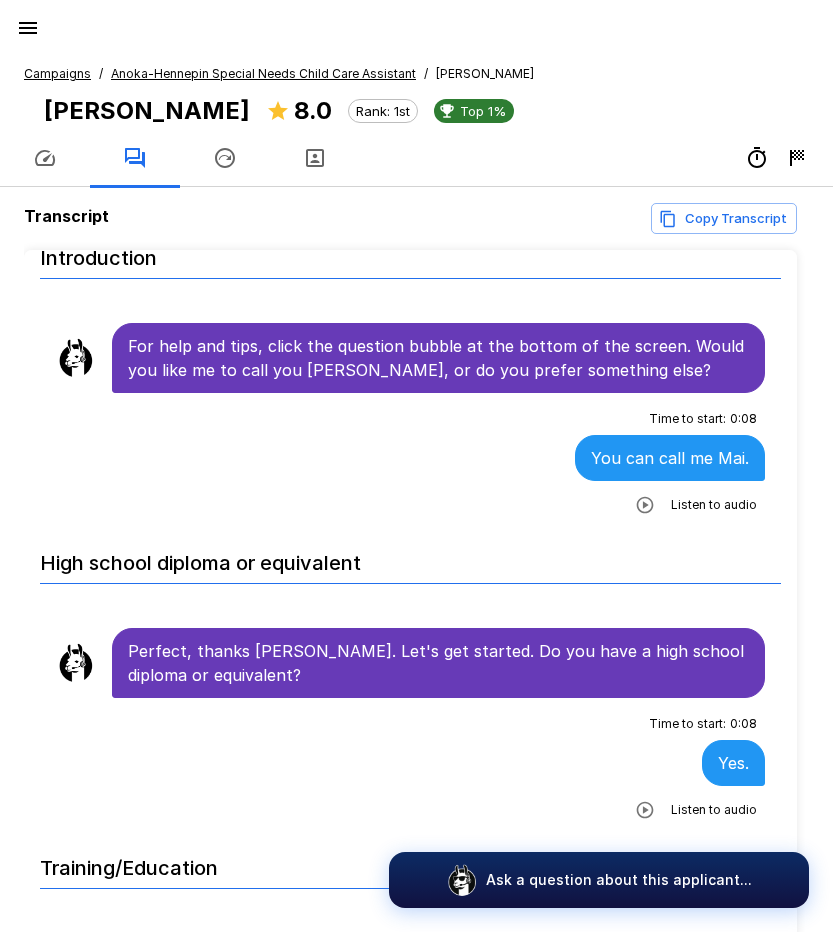 scroll, scrollTop: 0, scrollLeft: 0, axis: both 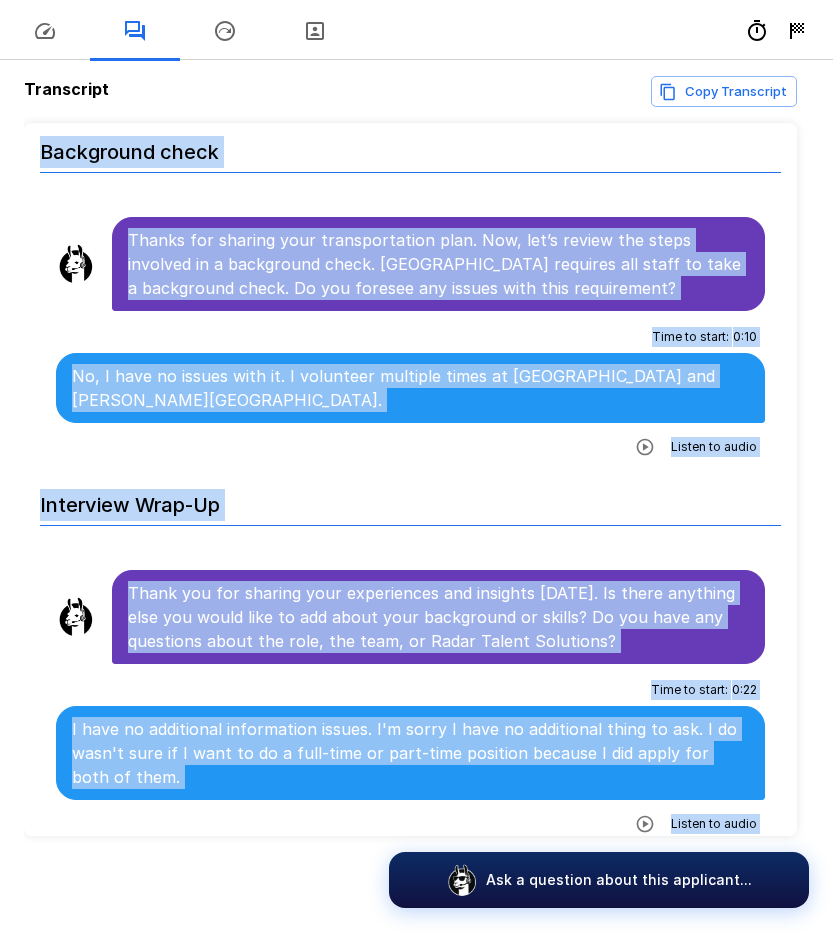 drag, startPoint x: 127, startPoint y: 379, endPoint x: 696, endPoint y: 807, distance: 712.00073 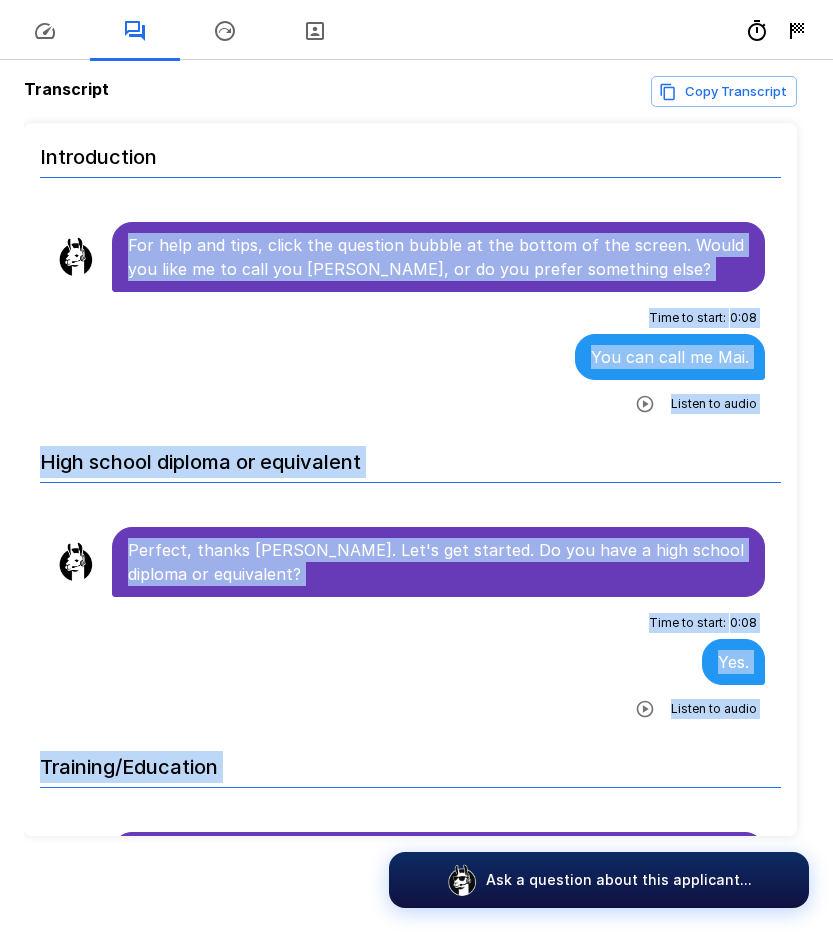 scroll, scrollTop: 0, scrollLeft: 0, axis: both 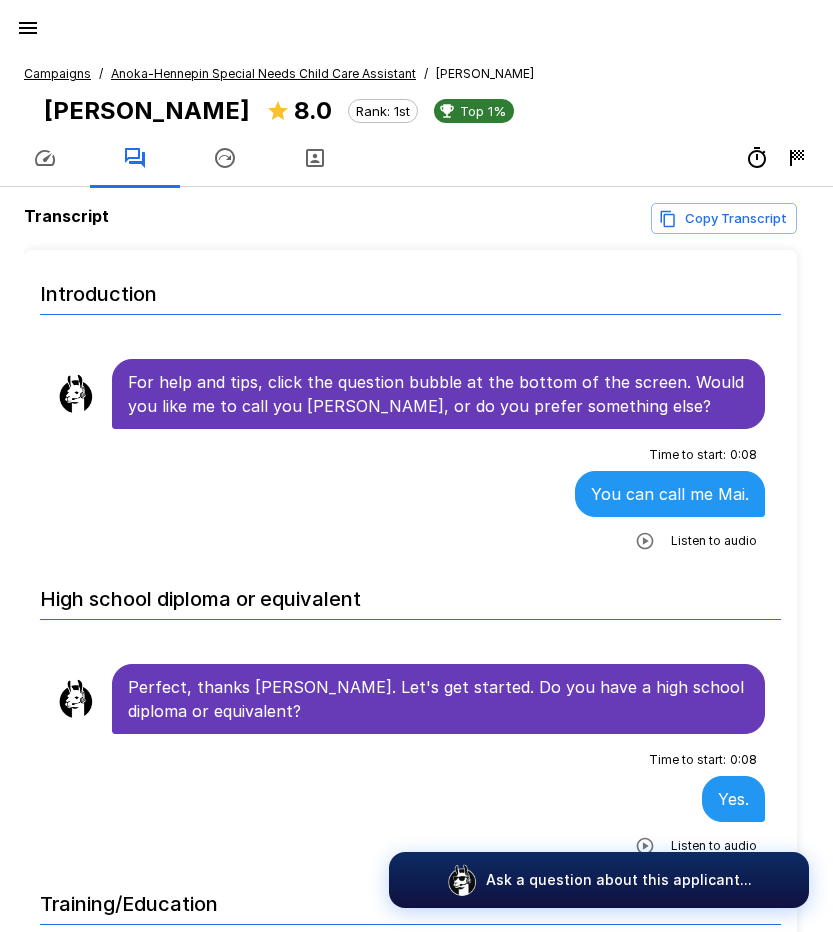 click on "Campaigns" at bounding box center [57, 73] 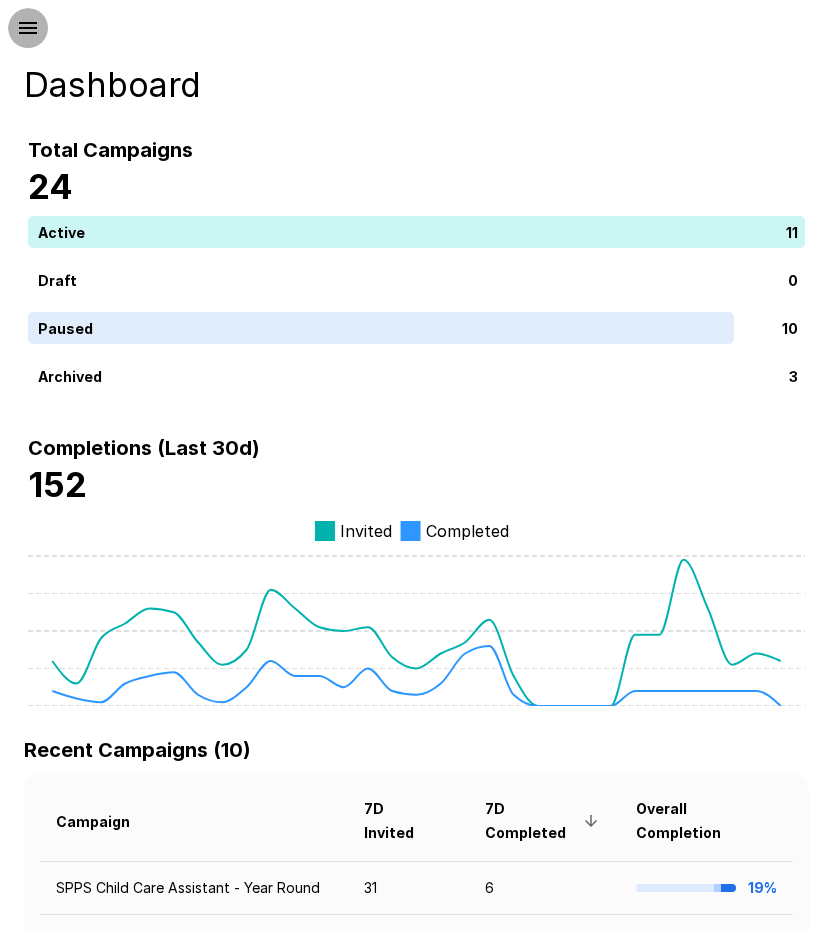 click 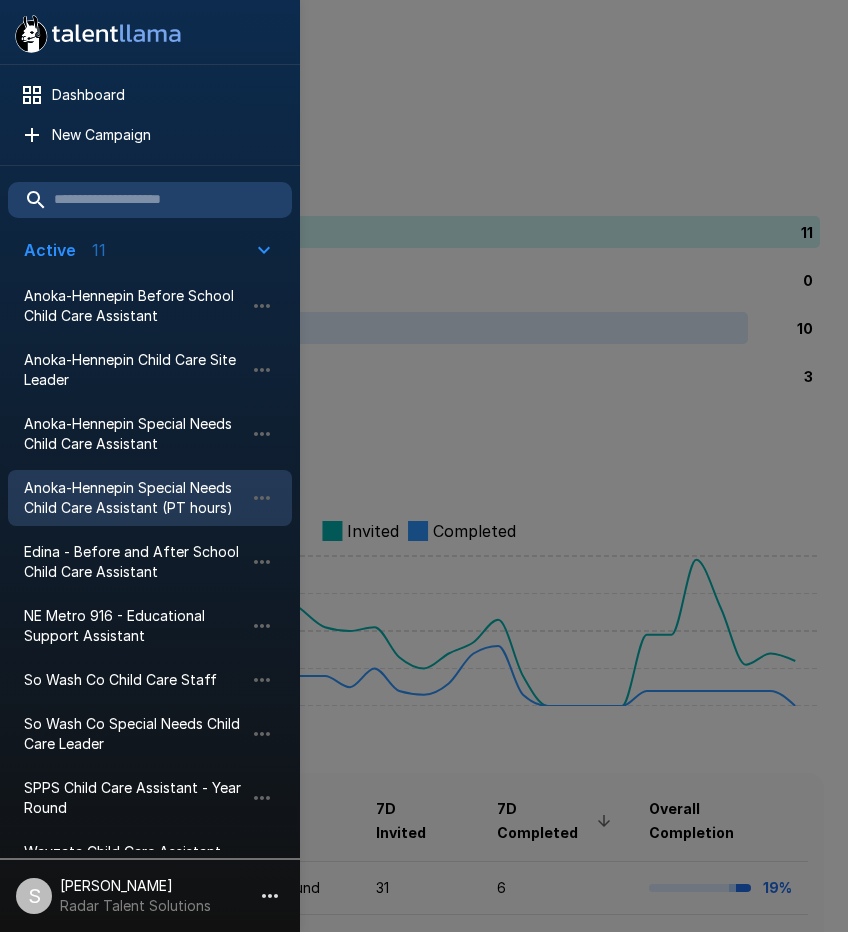 click on "Anoka-Hennepin Special Needs Child Care Assistant (PT hours)" at bounding box center [134, 498] 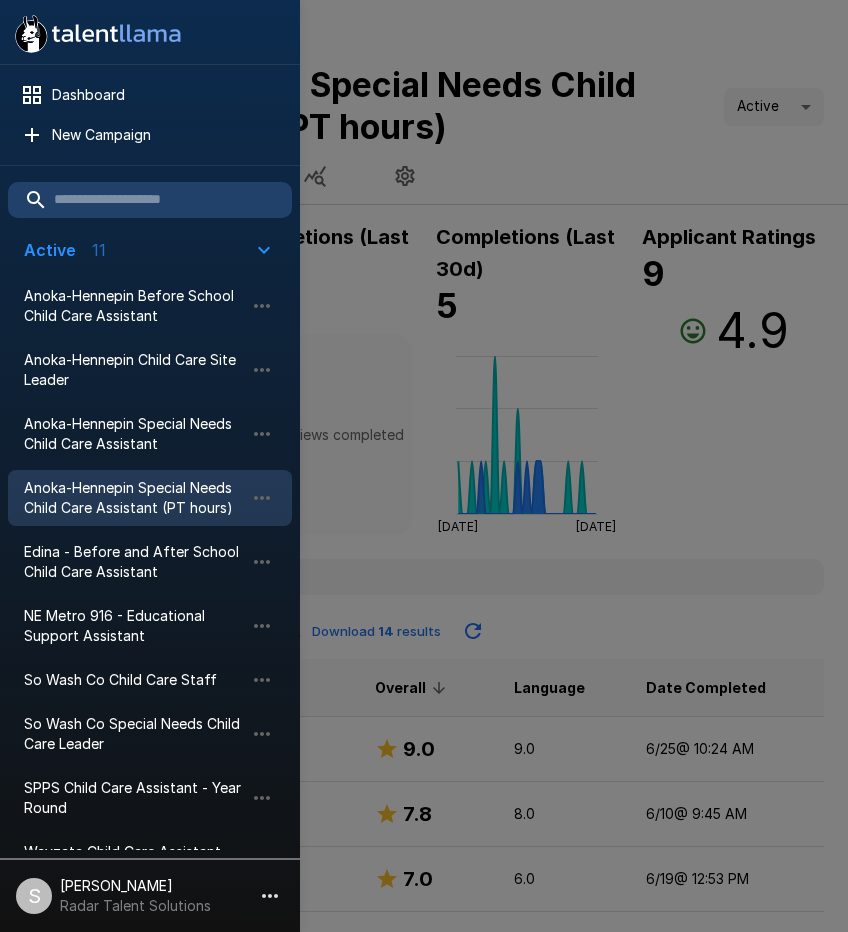 click at bounding box center [424, 466] 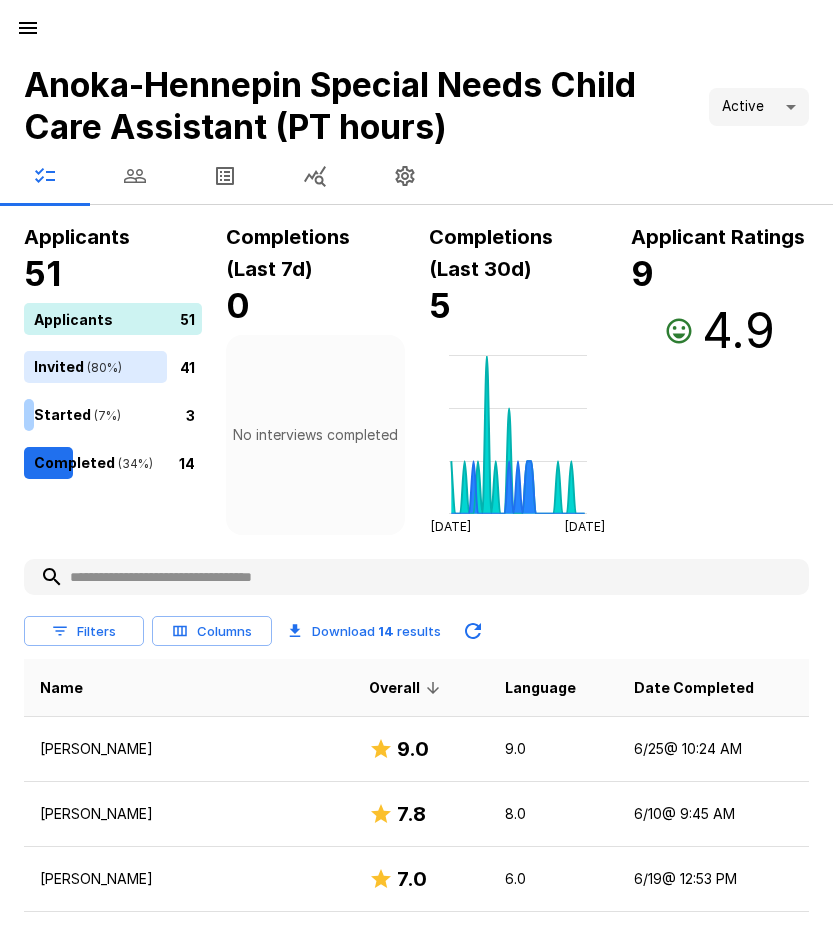 click 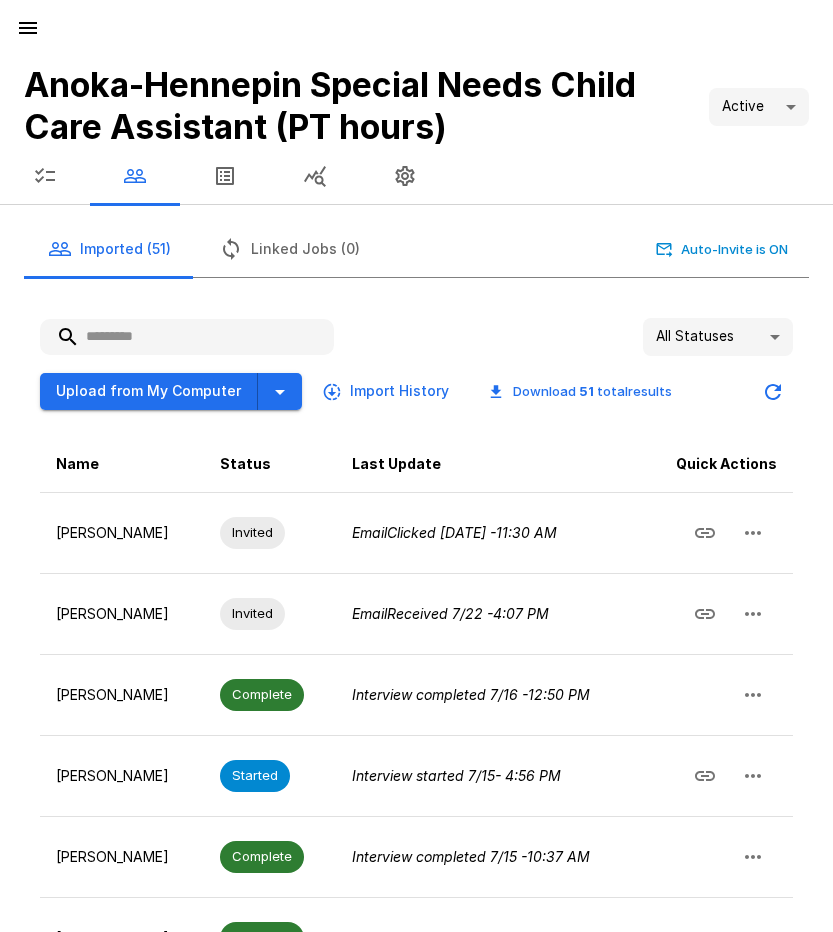 click at bounding box center [187, 337] 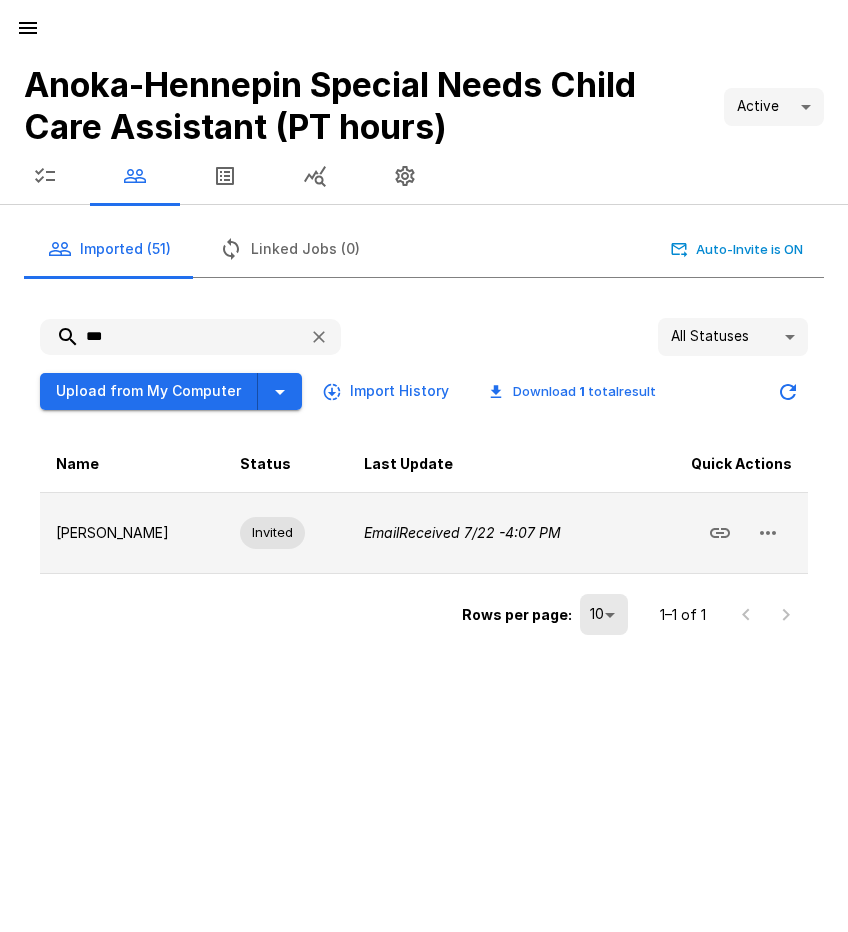 type on "***" 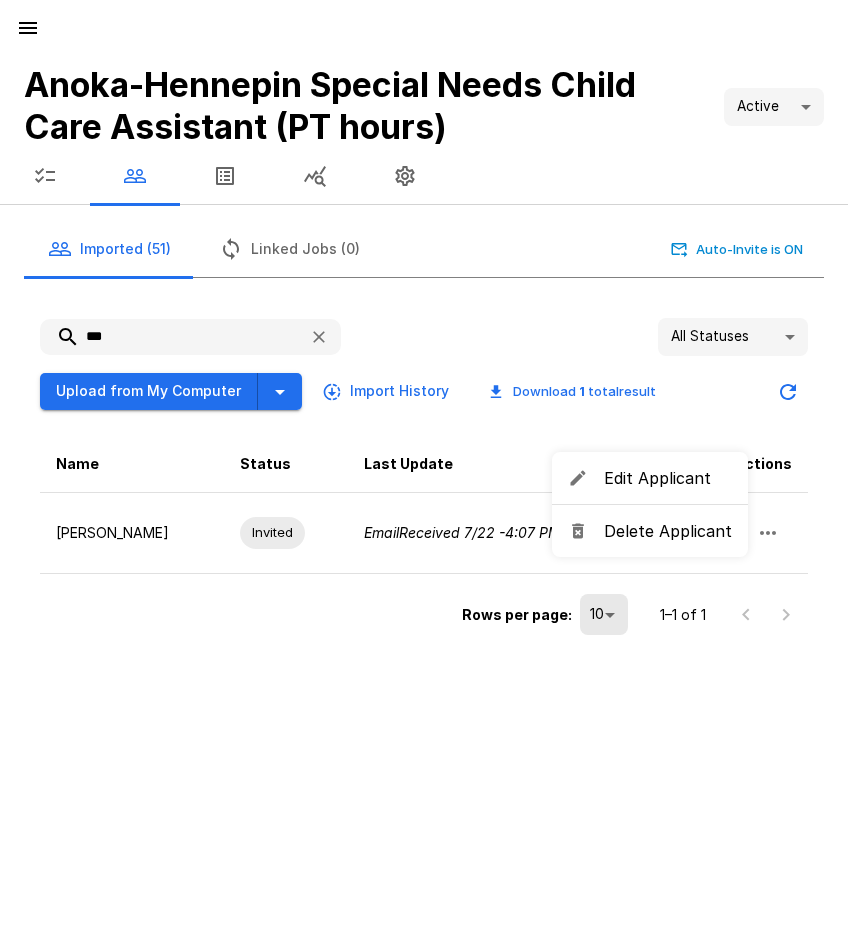 click on "Delete Applicant" at bounding box center (668, 531) 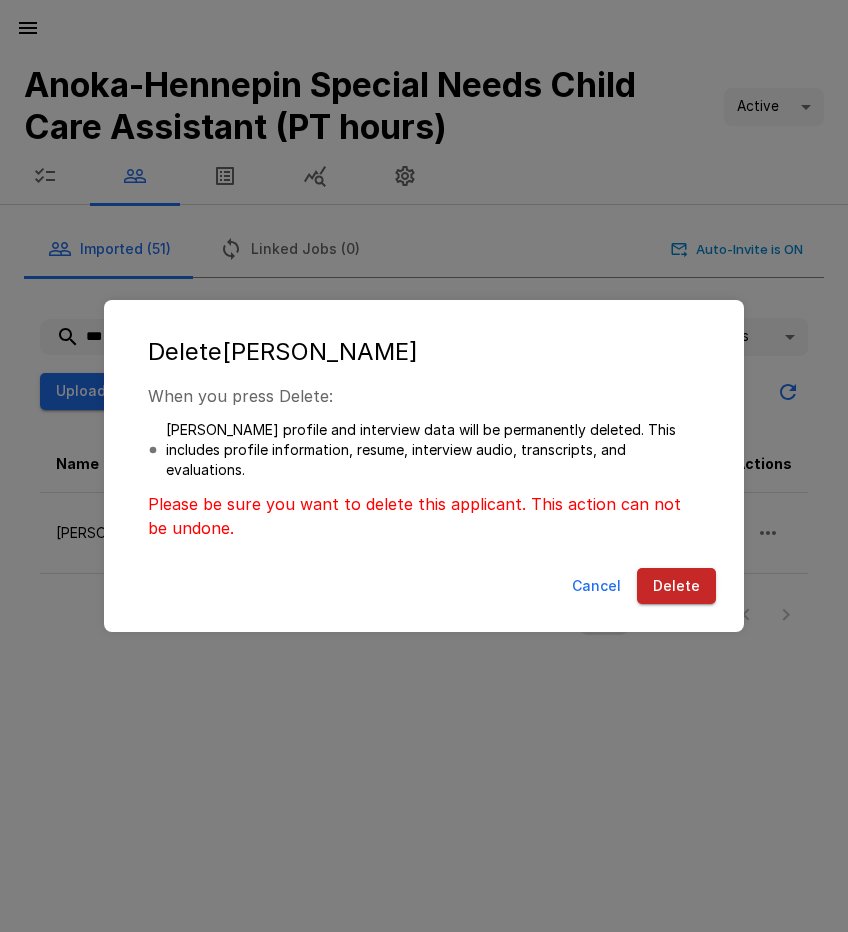 click on "Delete" at bounding box center [676, 586] 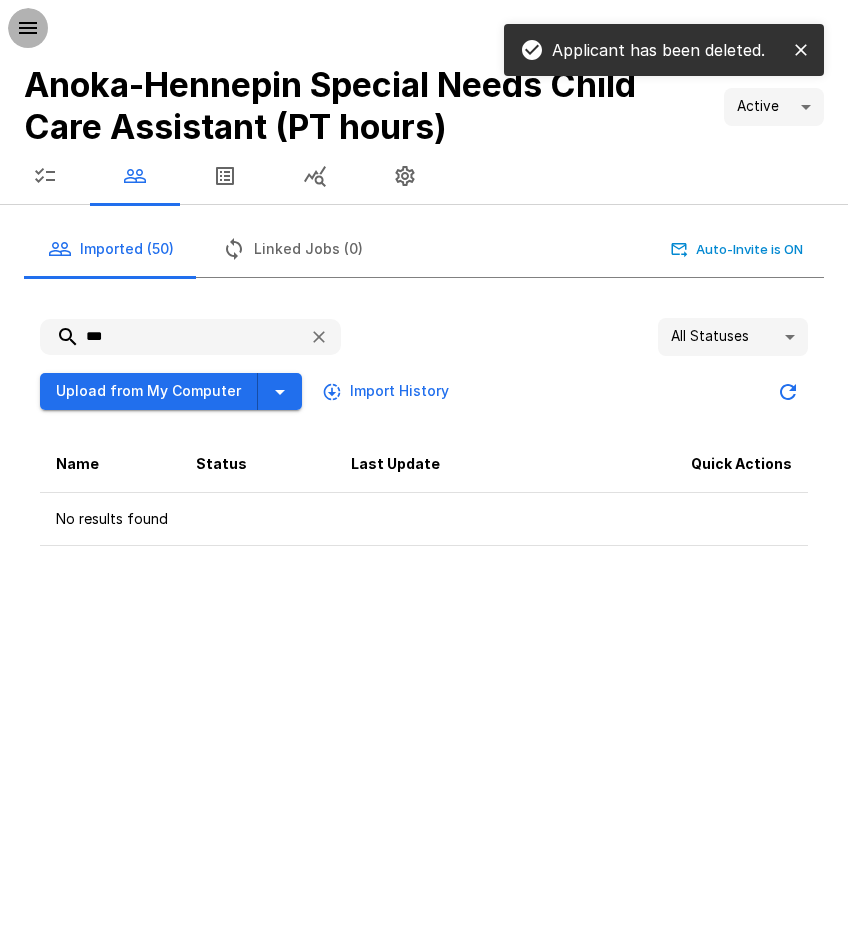 click 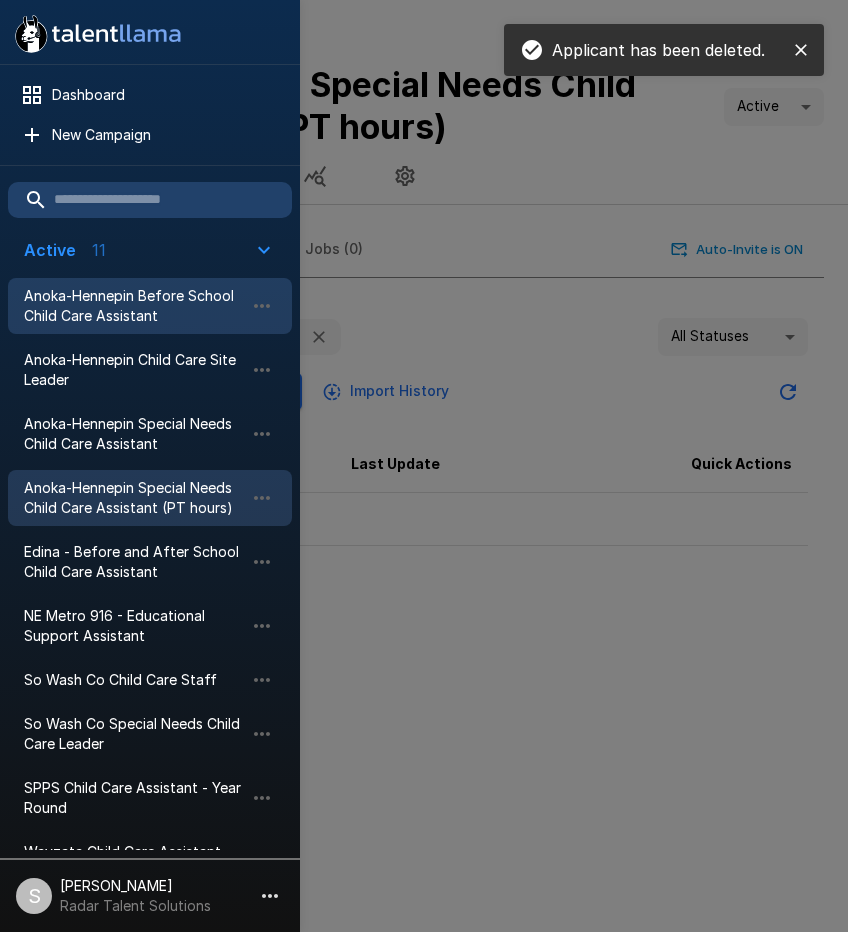 click on "Anoka-Hennepin Before School Child Care Assistant" at bounding box center (134, 306) 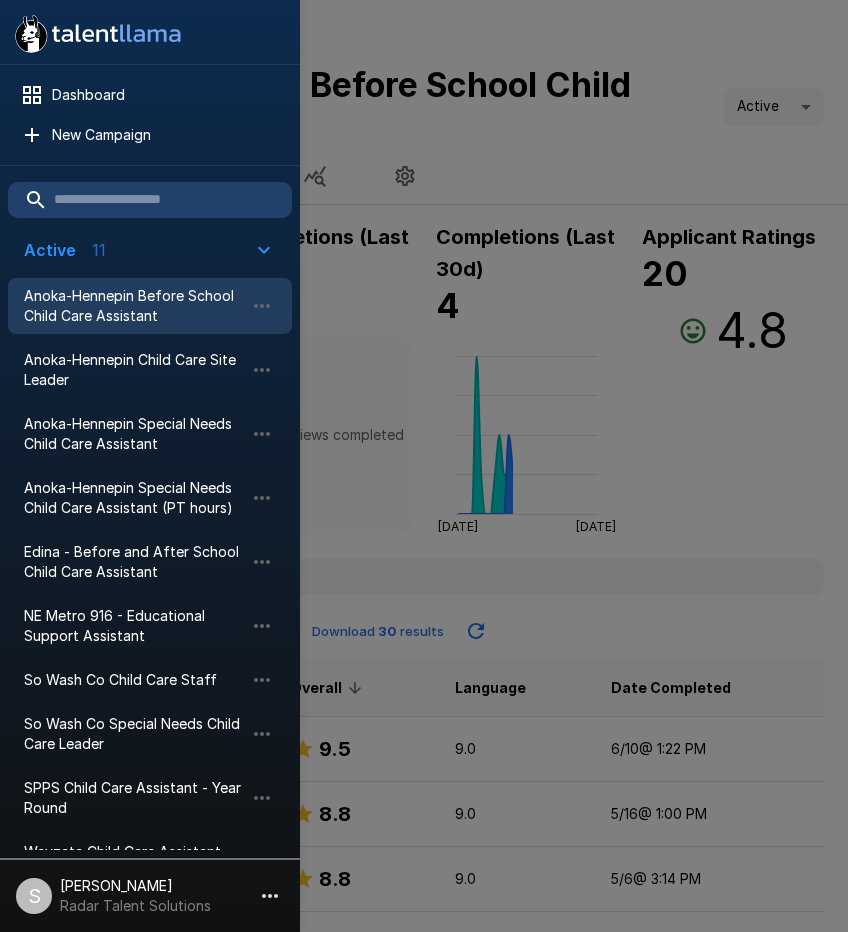 click at bounding box center (424, 466) 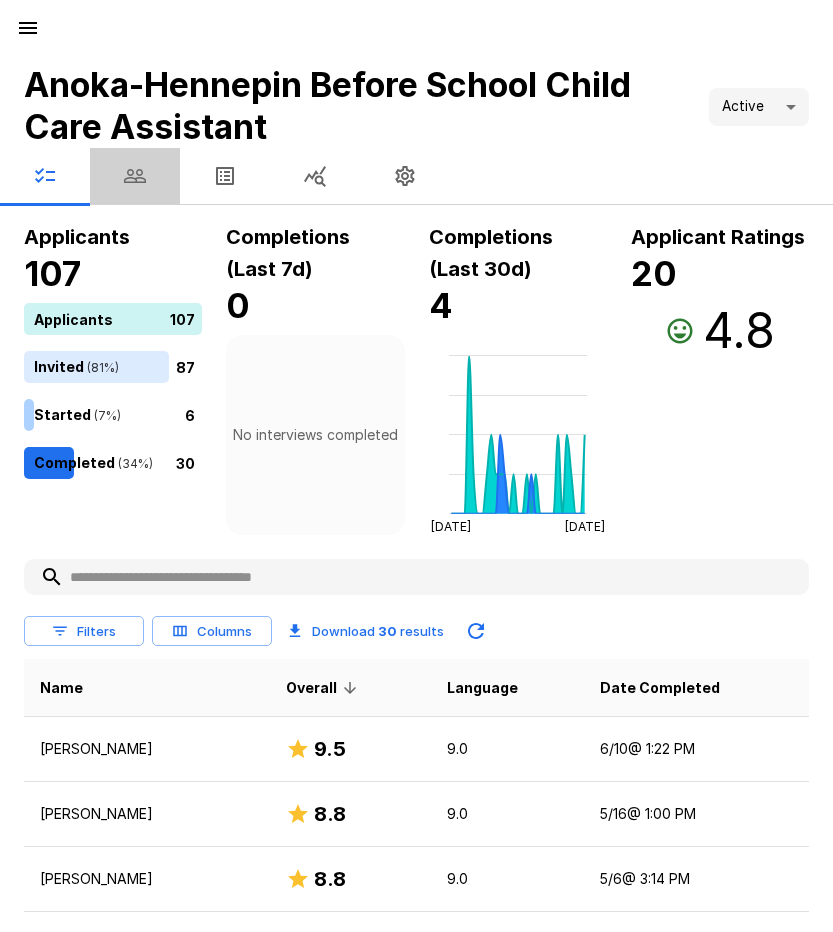 click 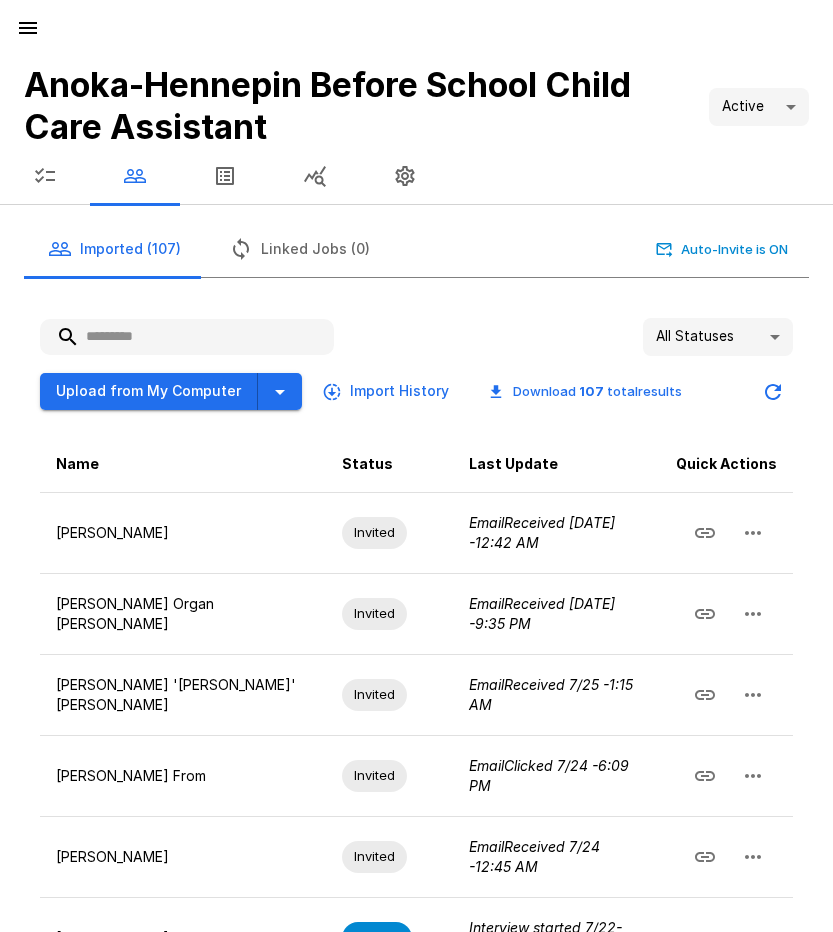 click at bounding box center [187, 337] 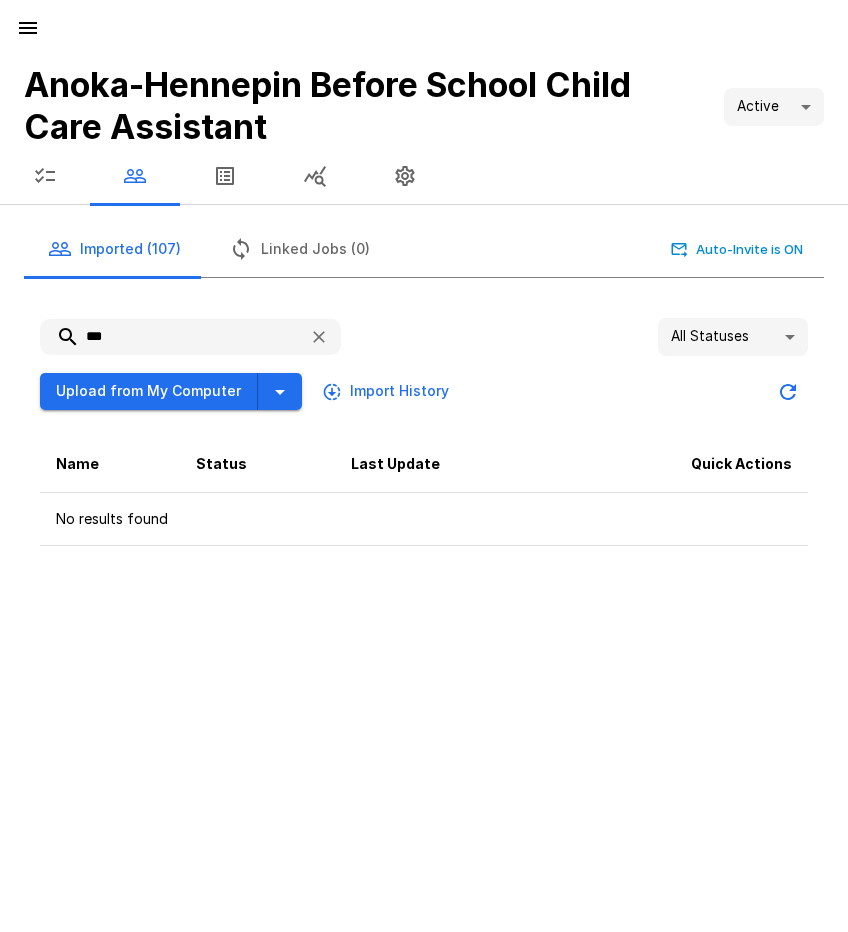 type on "***" 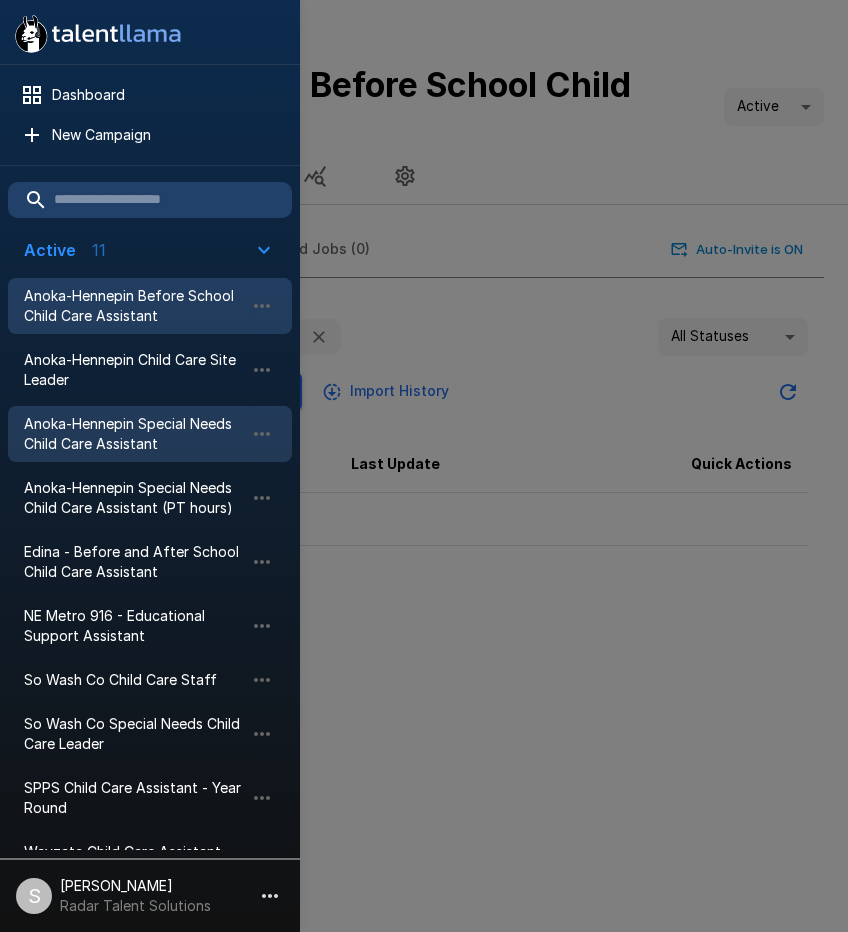 click on "Anoka-Hennepin Special Needs Child Care Assistant" at bounding box center [134, 434] 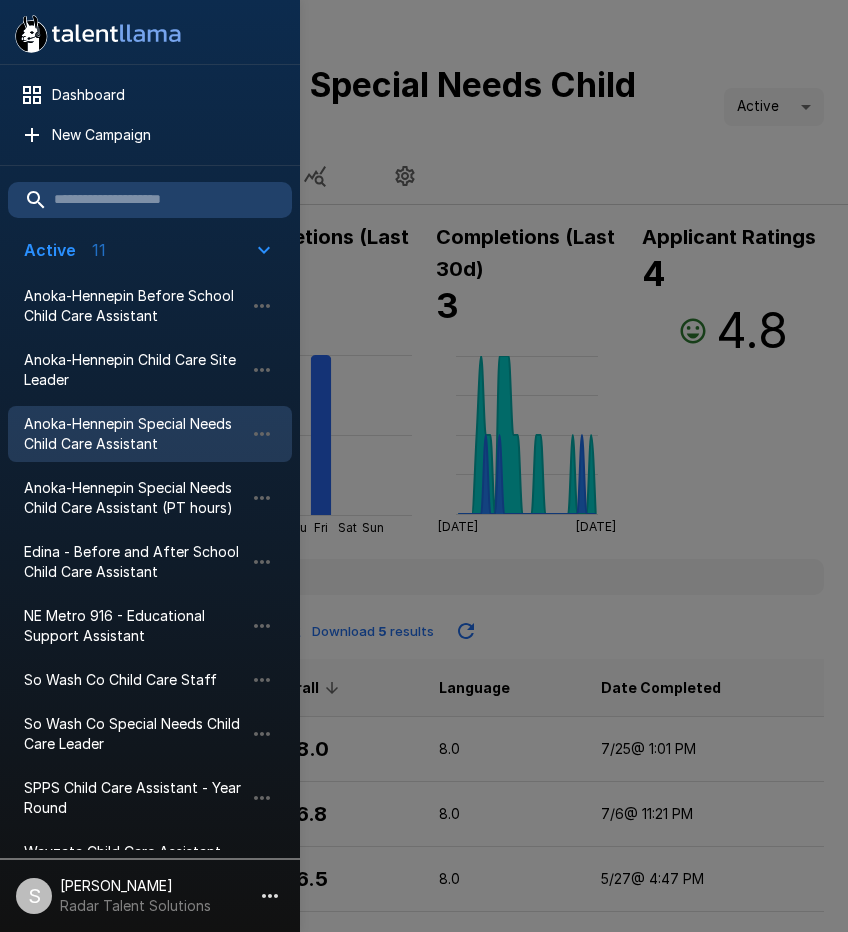 click at bounding box center [424, 466] 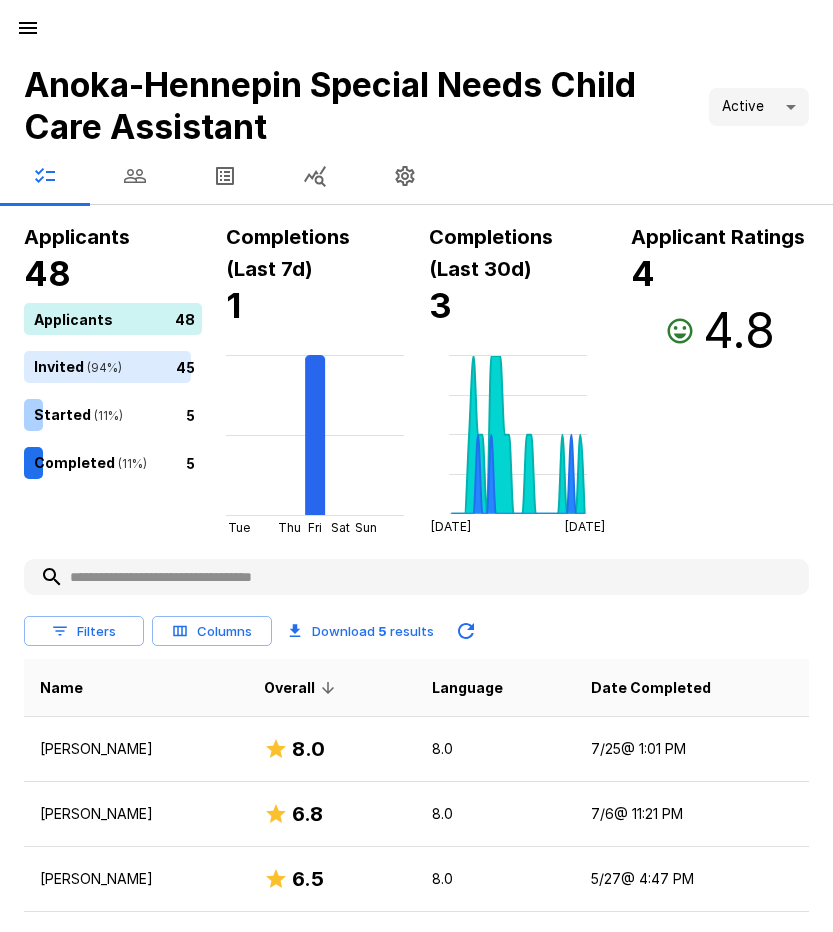 click 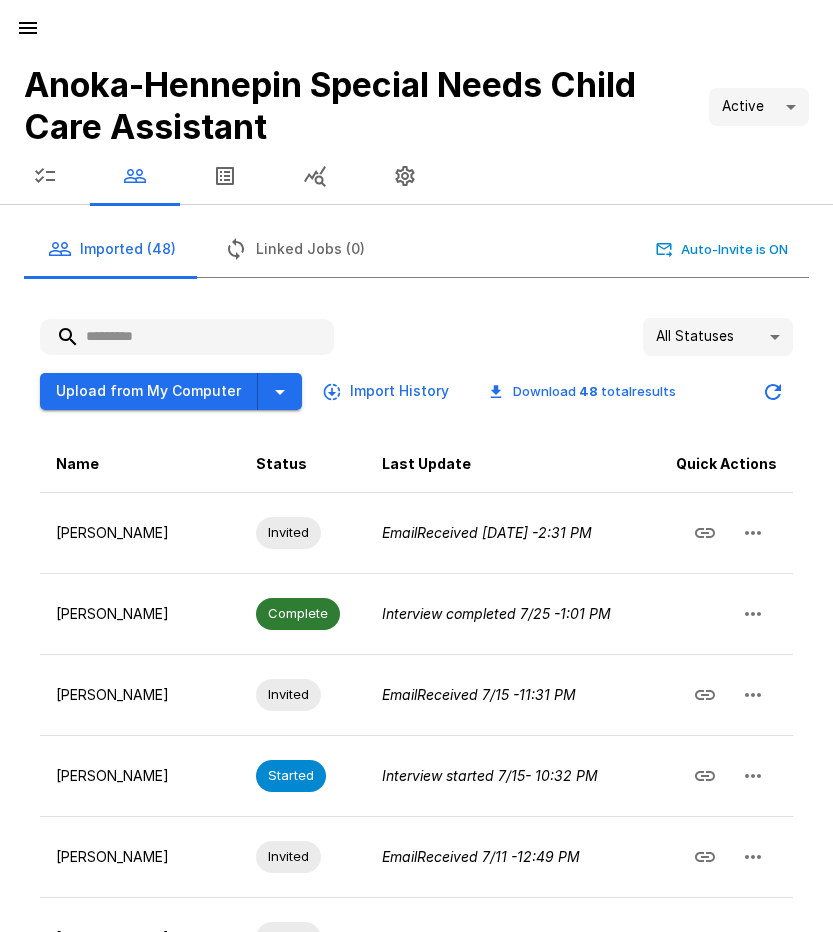 click at bounding box center [187, 337] 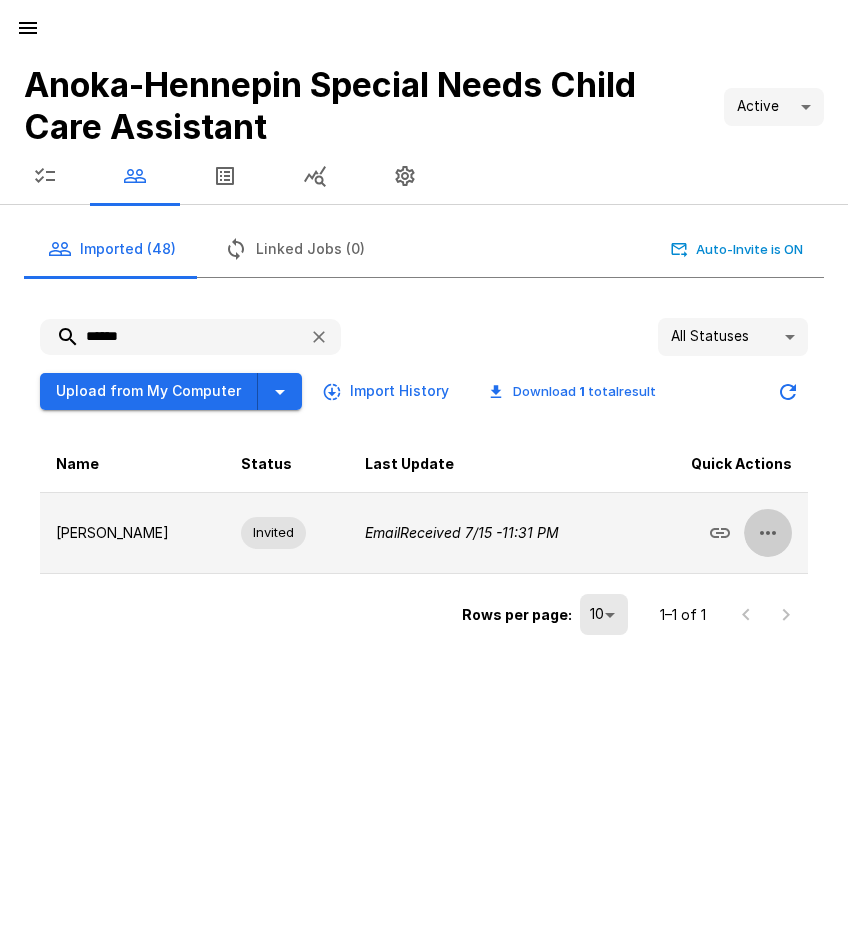 click 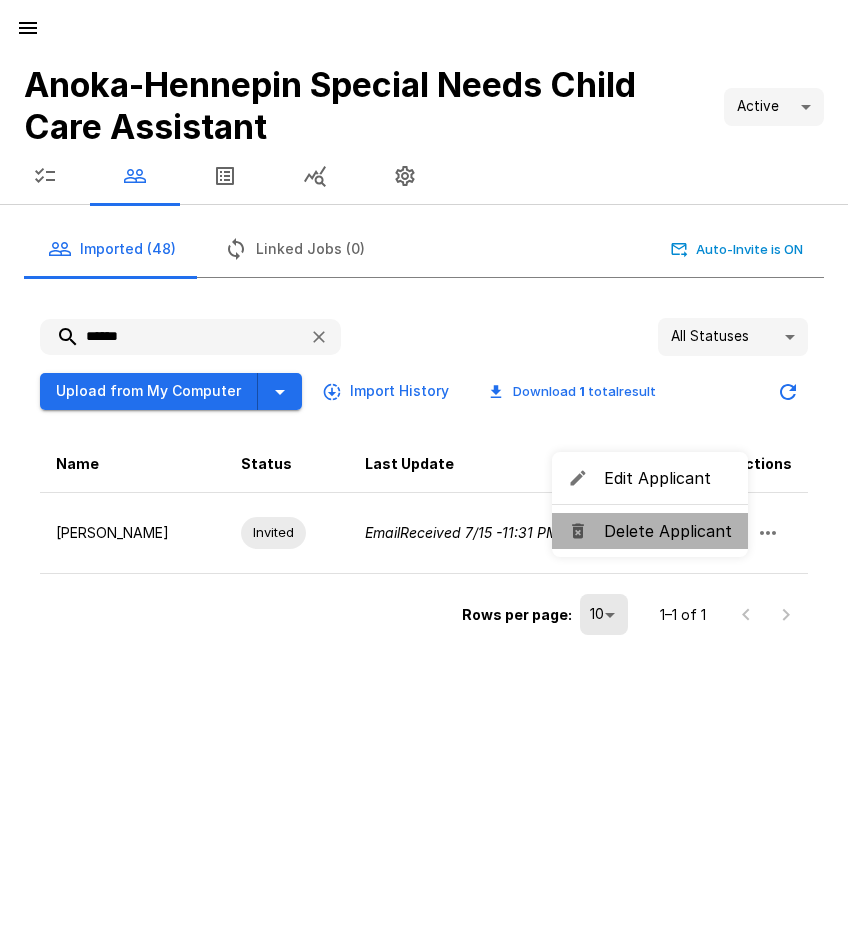 click on "Delete Applicant" at bounding box center [668, 531] 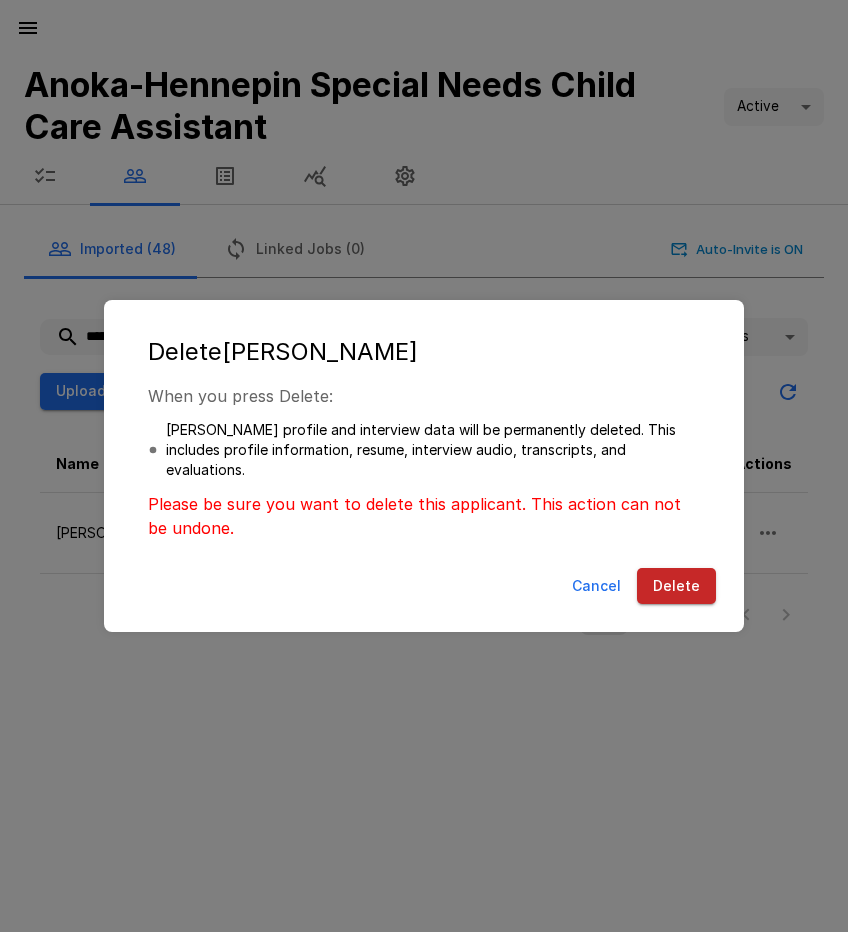 drag, startPoint x: 688, startPoint y: 587, endPoint x: 663, endPoint y: 577, distance: 26.925823 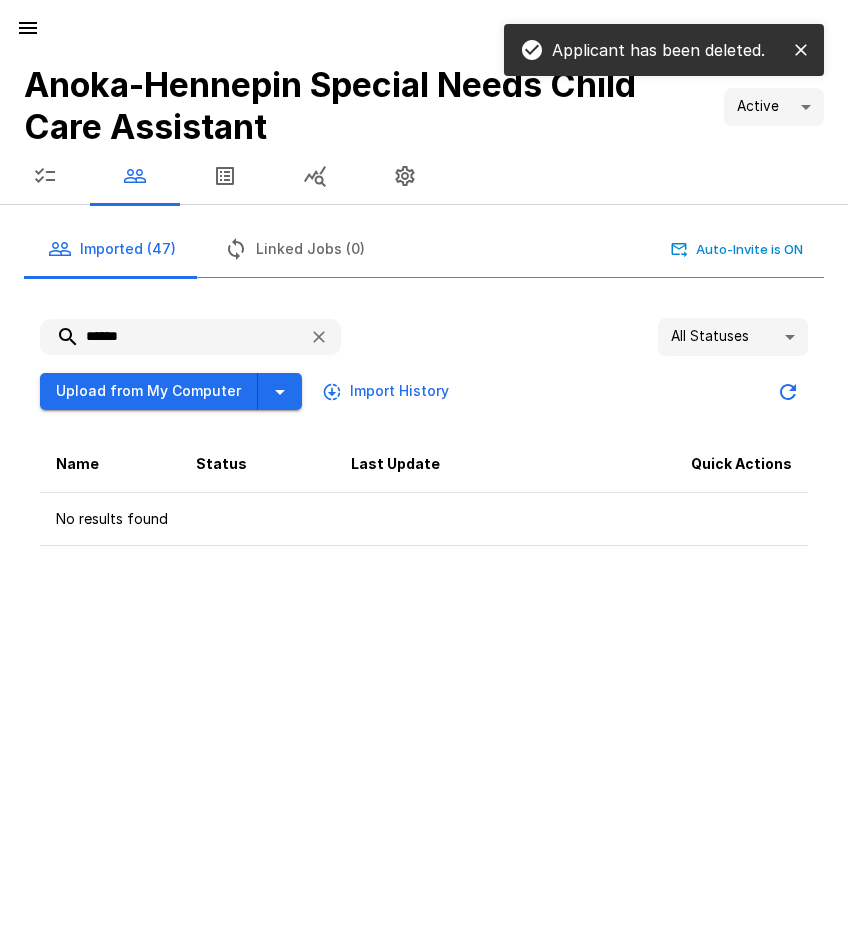 drag, startPoint x: 179, startPoint y: 335, endPoint x: 63, endPoint y: 338, distance: 116.03879 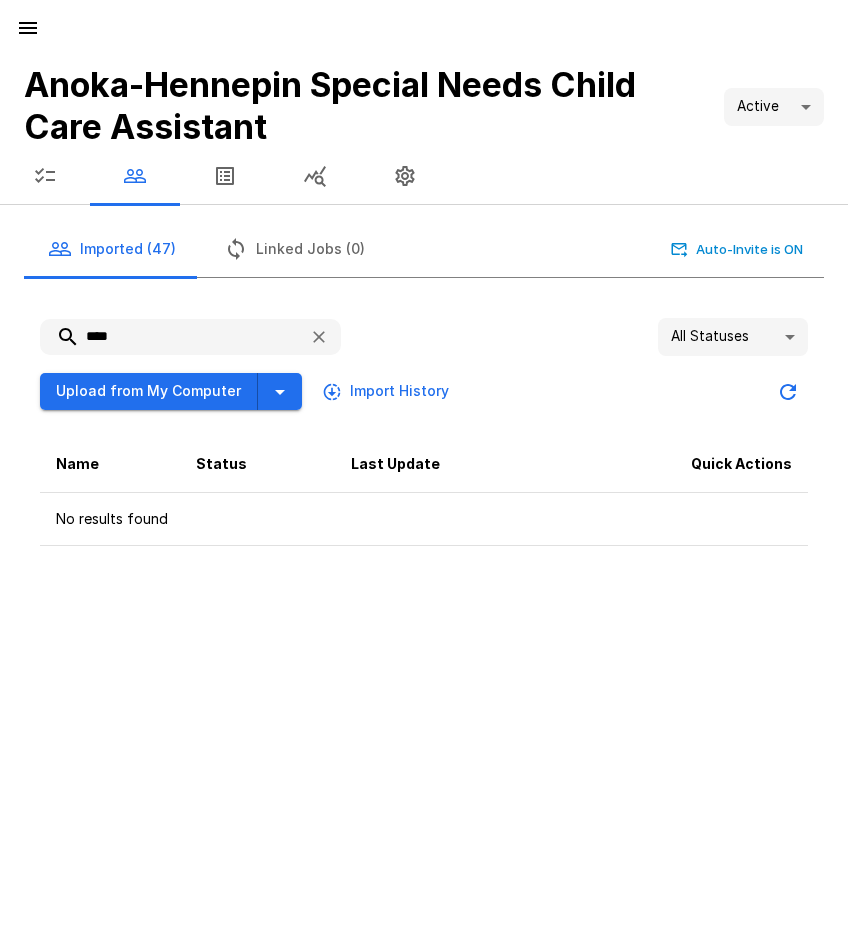 type on "****" 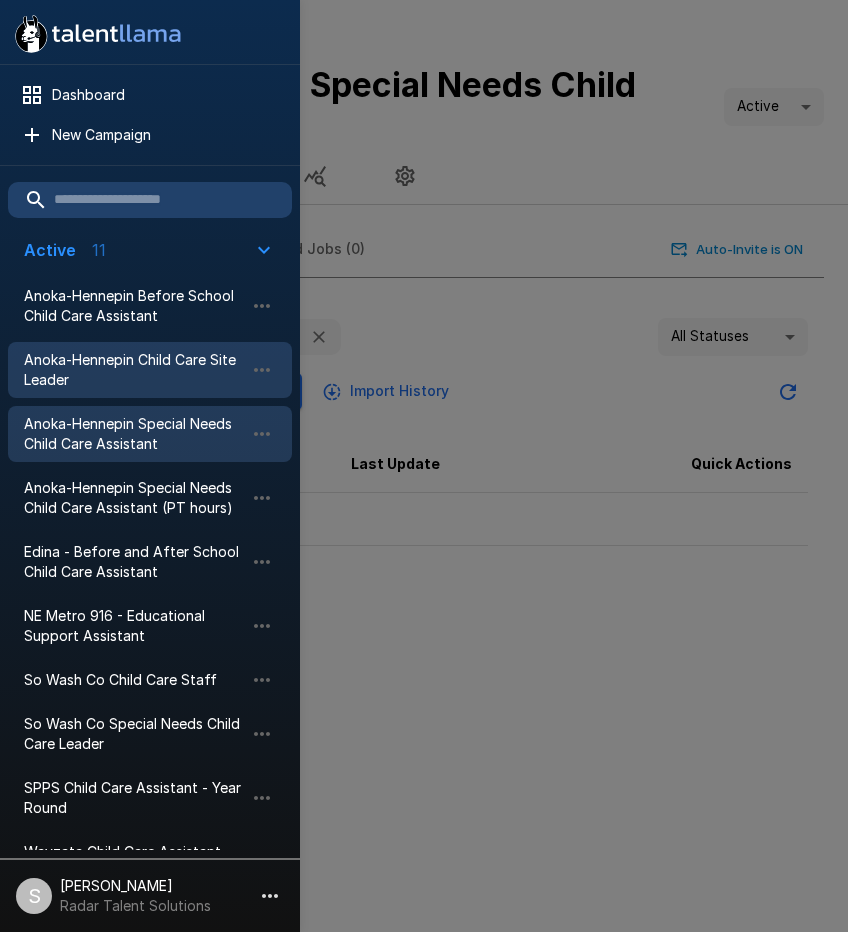 click on "Anoka-Hennepin Child Care Site Leader" at bounding box center (134, 370) 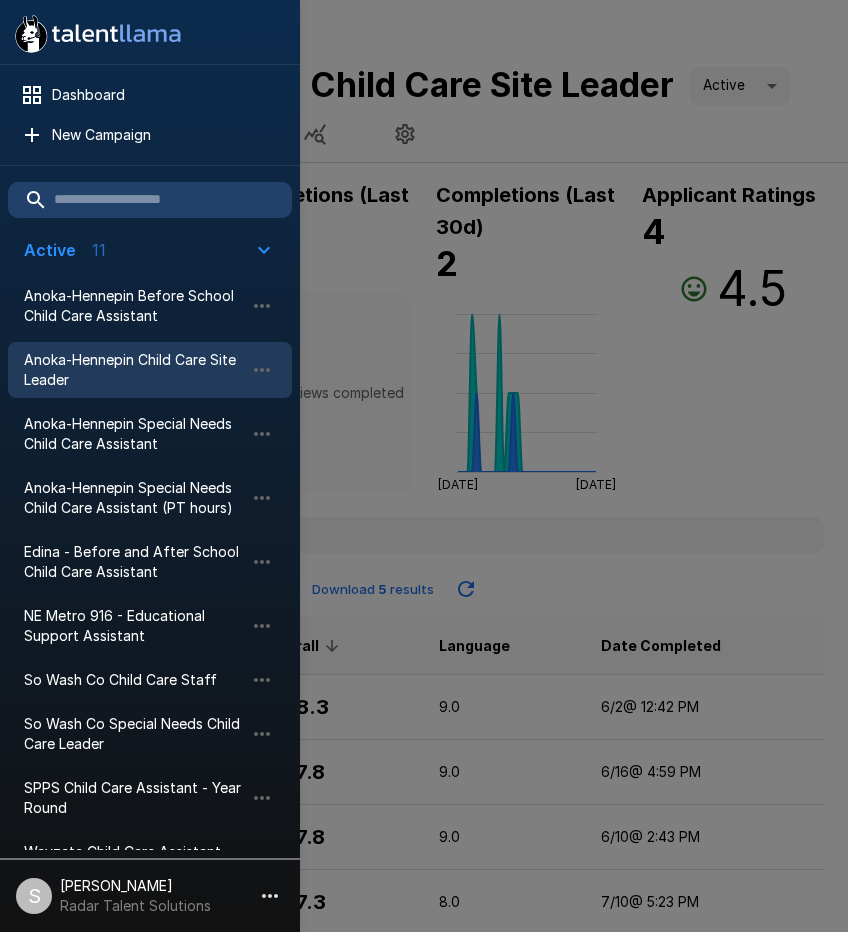 click at bounding box center (424, 466) 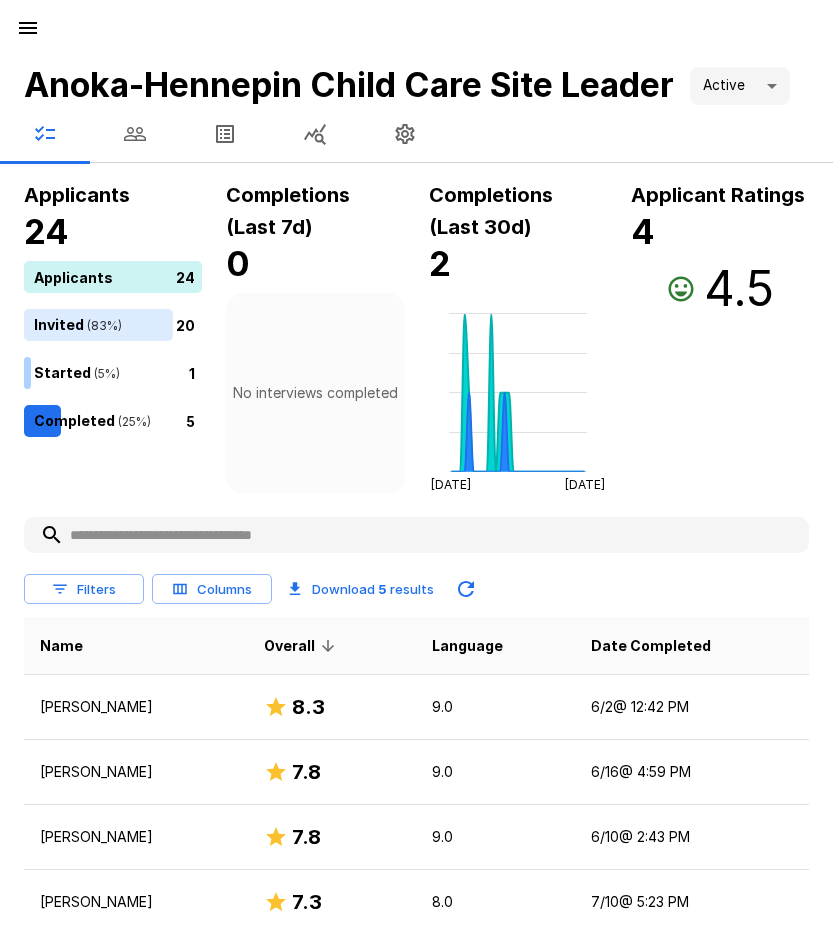 click 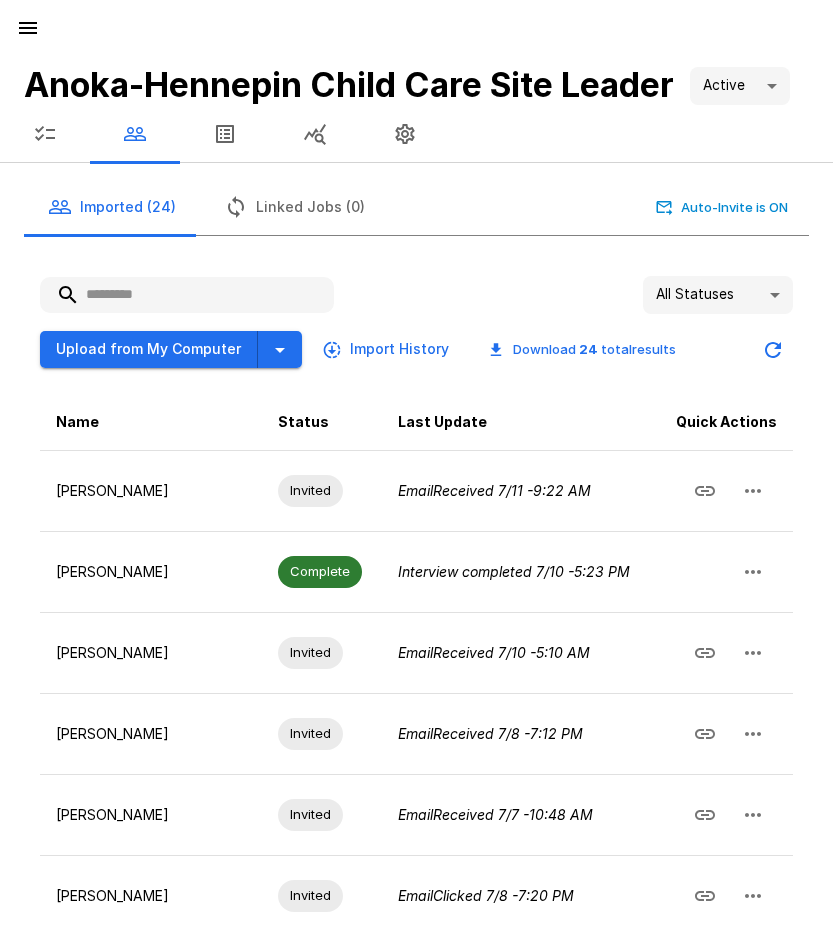 click at bounding box center (187, 295) 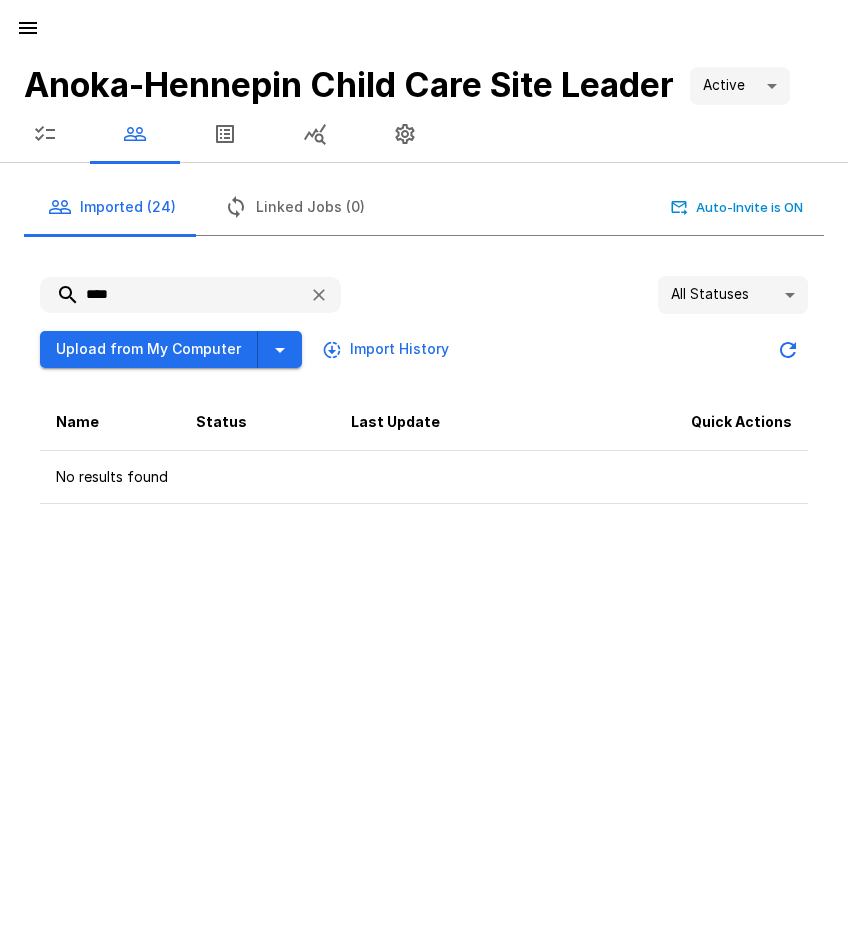 type on "****" 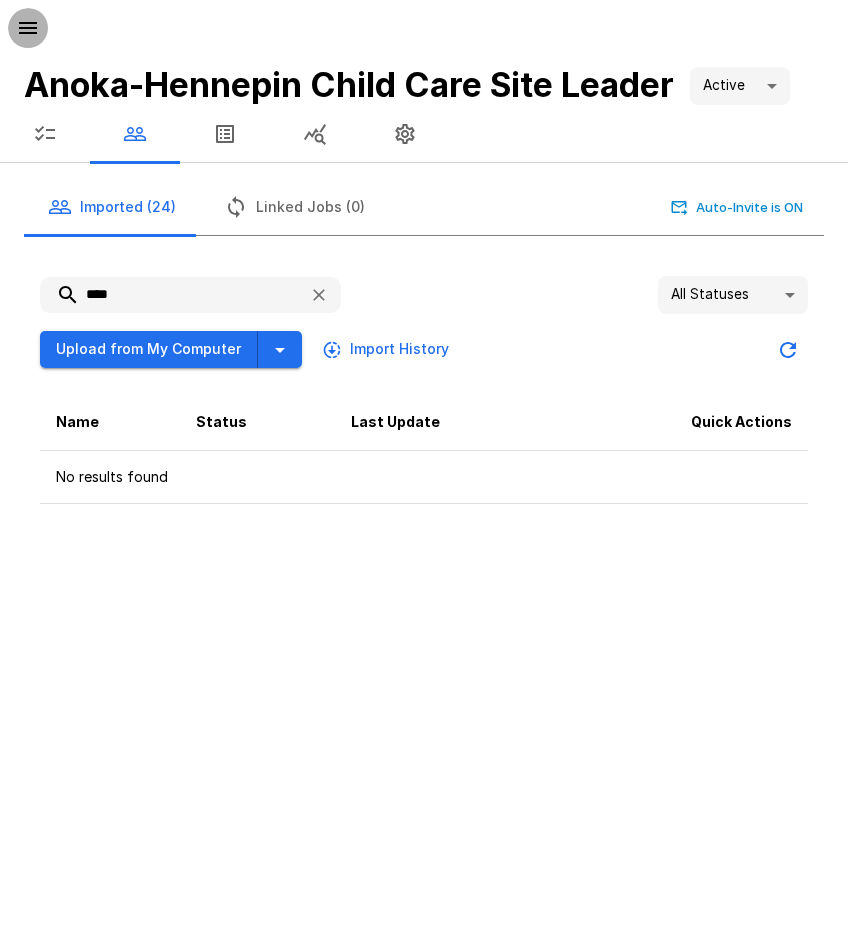 click 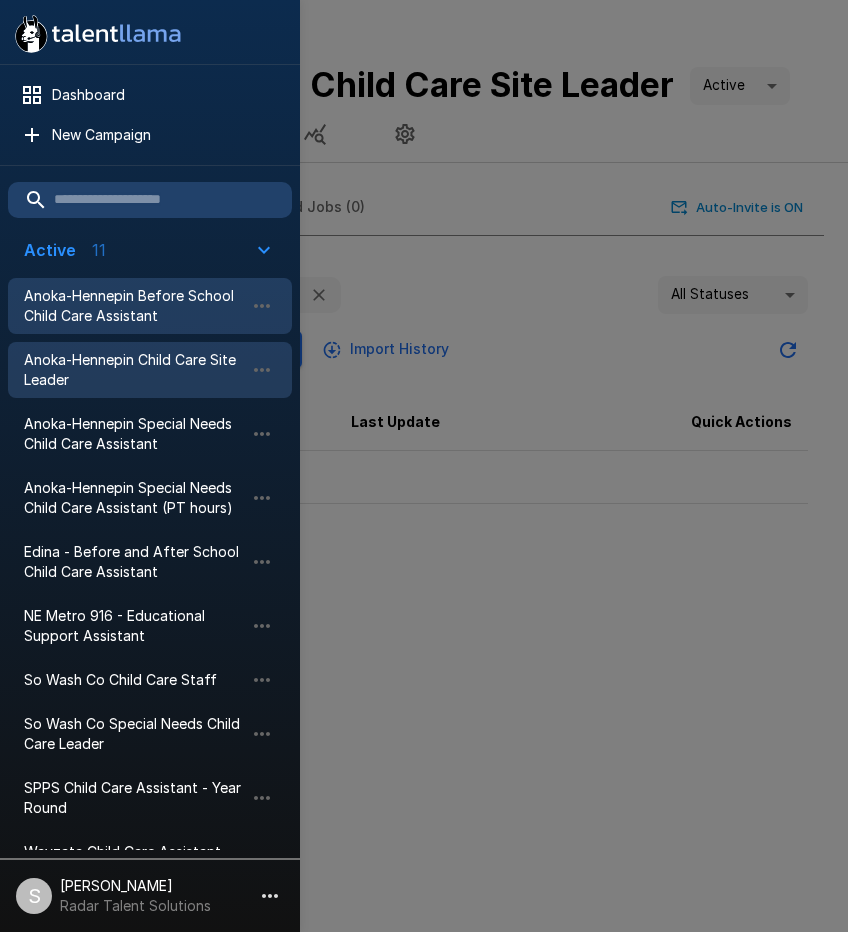 click on "Anoka-Hennepin Before School Child Care Assistant" at bounding box center [134, 306] 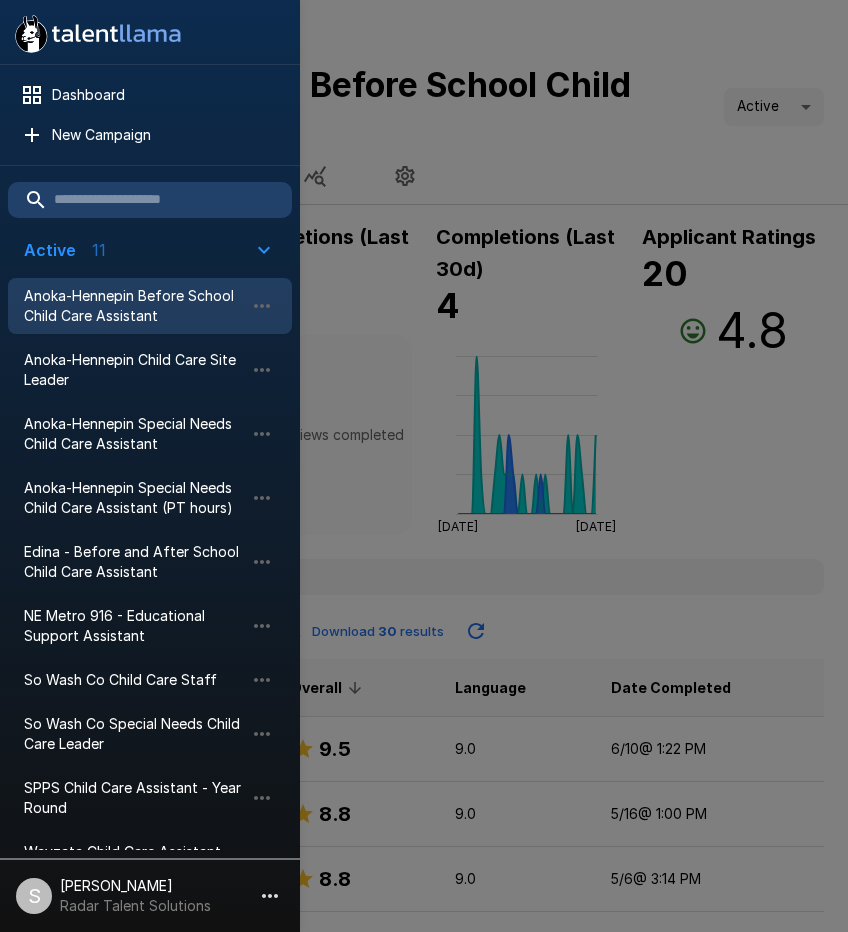 click at bounding box center (424, 466) 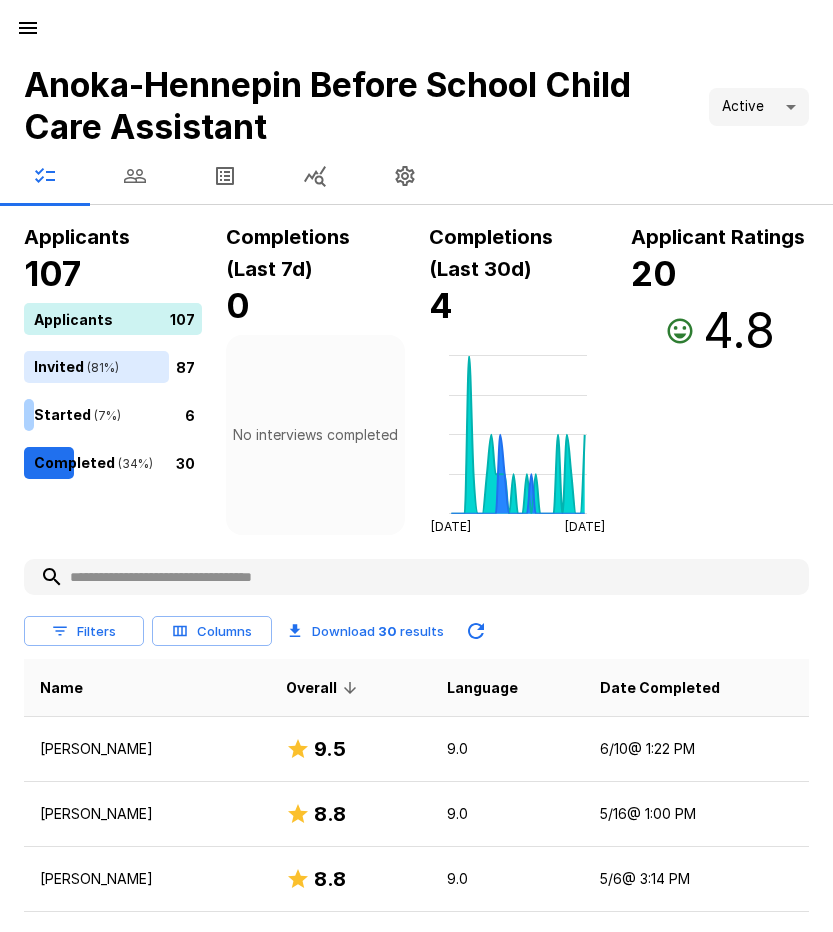 click at bounding box center [135, 176] 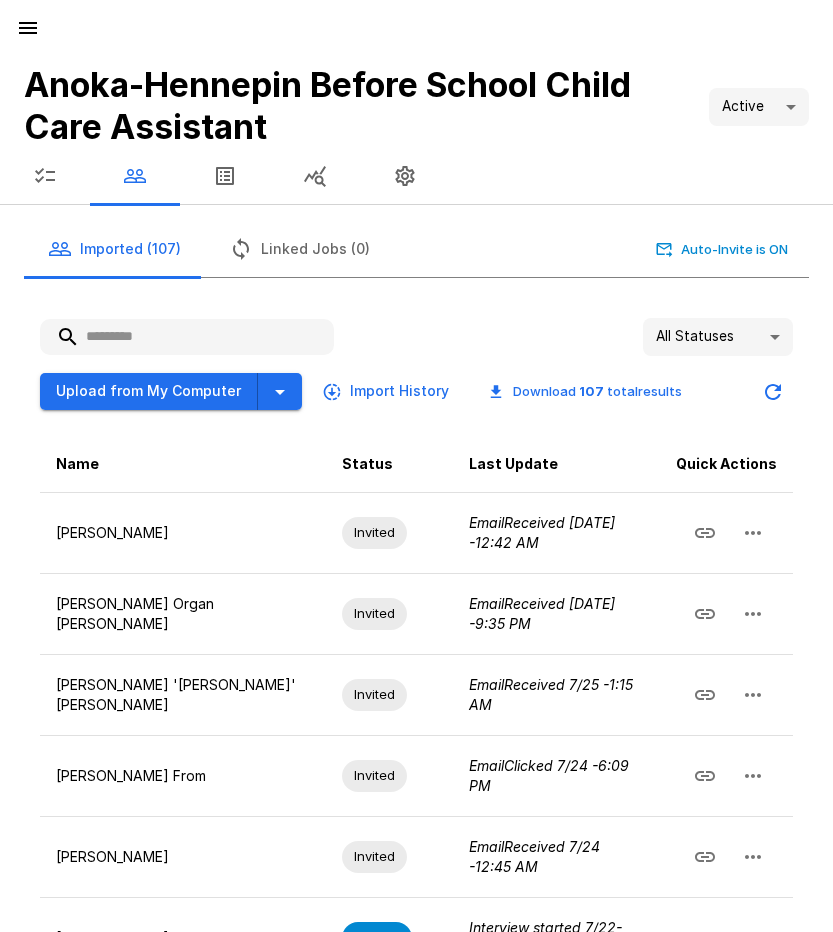 click at bounding box center [187, 337] 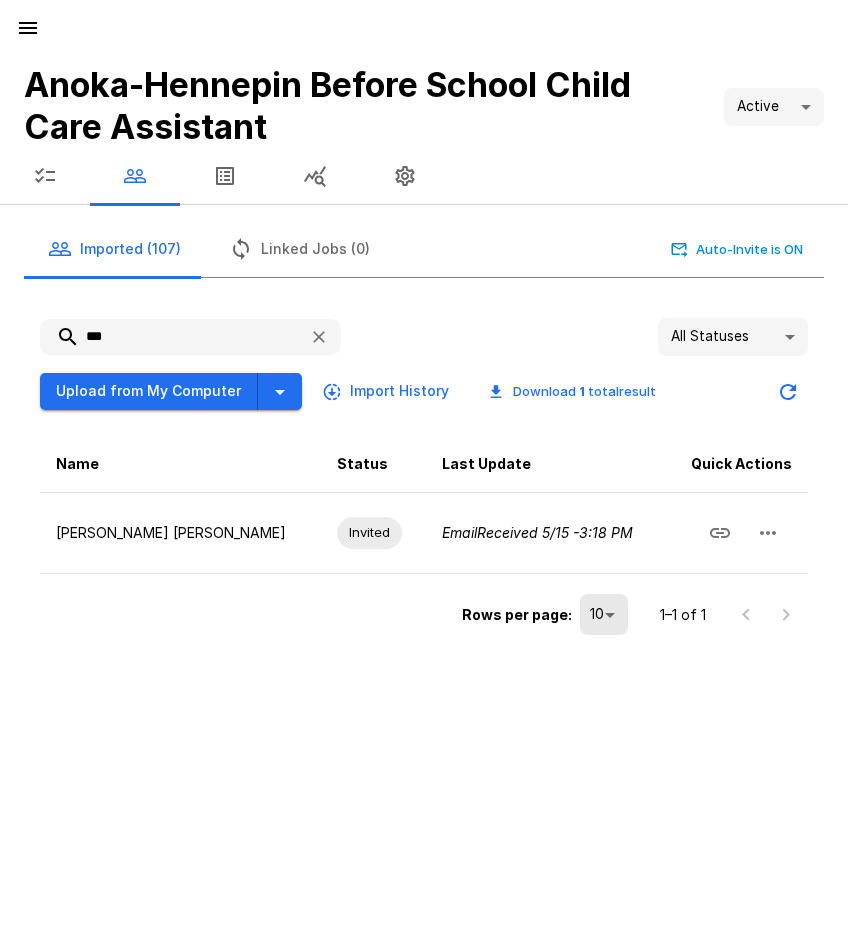 type on "***" 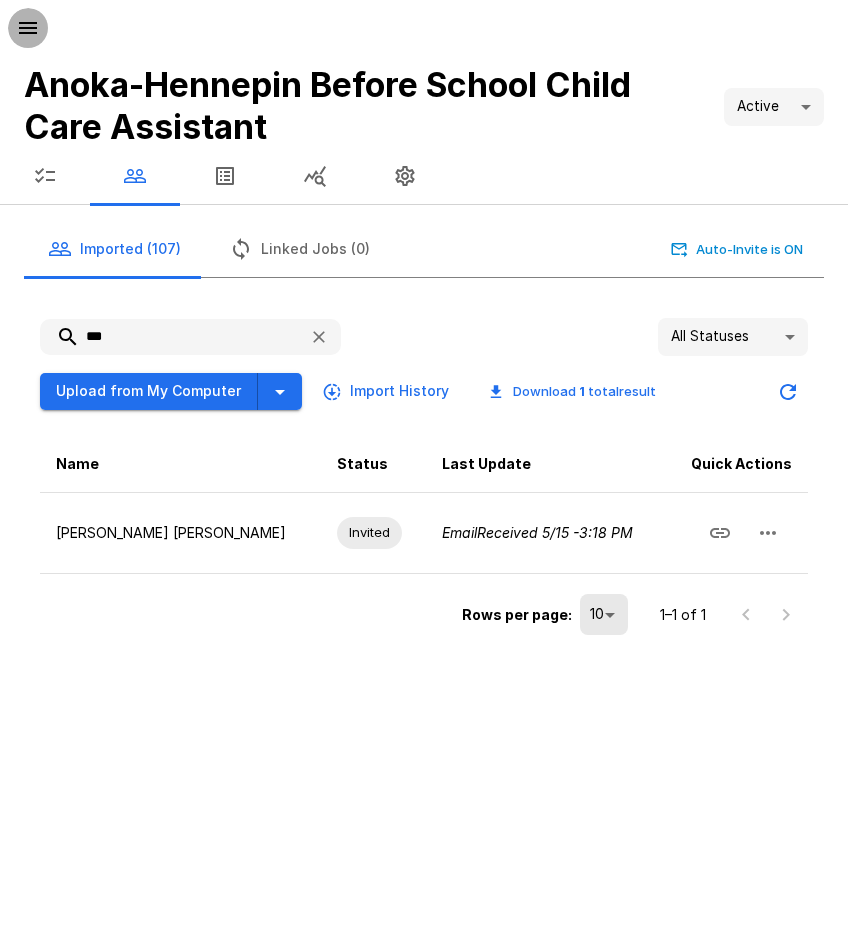 click 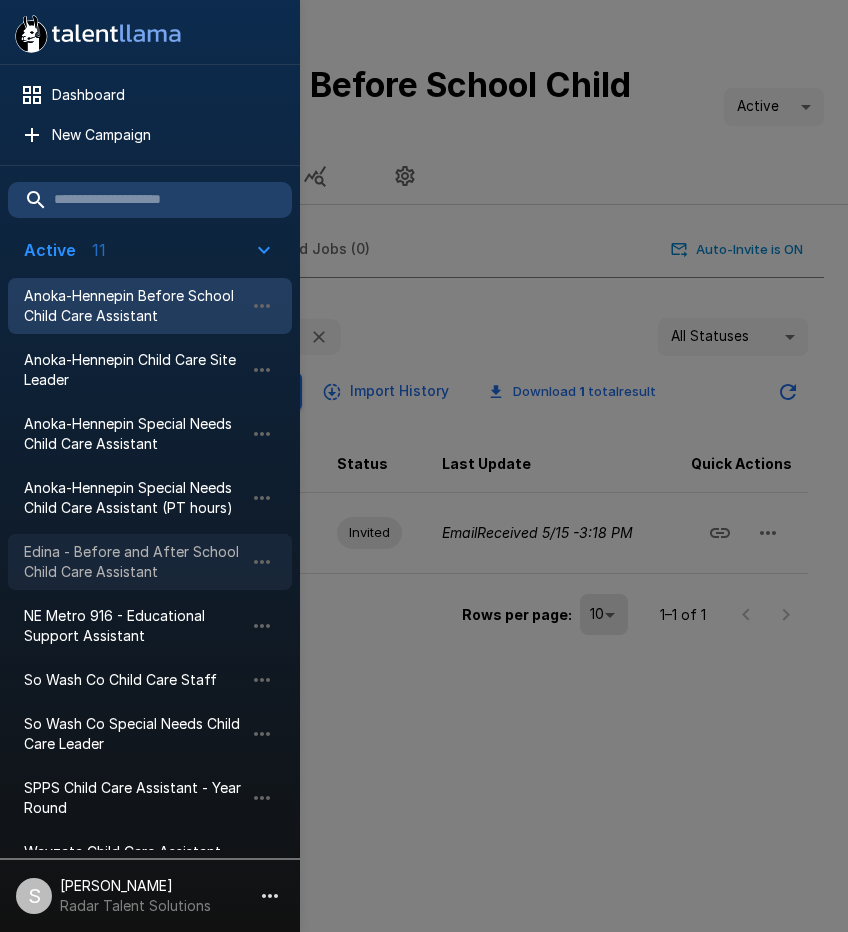 click on "Edina - Before and After School Child Care Assistant" at bounding box center (134, 562) 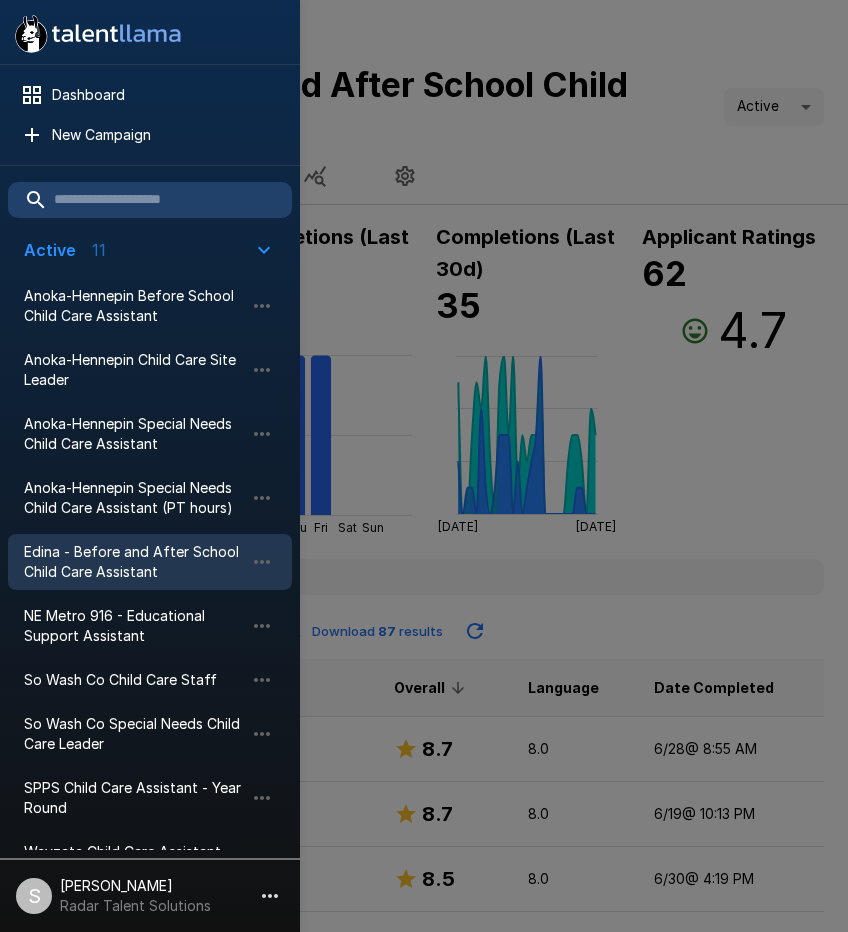 click at bounding box center (424, 466) 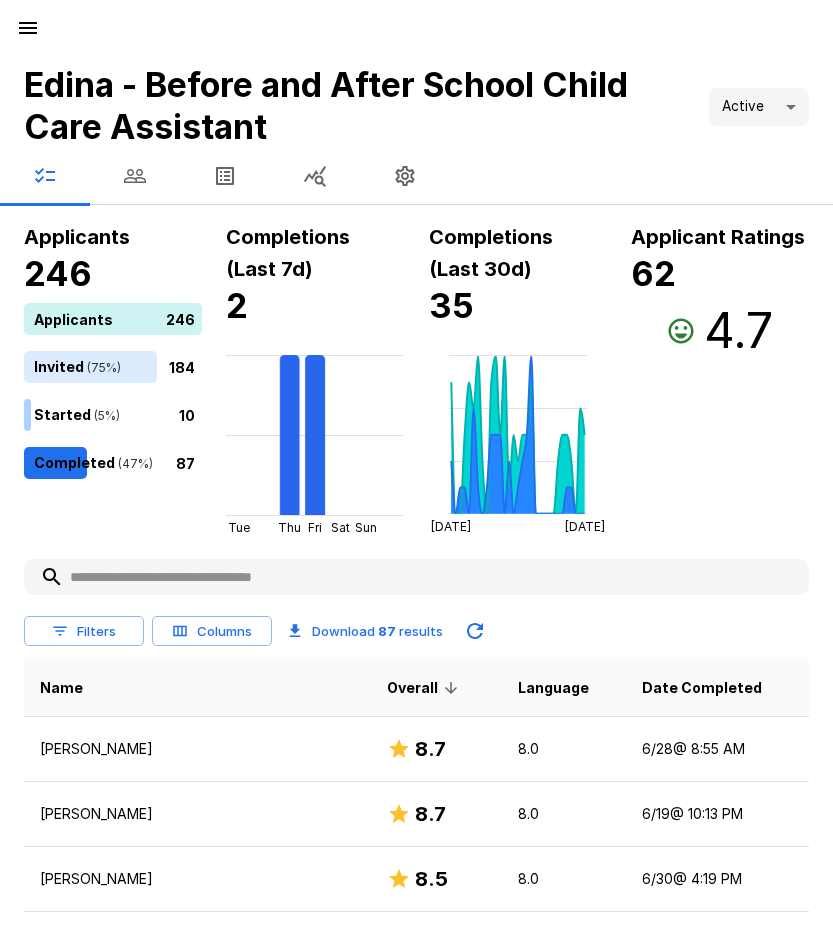 click 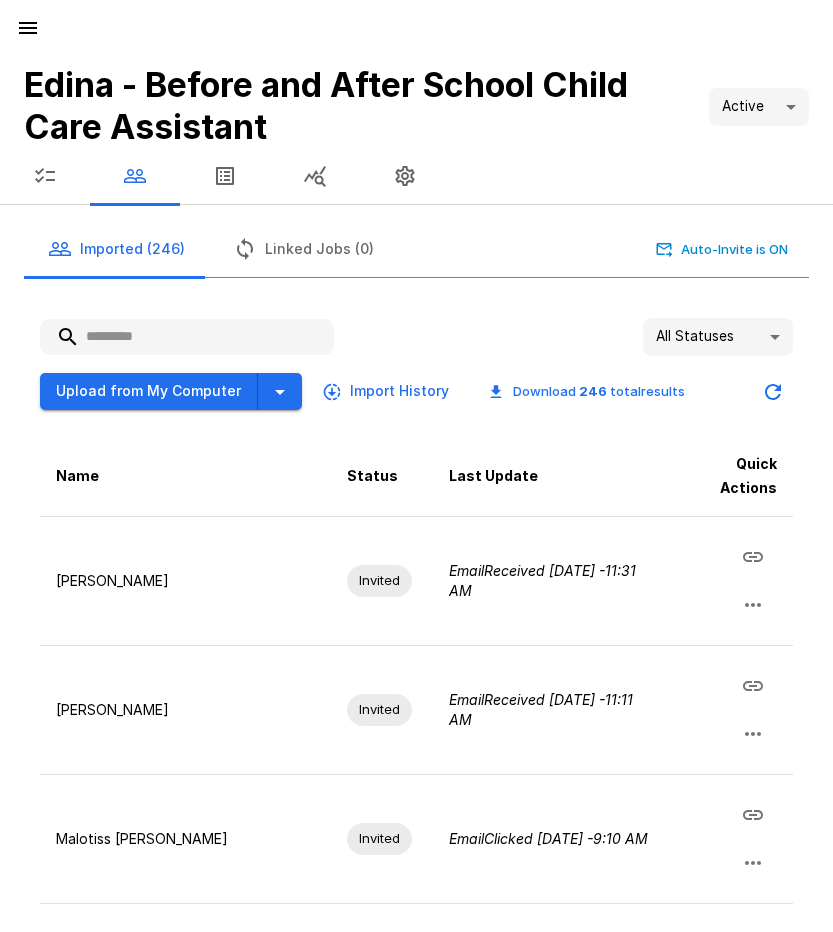 click at bounding box center (187, 337) 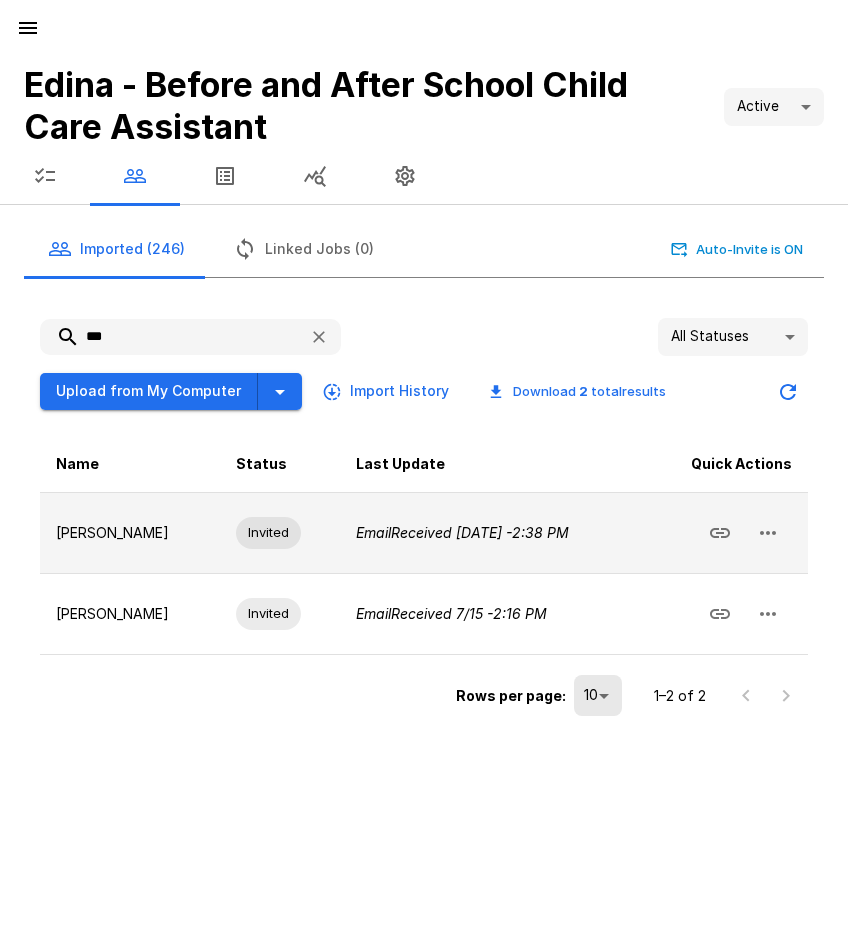 click 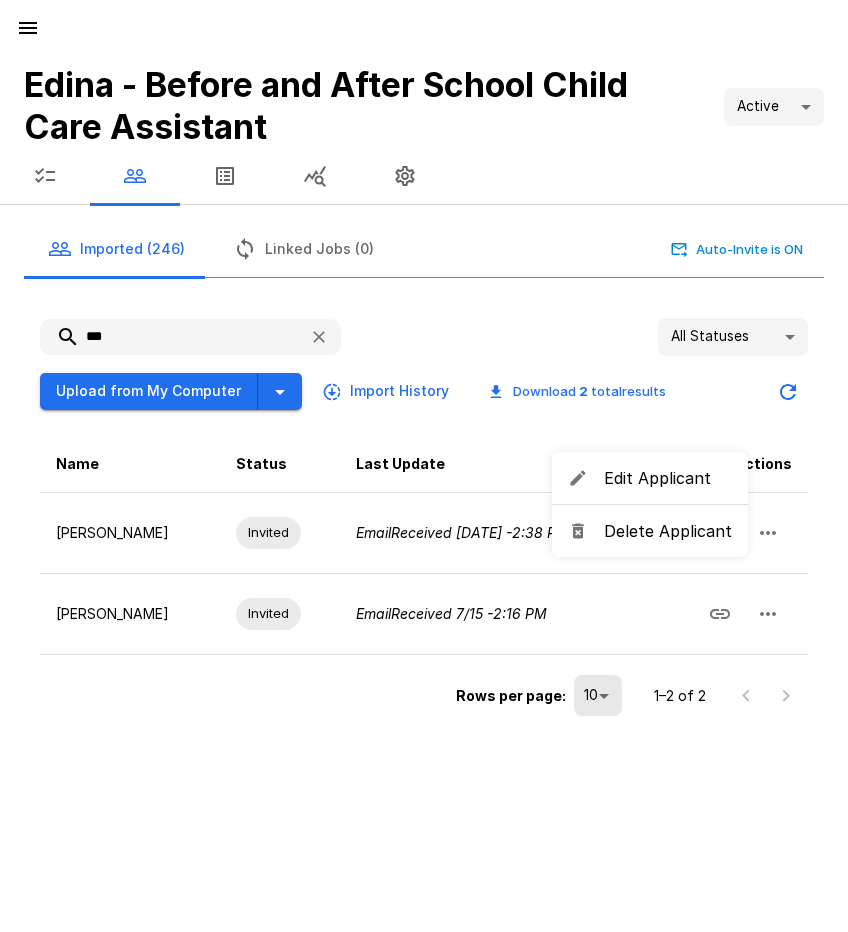 click on "Delete Applicant" at bounding box center [668, 531] 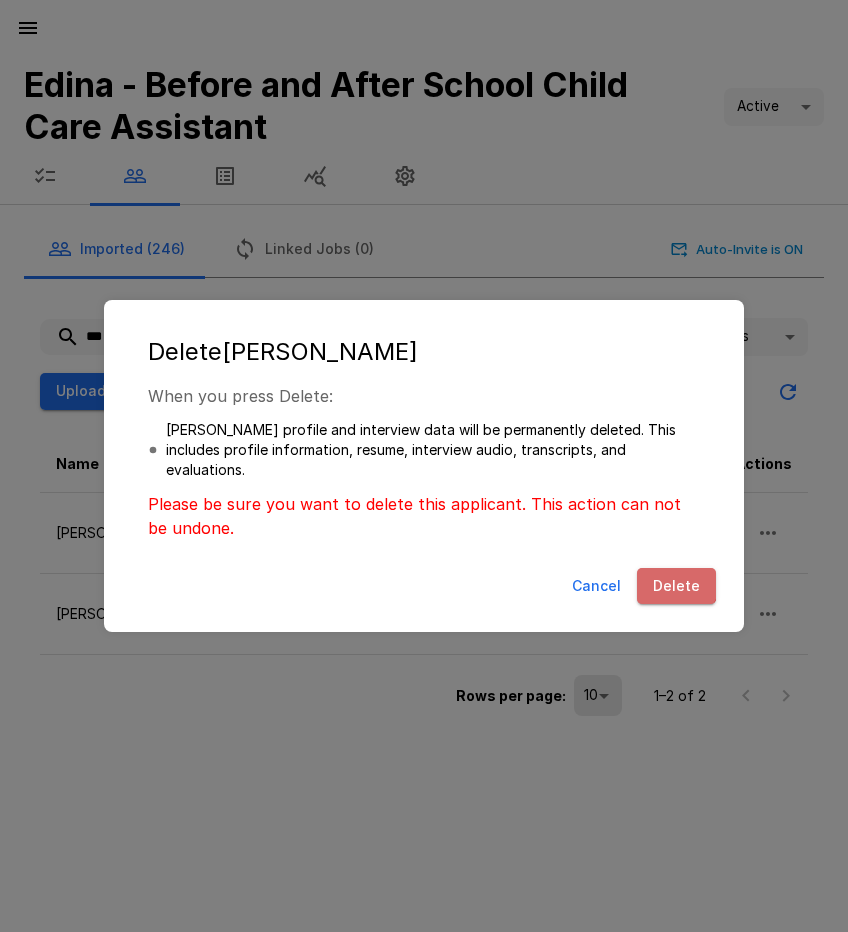 click on "Delete" at bounding box center (676, 586) 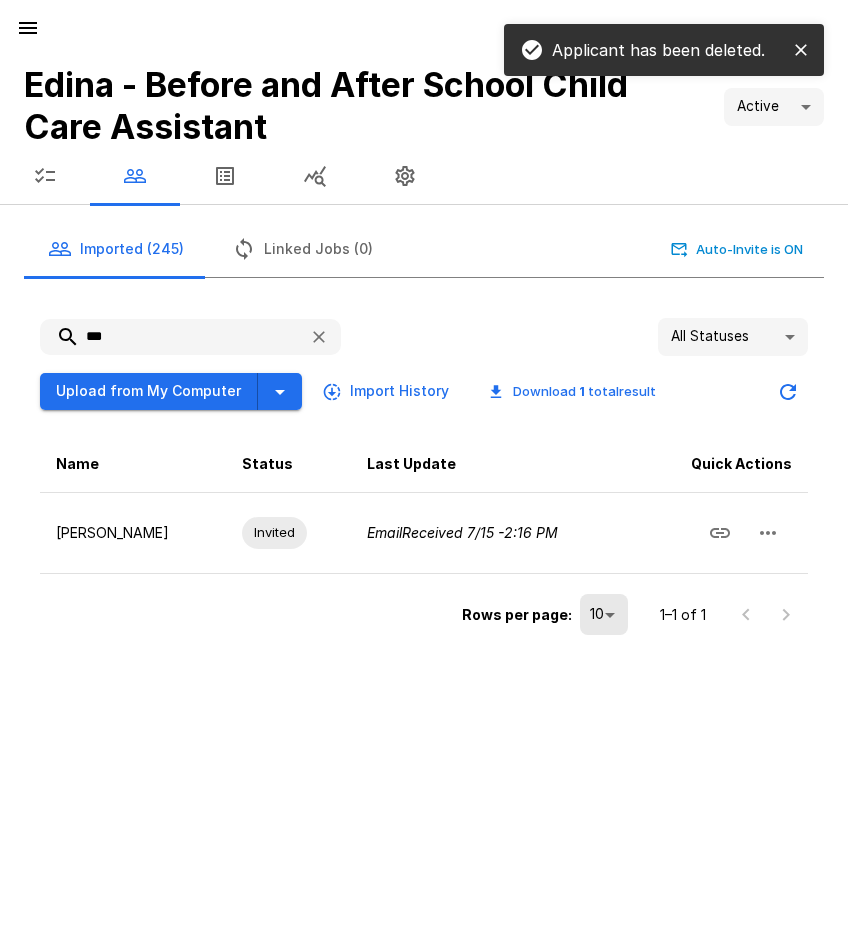 drag, startPoint x: 55, startPoint y: 334, endPoint x: 45, endPoint y: 333, distance: 10.049875 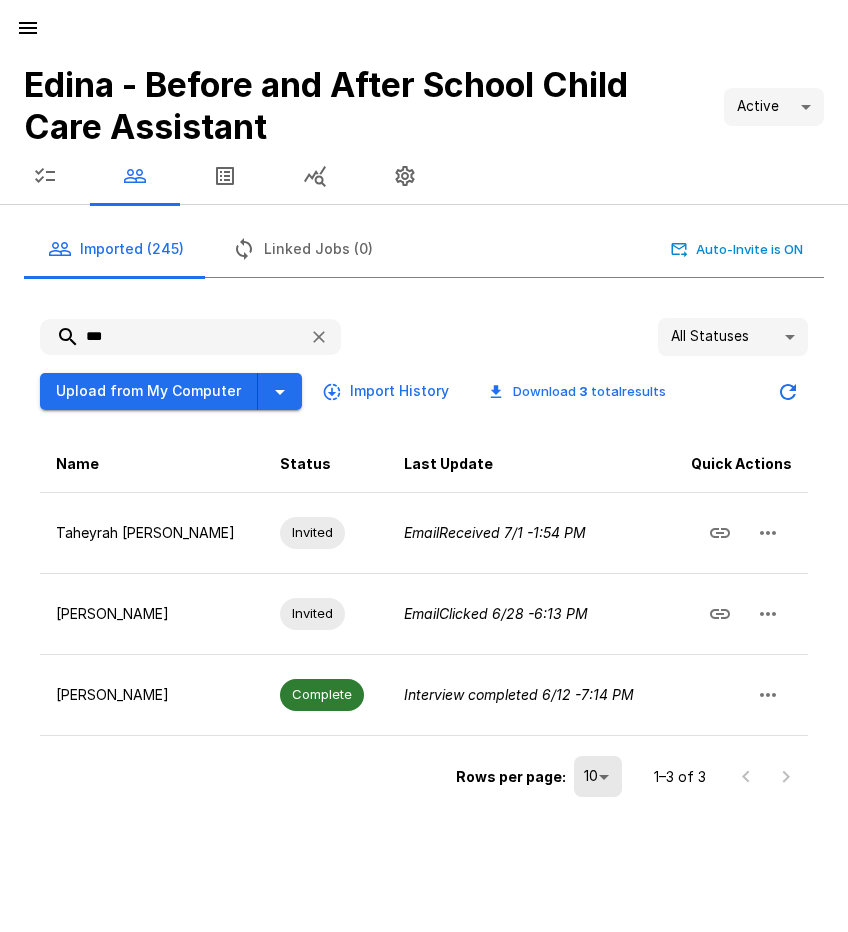 drag, startPoint x: 133, startPoint y: 334, endPoint x: 84, endPoint y: 335, distance: 49.010204 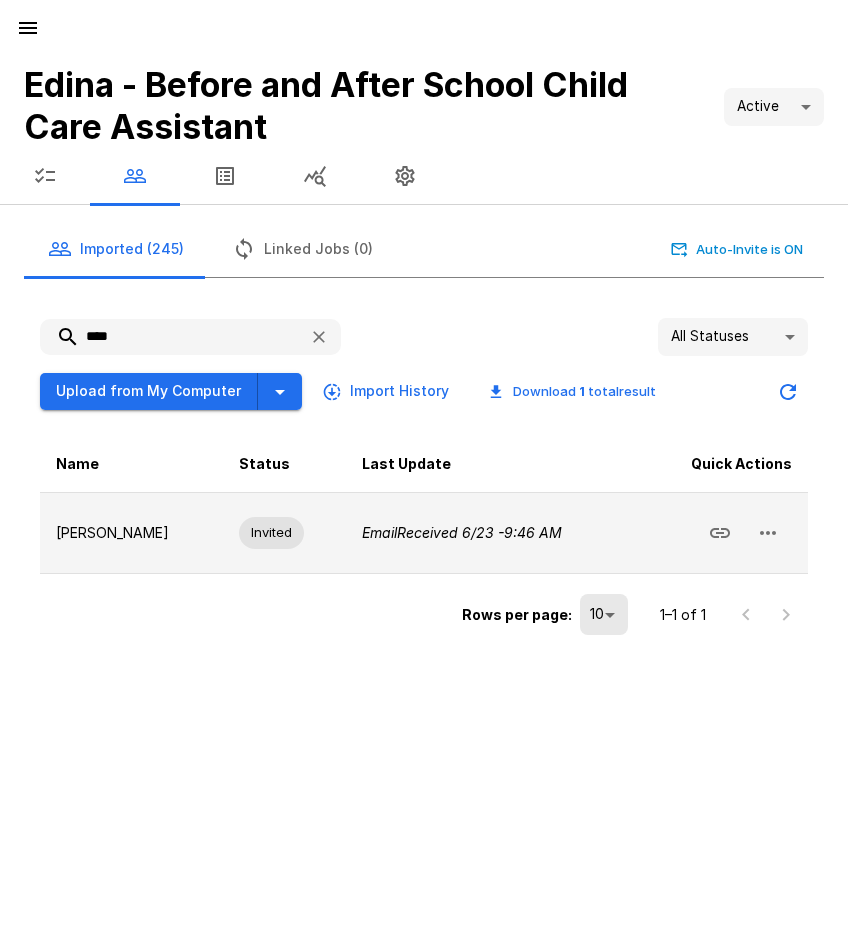 click at bounding box center [768, 533] 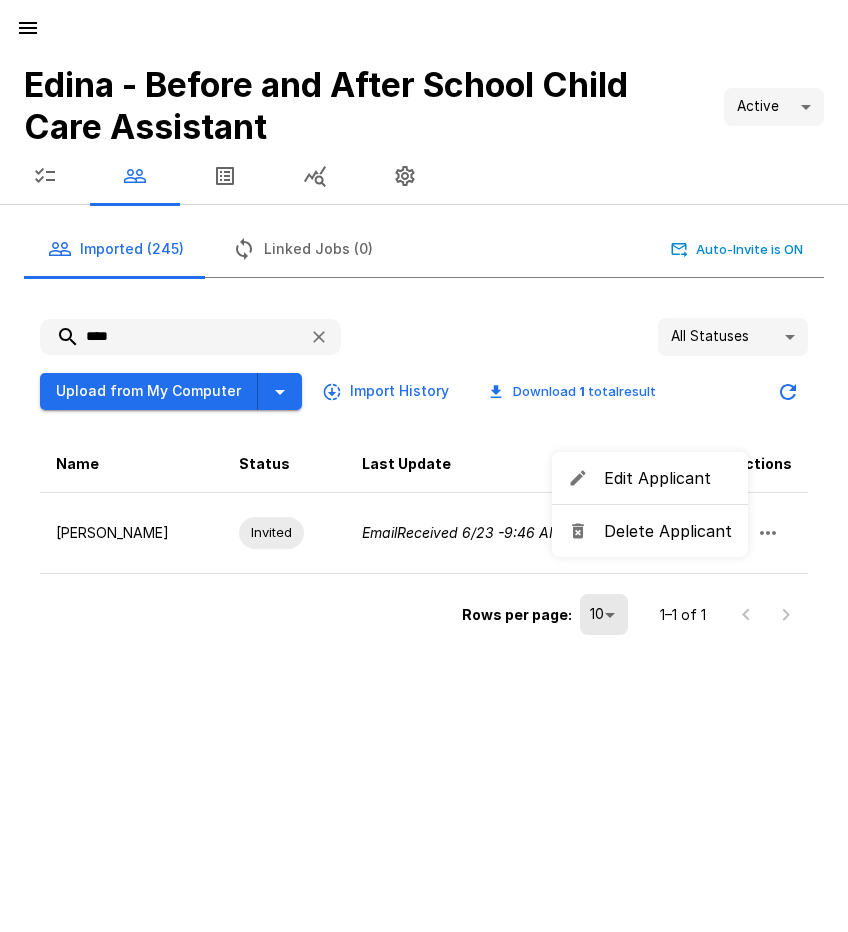 click on "Delete Applicant" at bounding box center [668, 531] 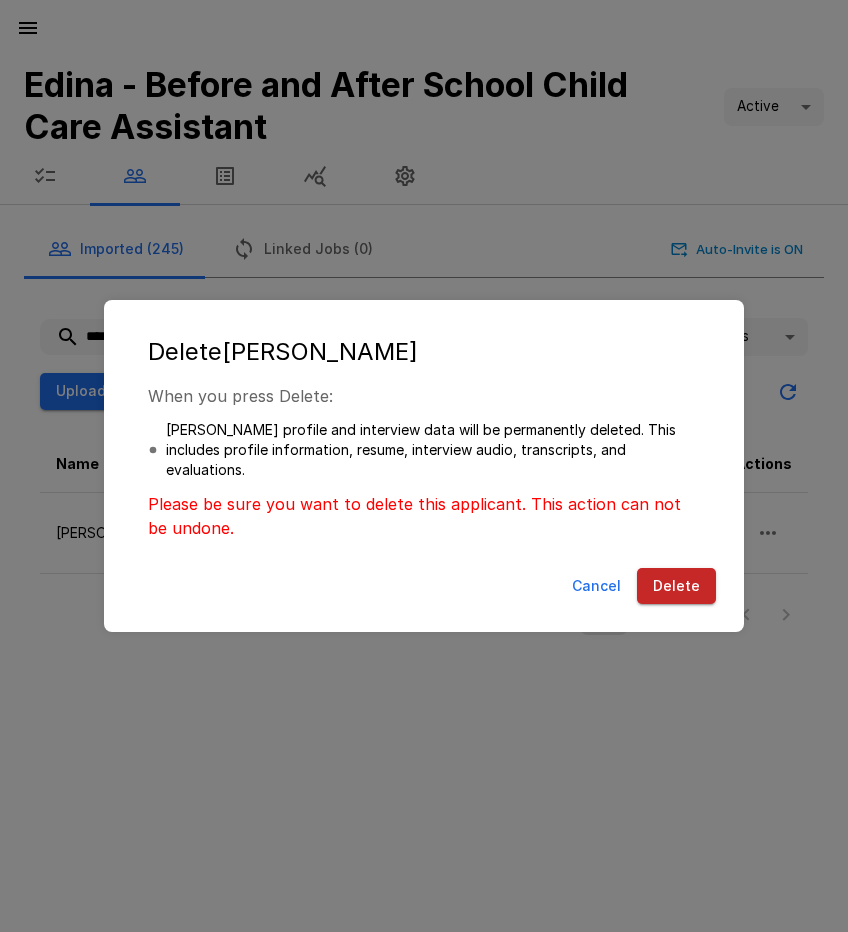 click on "Delete" at bounding box center (676, 586) 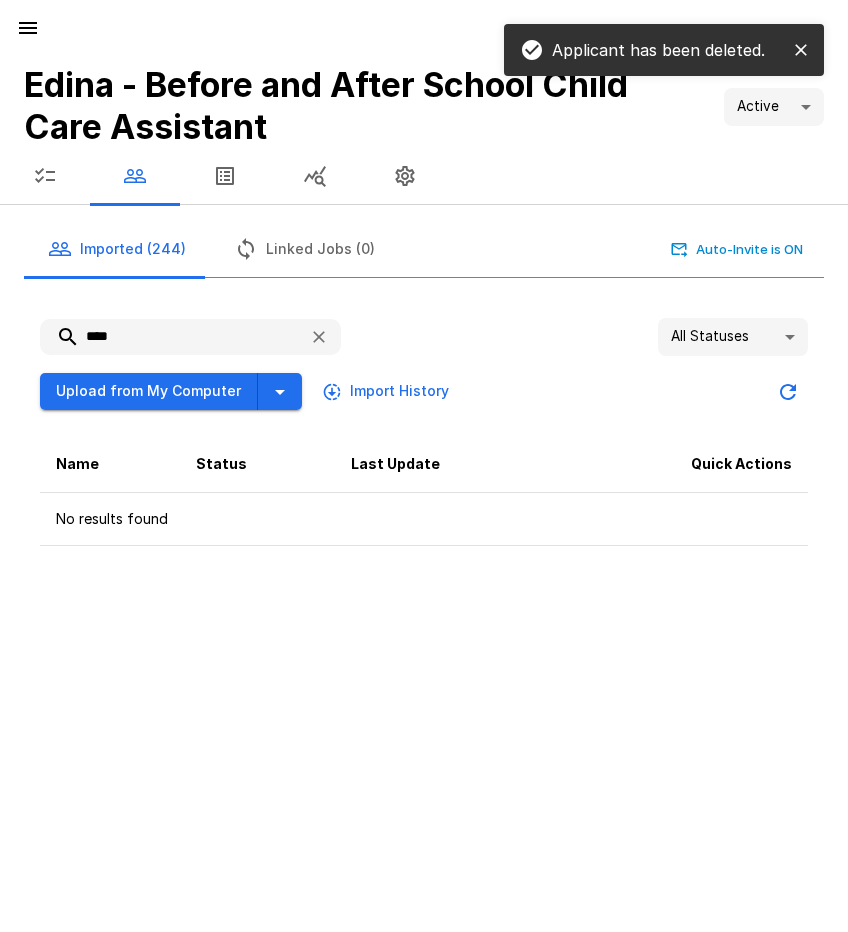 drag, startPoint x: 164, startPoint y: 342, endPoint x: 61, endPoint y: 332, distance: 103.4843 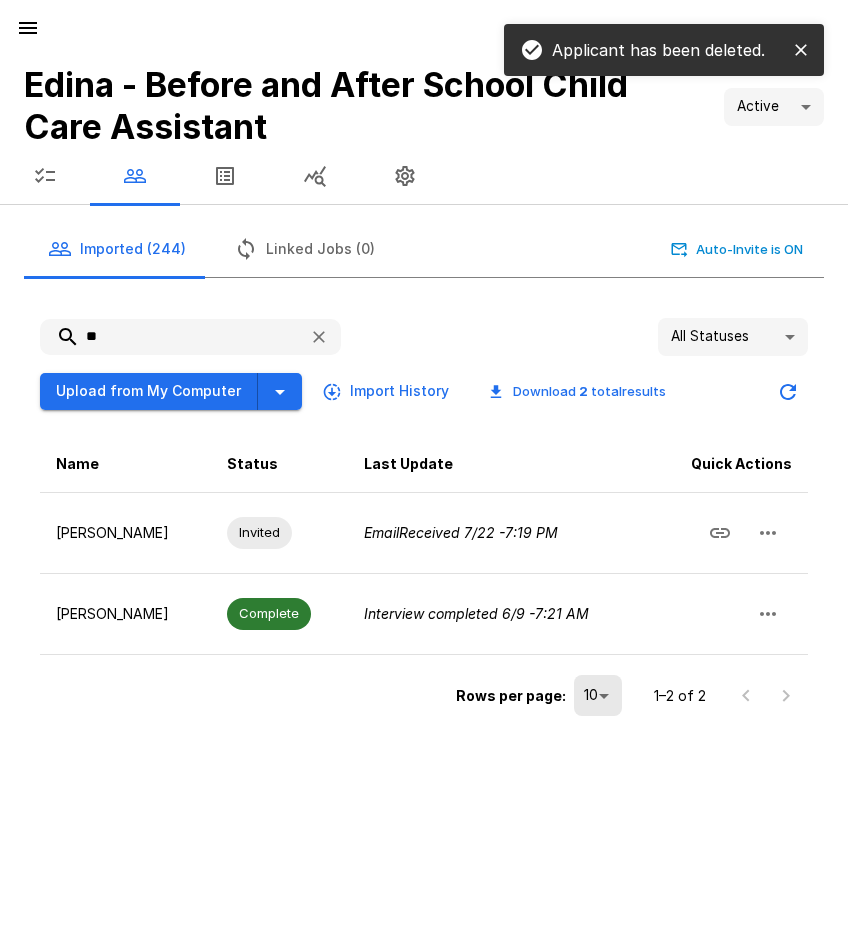 type on "*" 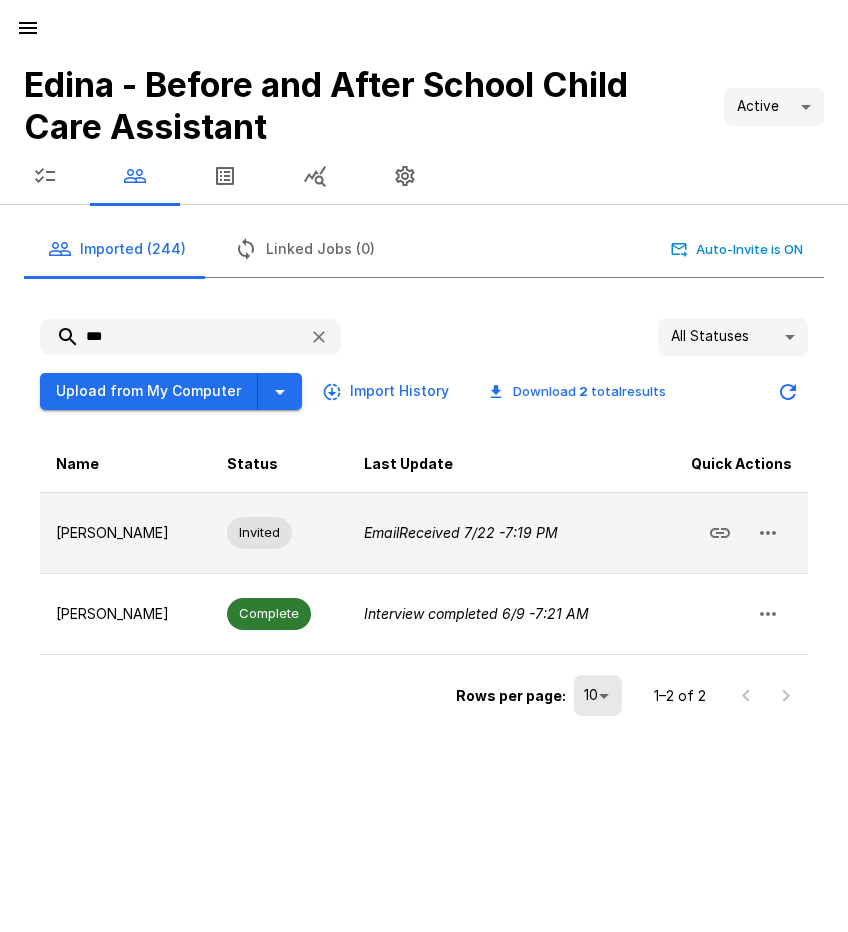 click 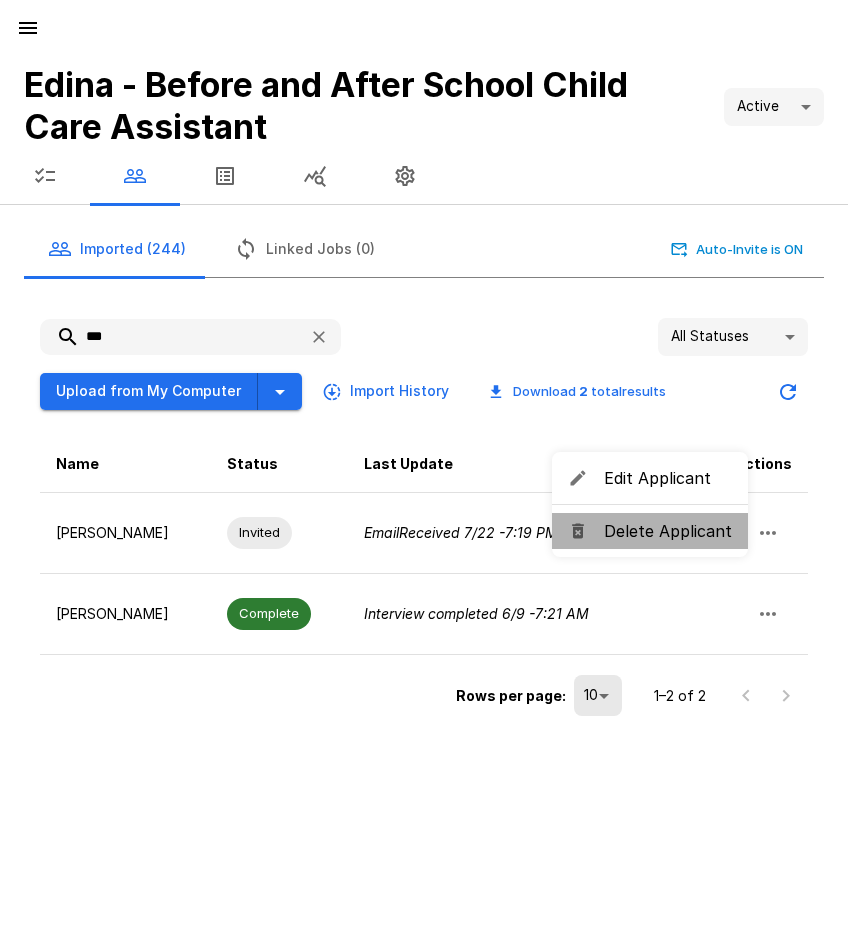 click on "Delete Applicant" at bounding box center [668, 531] 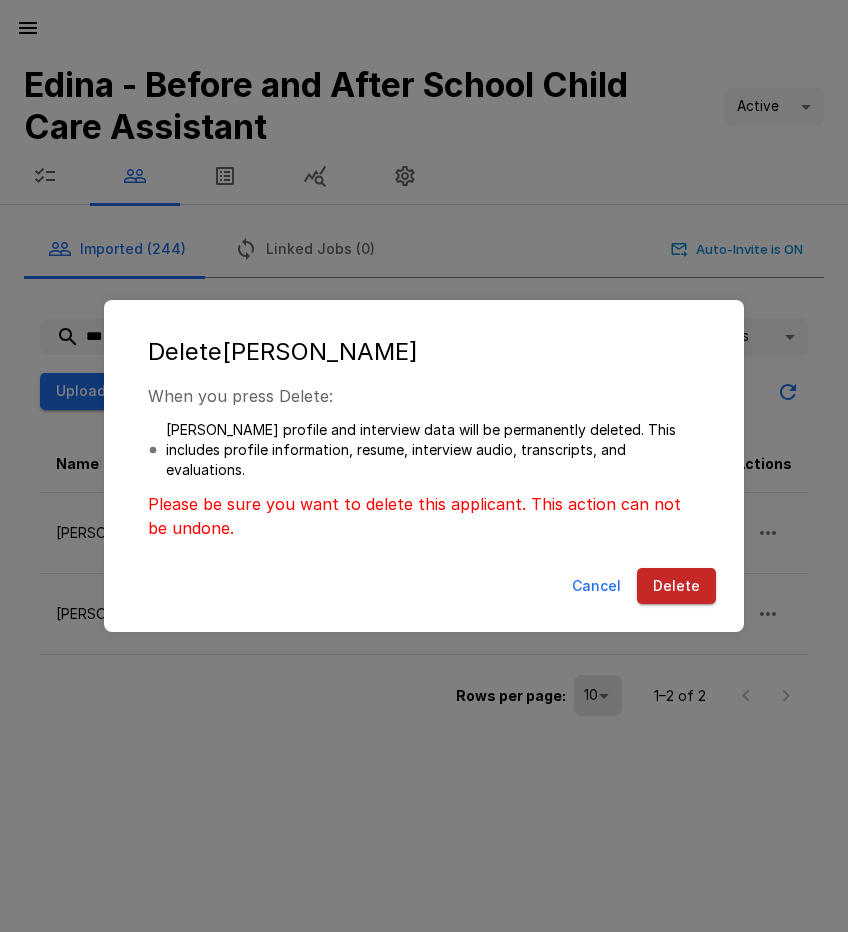 click on "Delete" at bounding box center [676, 586] 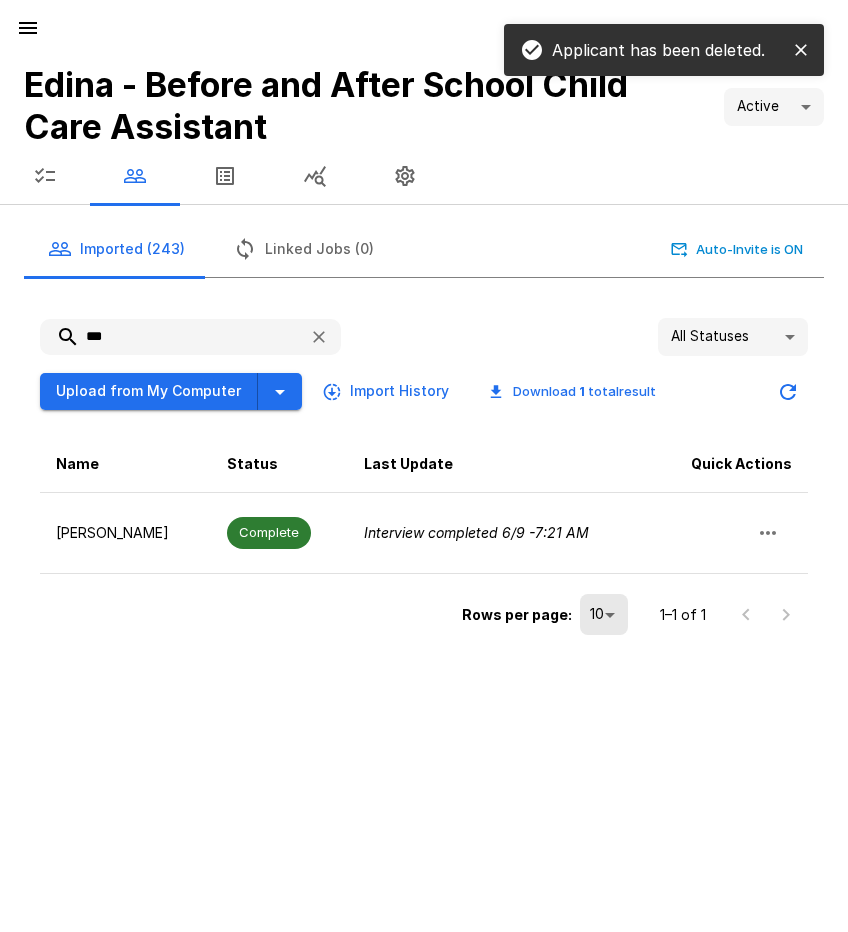 drag, startPoint x: 116, startPoint y: 329, endPoint x: 37, endPoint y: 334, distance: 79.15807 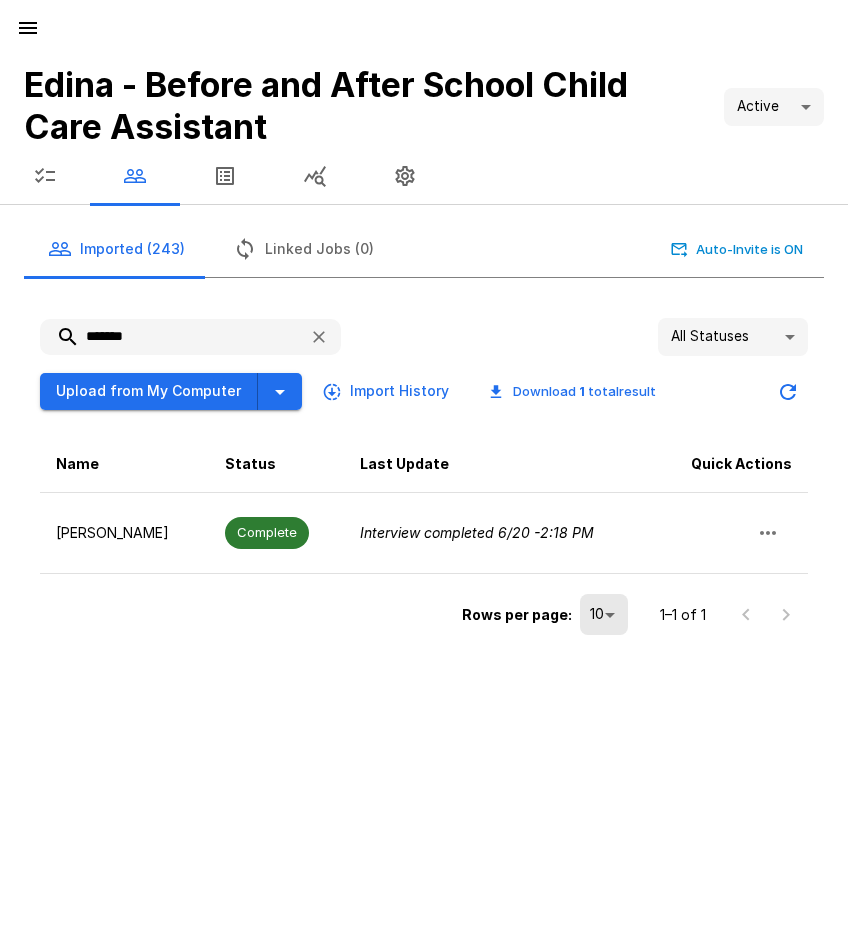 drag, startPoint x: 158, startPoint y: 336, endPoint x: 64, endPoint y: 332, distance: 94.08507 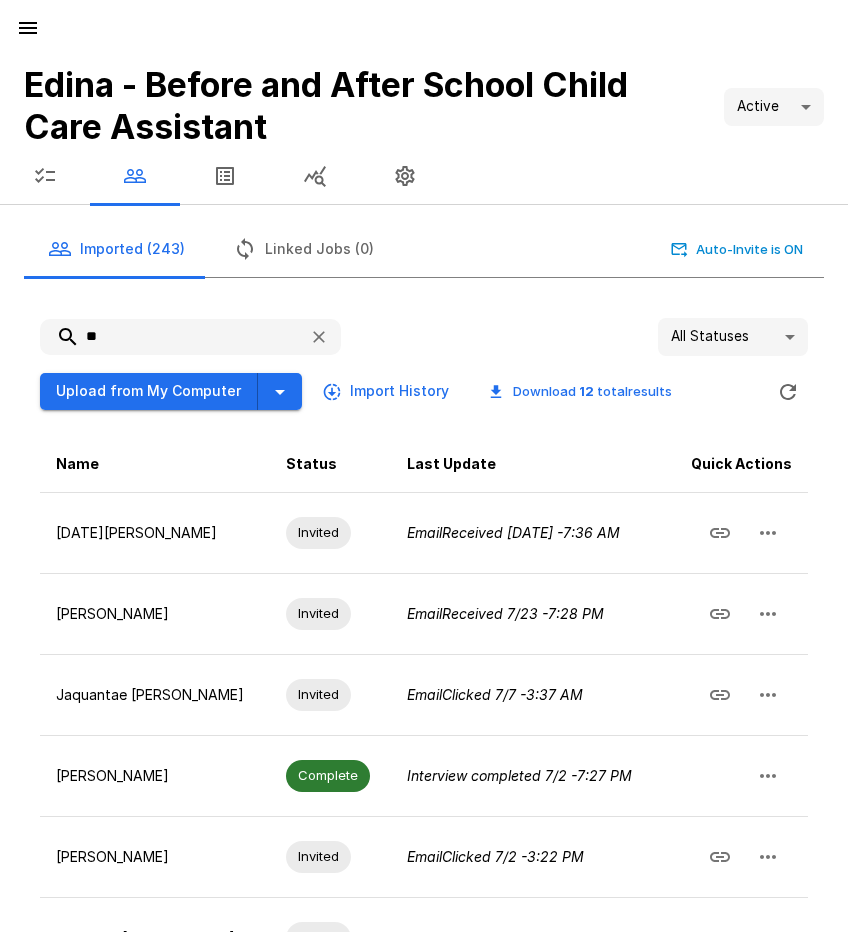 type on "*" 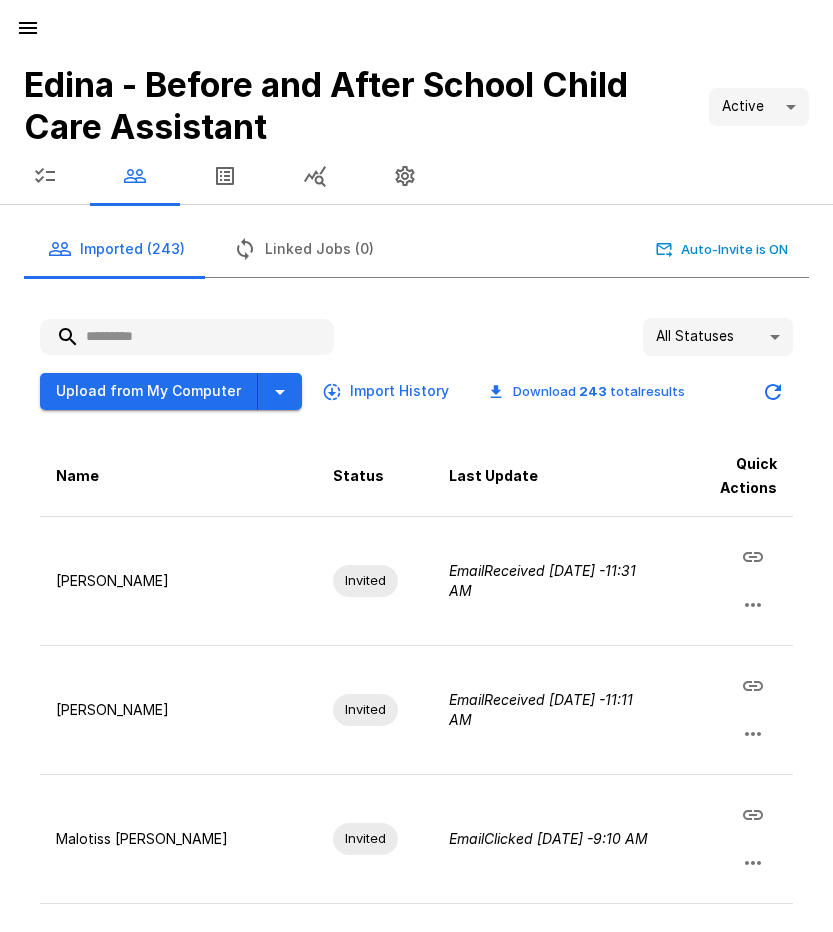 type 